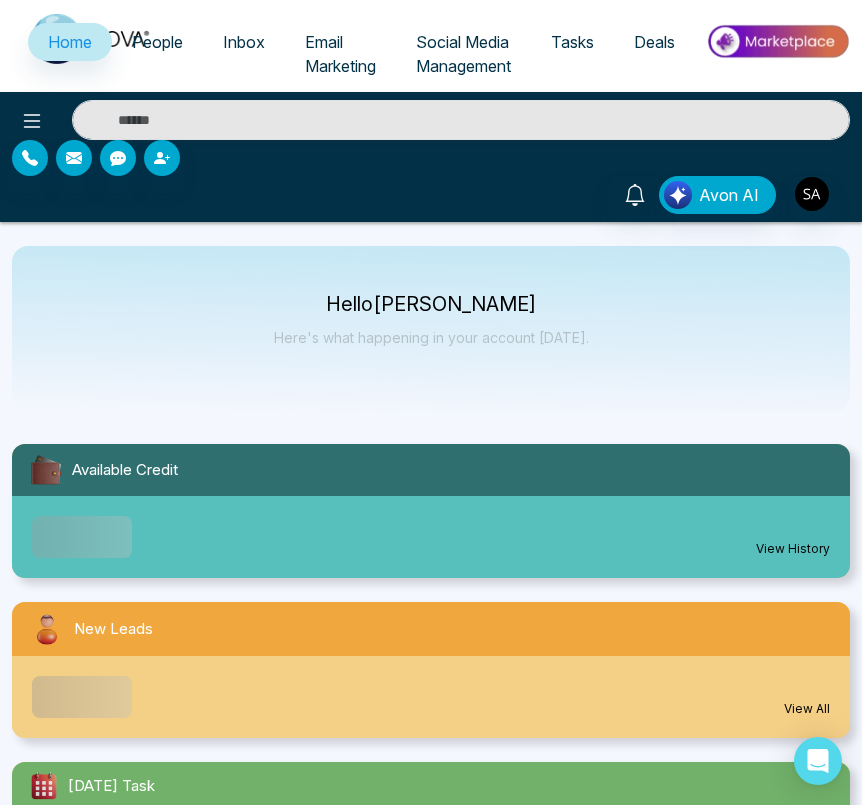 select on "*" 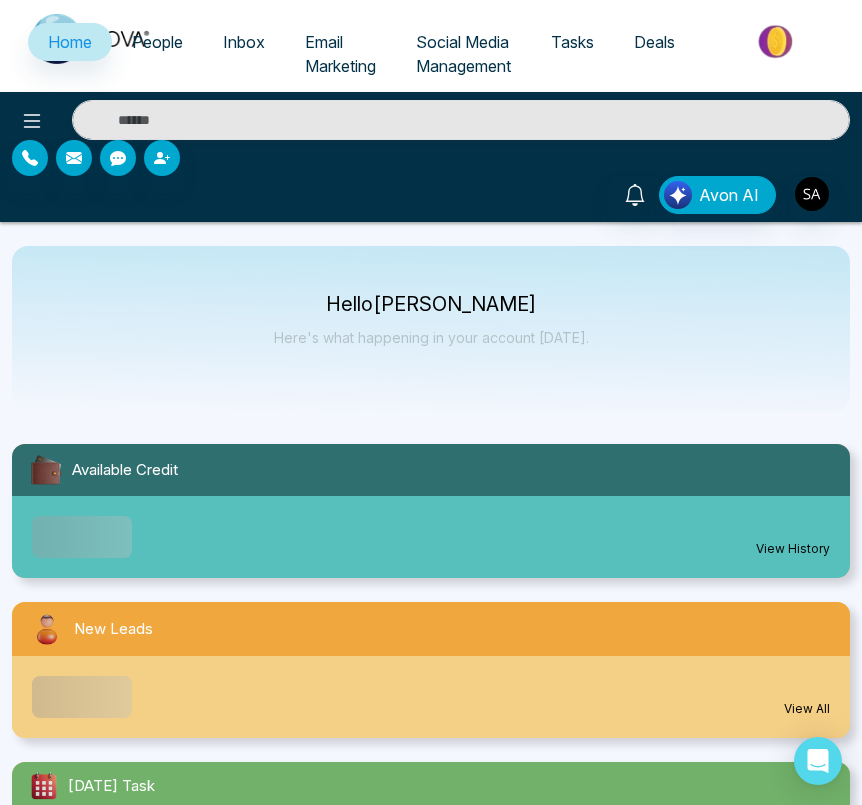 select on "*" 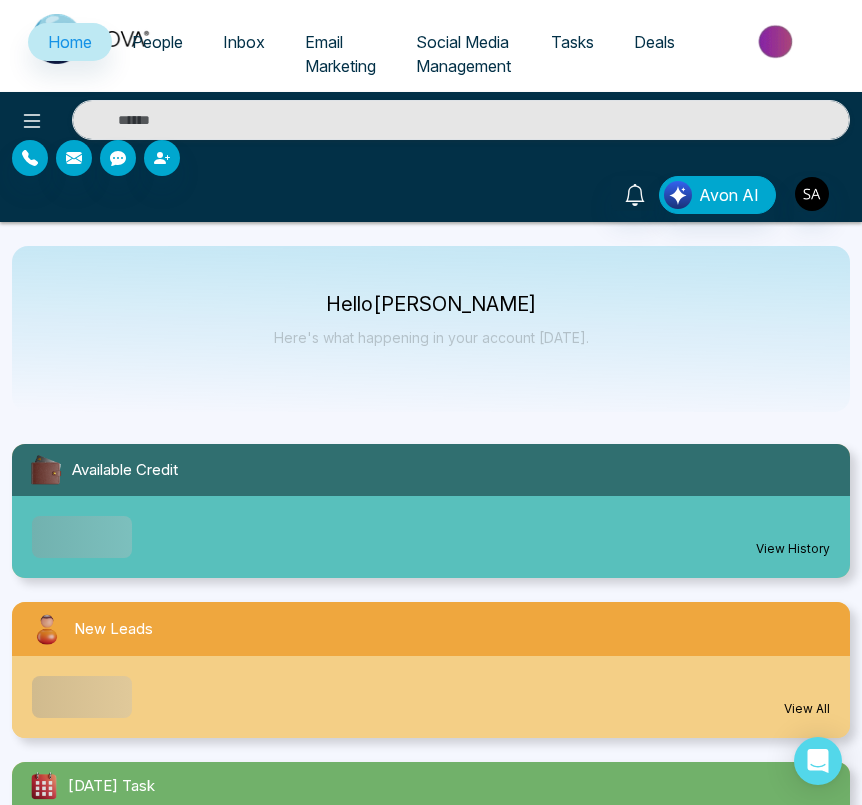 scroll, scrollTop: 0, scrollLeft: 0, axis: both 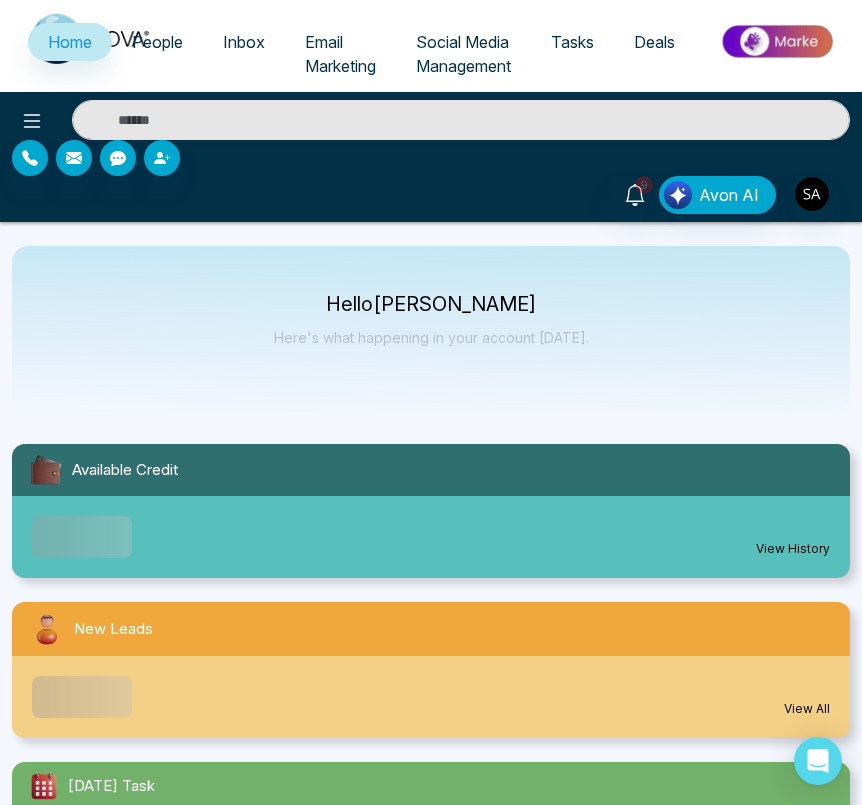 click on "People" at bounding box center [157, 42] 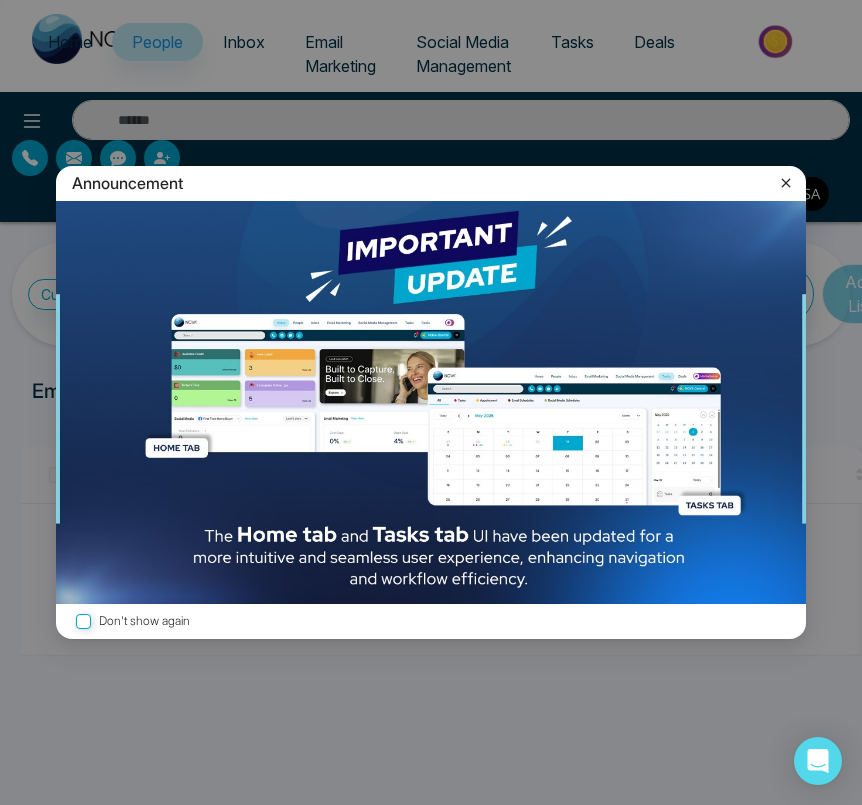 click 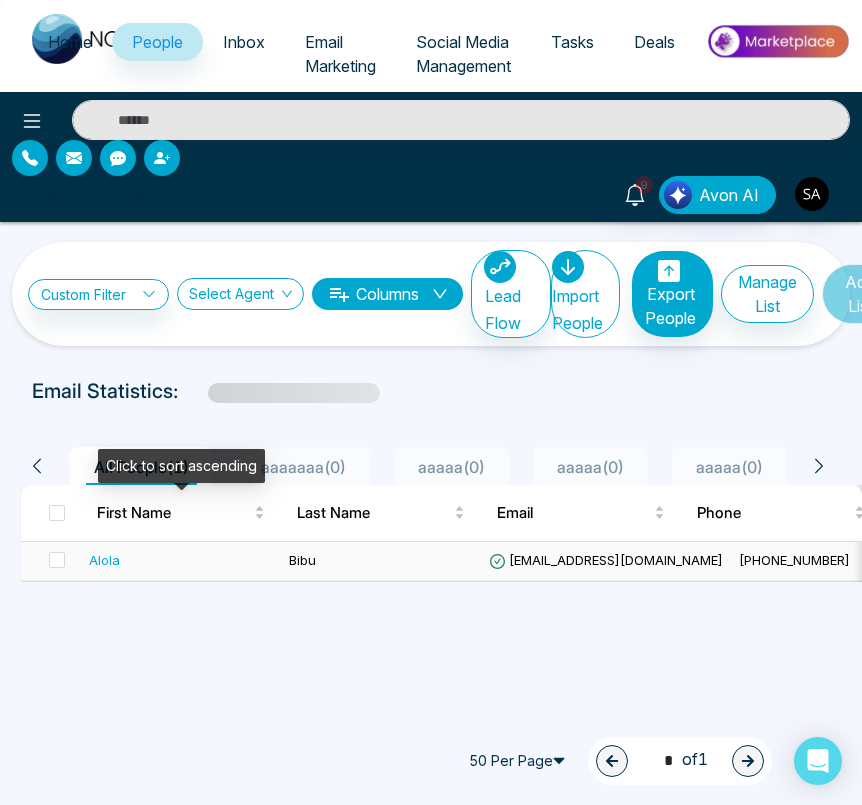 click on "Alola" at bounding box center (181, 561) 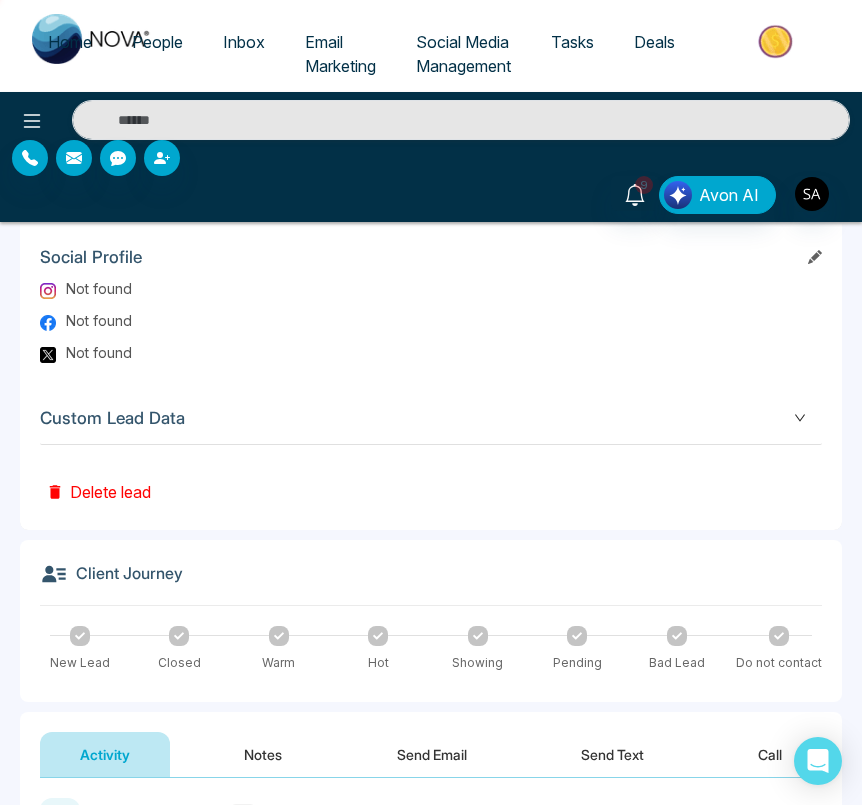 scroll, scrollTop: 1170, scrollLeft: 0, axis: vertical 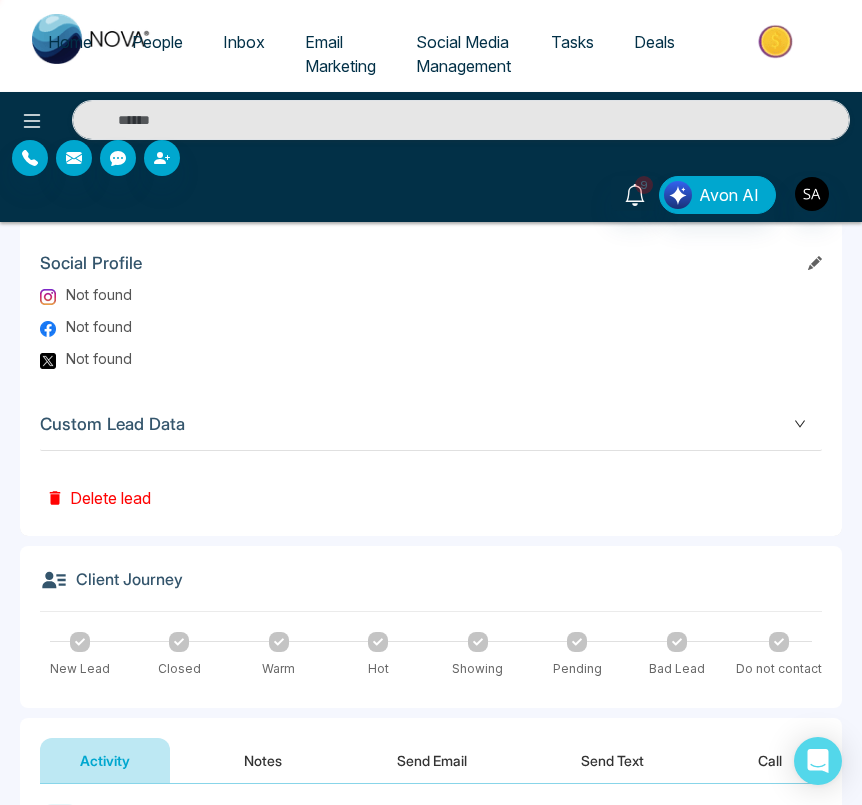 click on "Custom Lead Data" at bounding box center [431, 424] 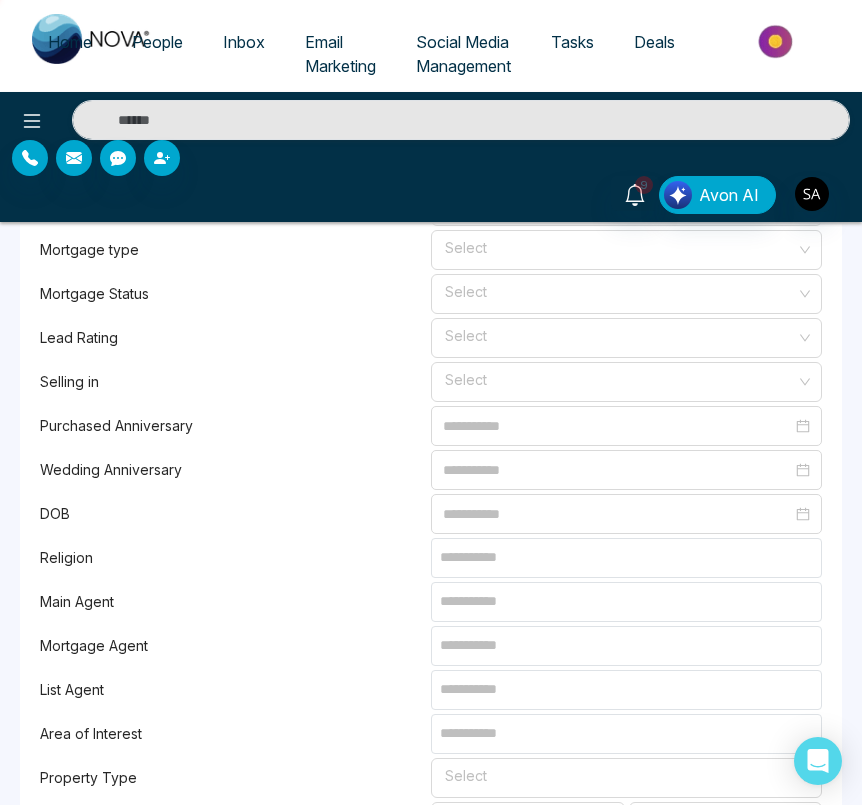 scroll, scrollTop: 1470, scrollLeft: 0, axis: vertical 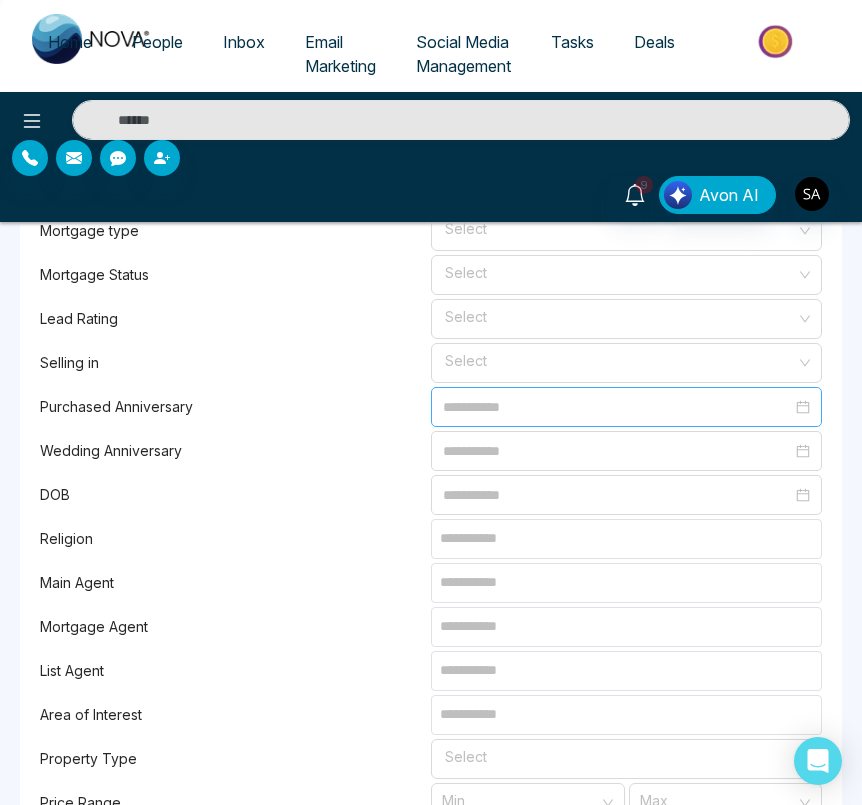 click at bounding box center [617, 407] 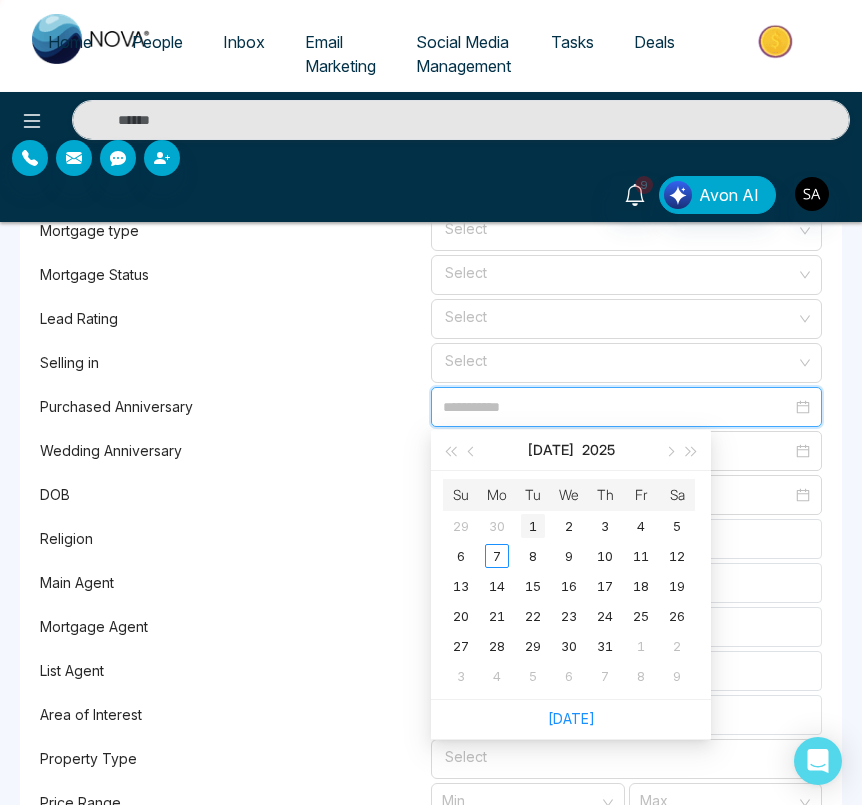 type on "**********" 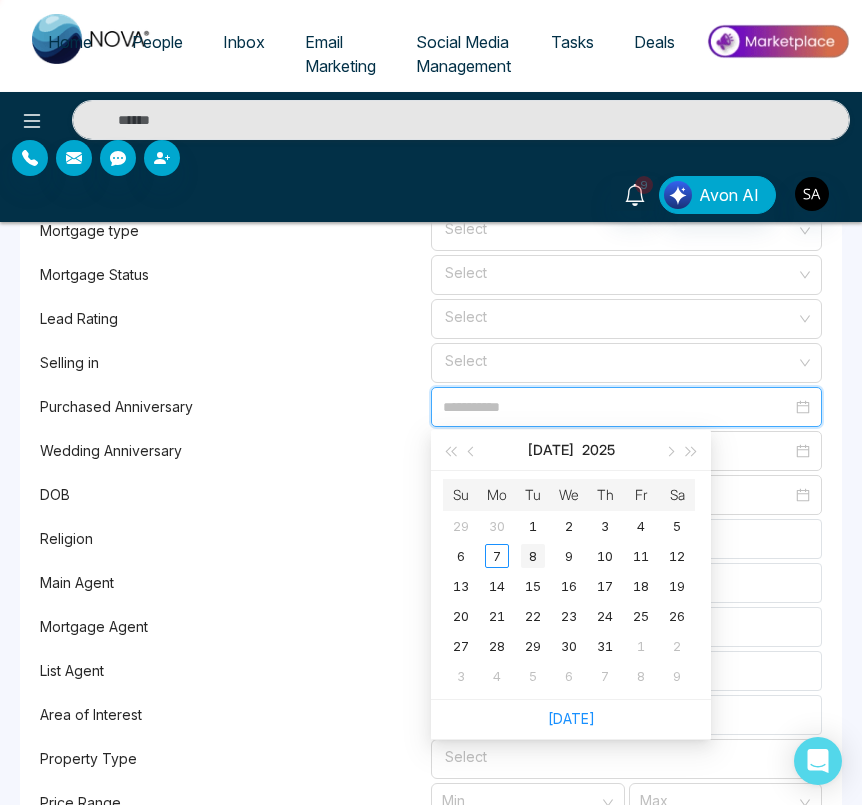 type on "**********" 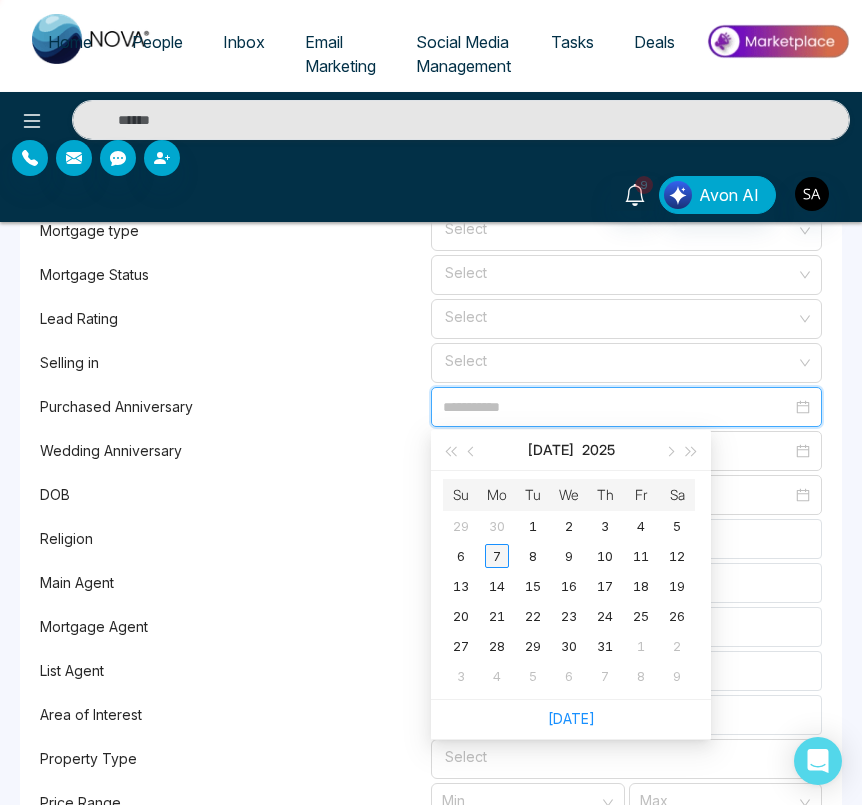 type on "**********" 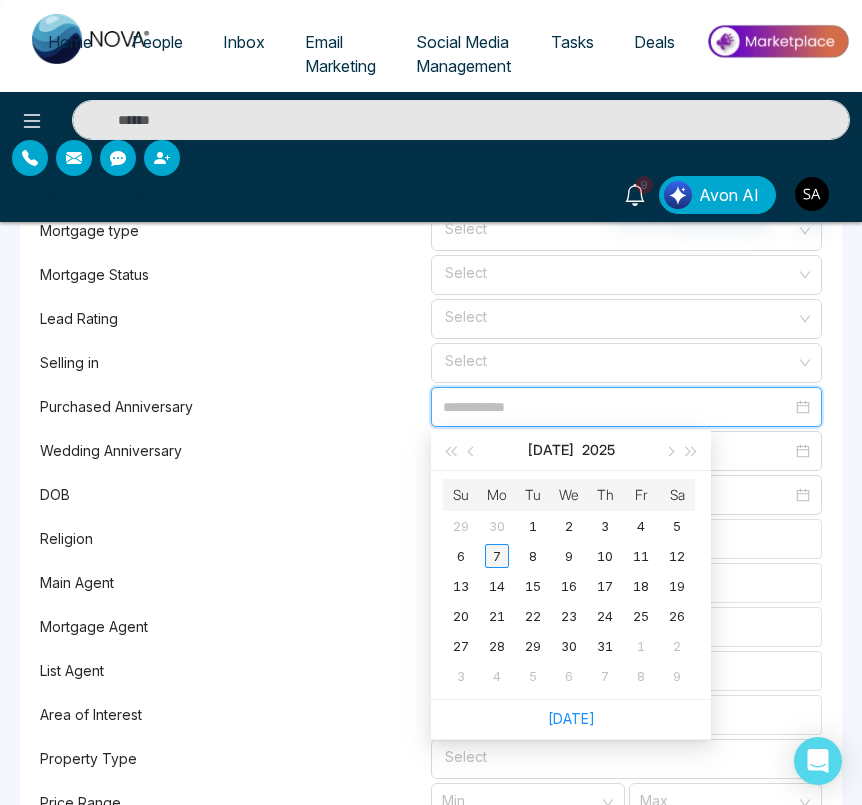 click on "7" at bounding box center (497, 556) 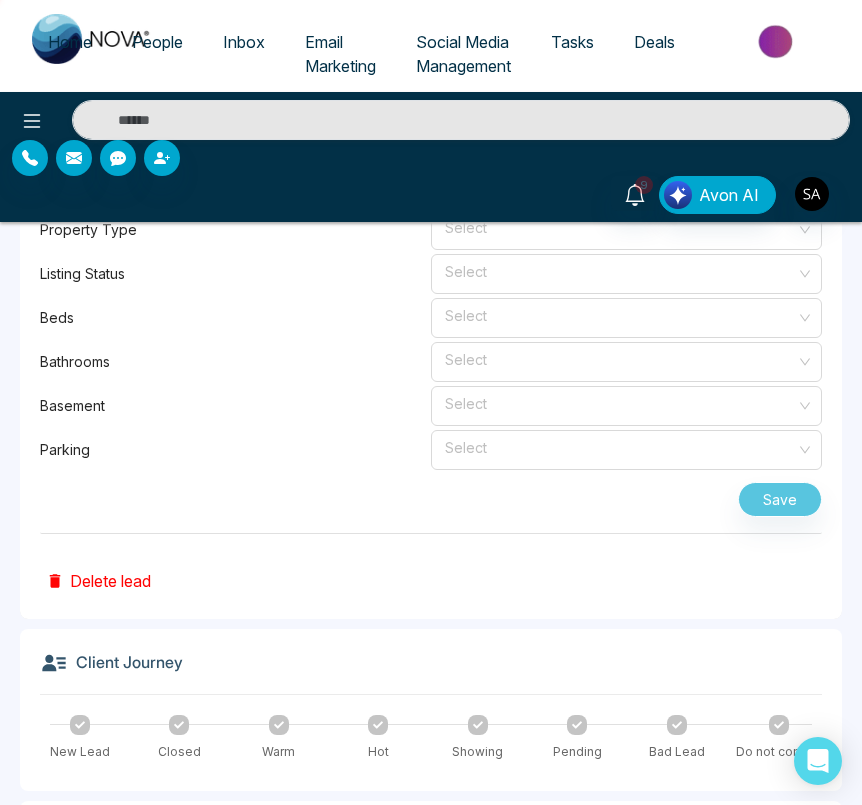scroll, scrollTop: 2184, scrollLeft: 0, axis: vertical 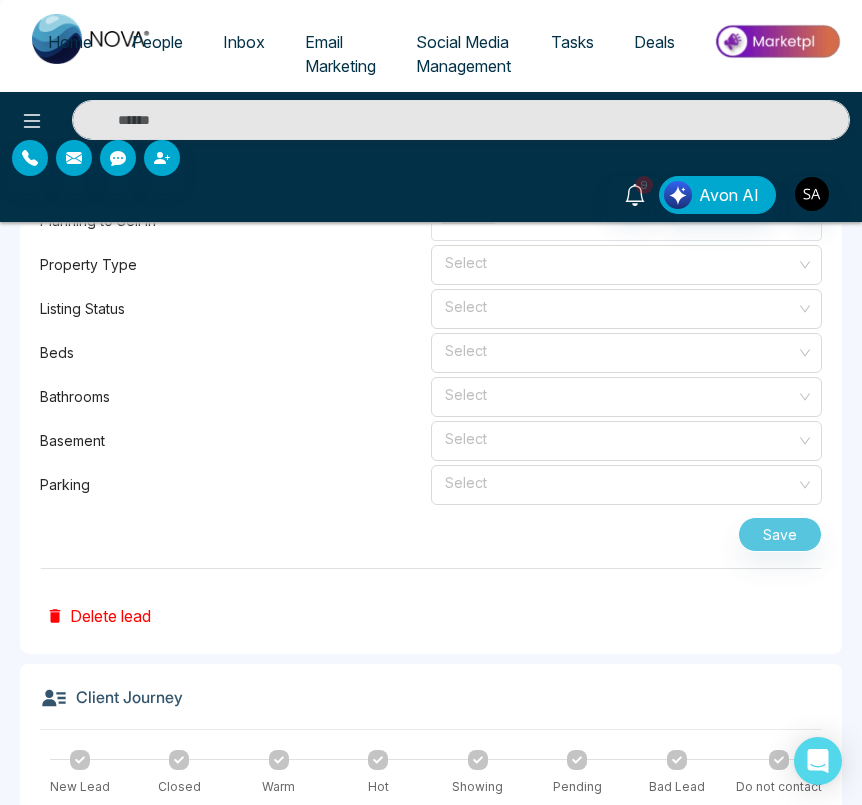click on "Save" at bounding box center (431, 530) 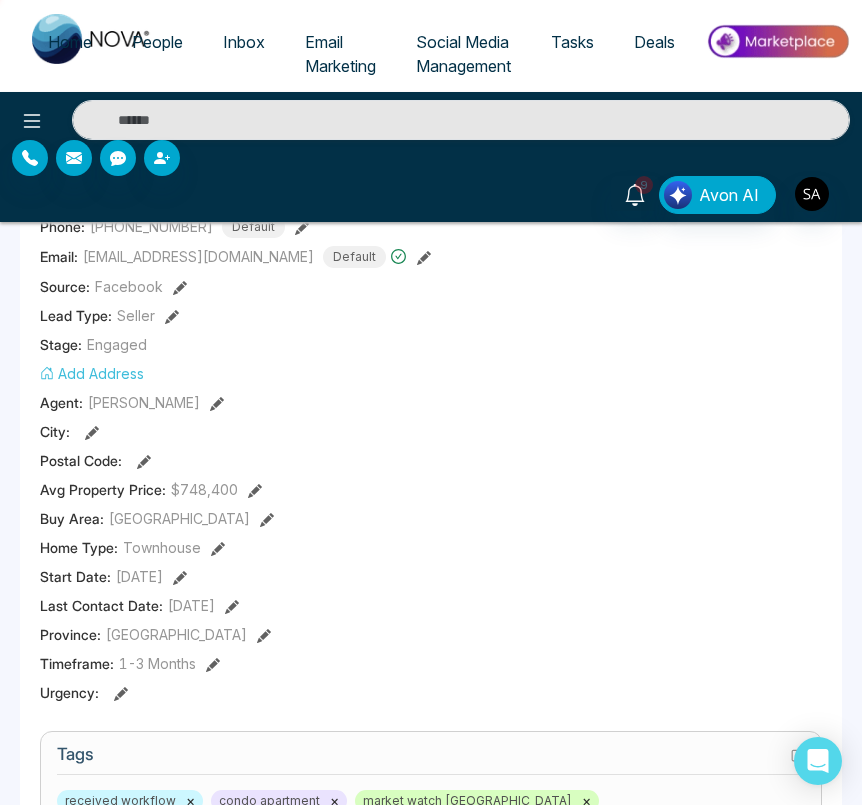 scroll, scrollTop: 249, scrollLeft: 0, axis: vertical 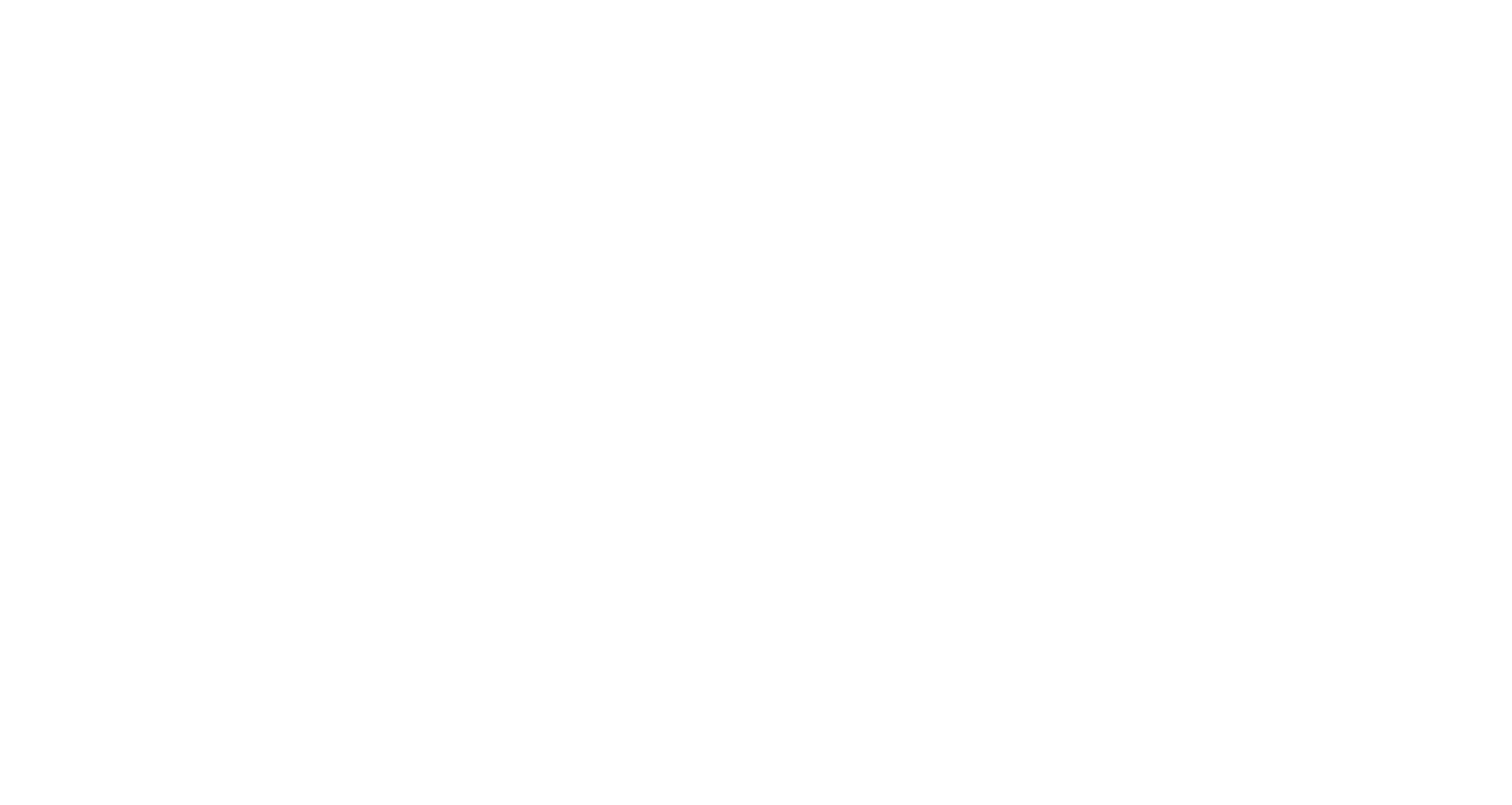 select on "*" 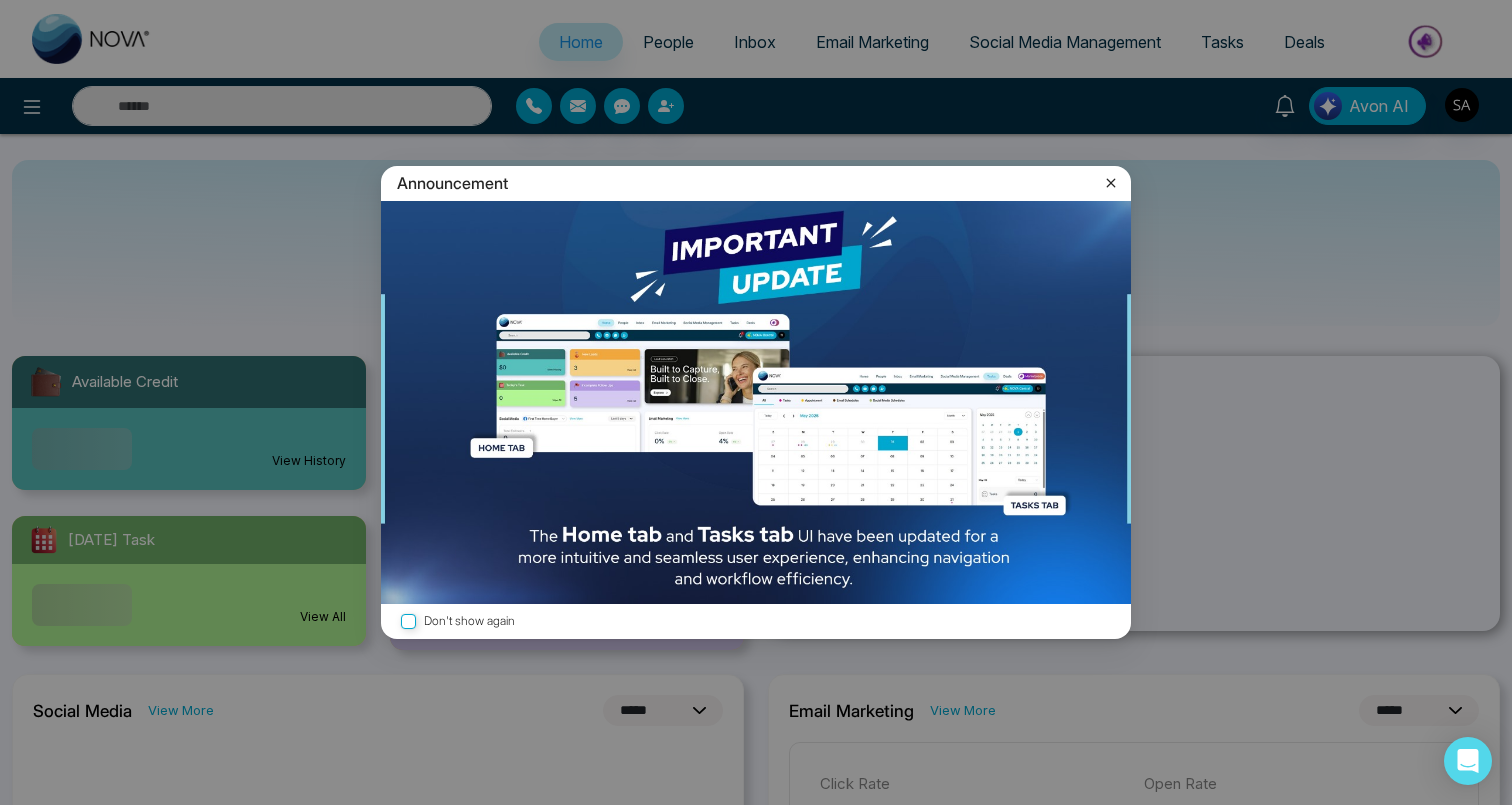 click on "Announcement   Don't show again" at bounding box center [756, 402] 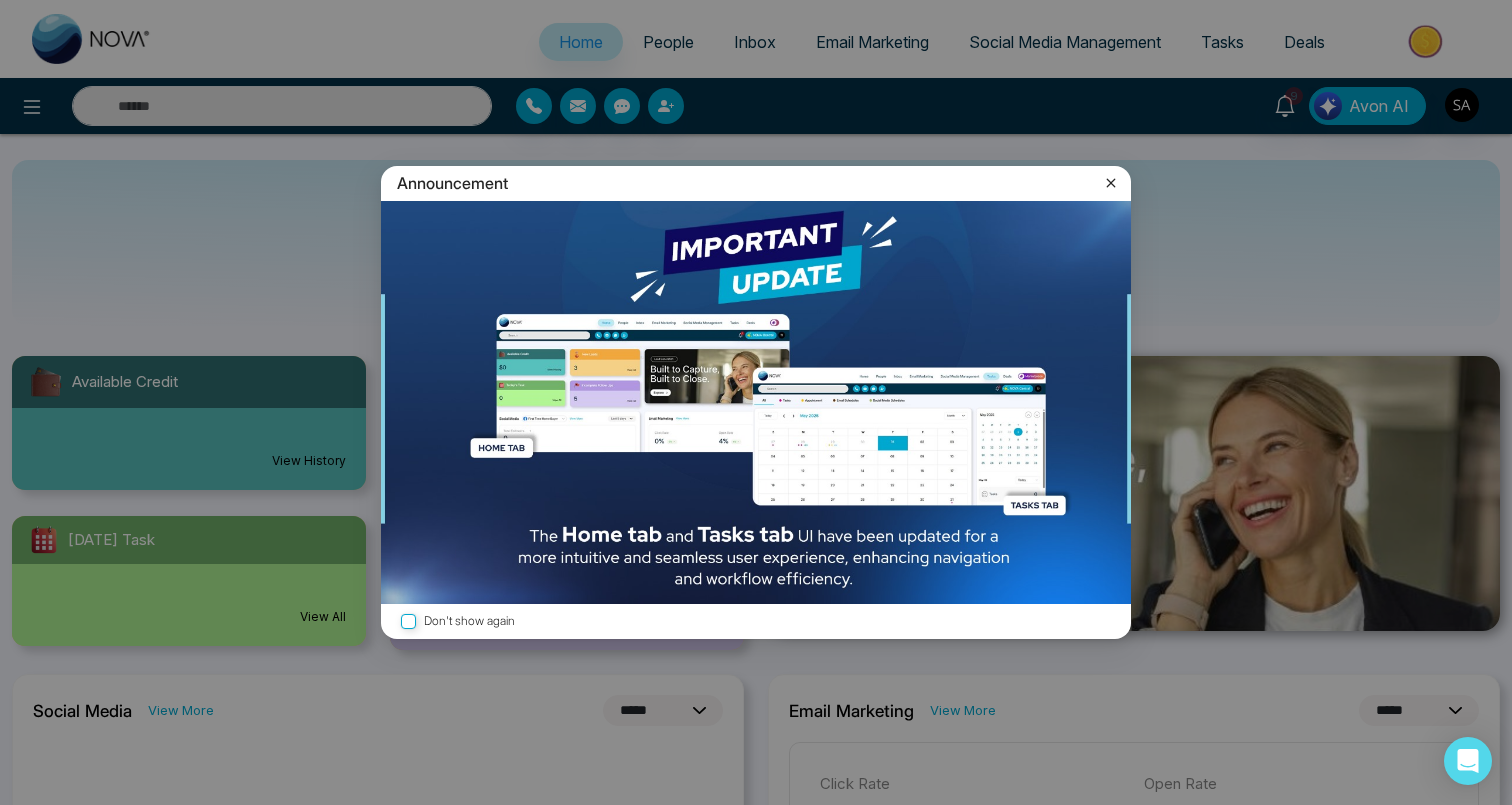 click on "Announcement" at bounding box center [756, 183] 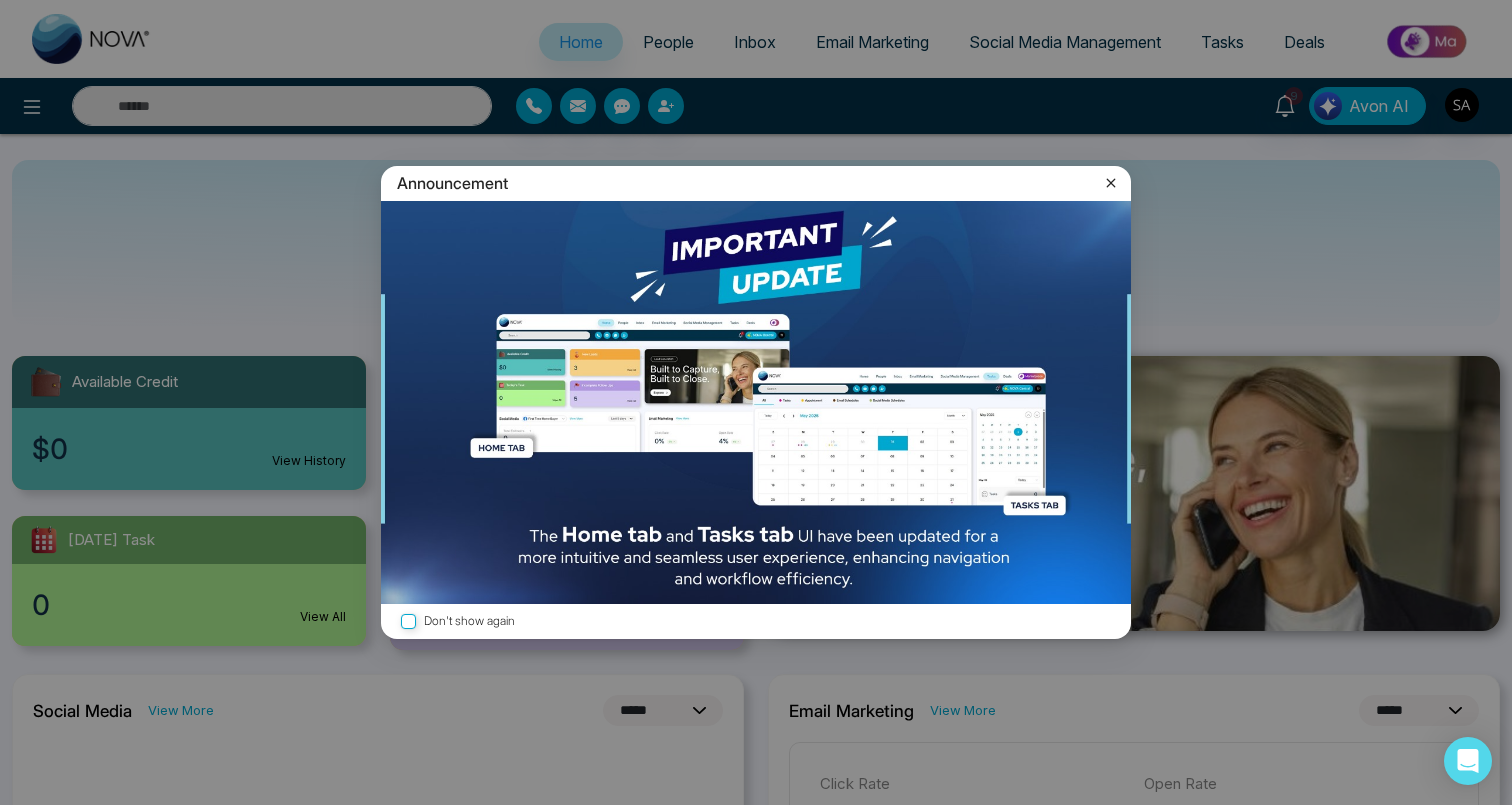 click 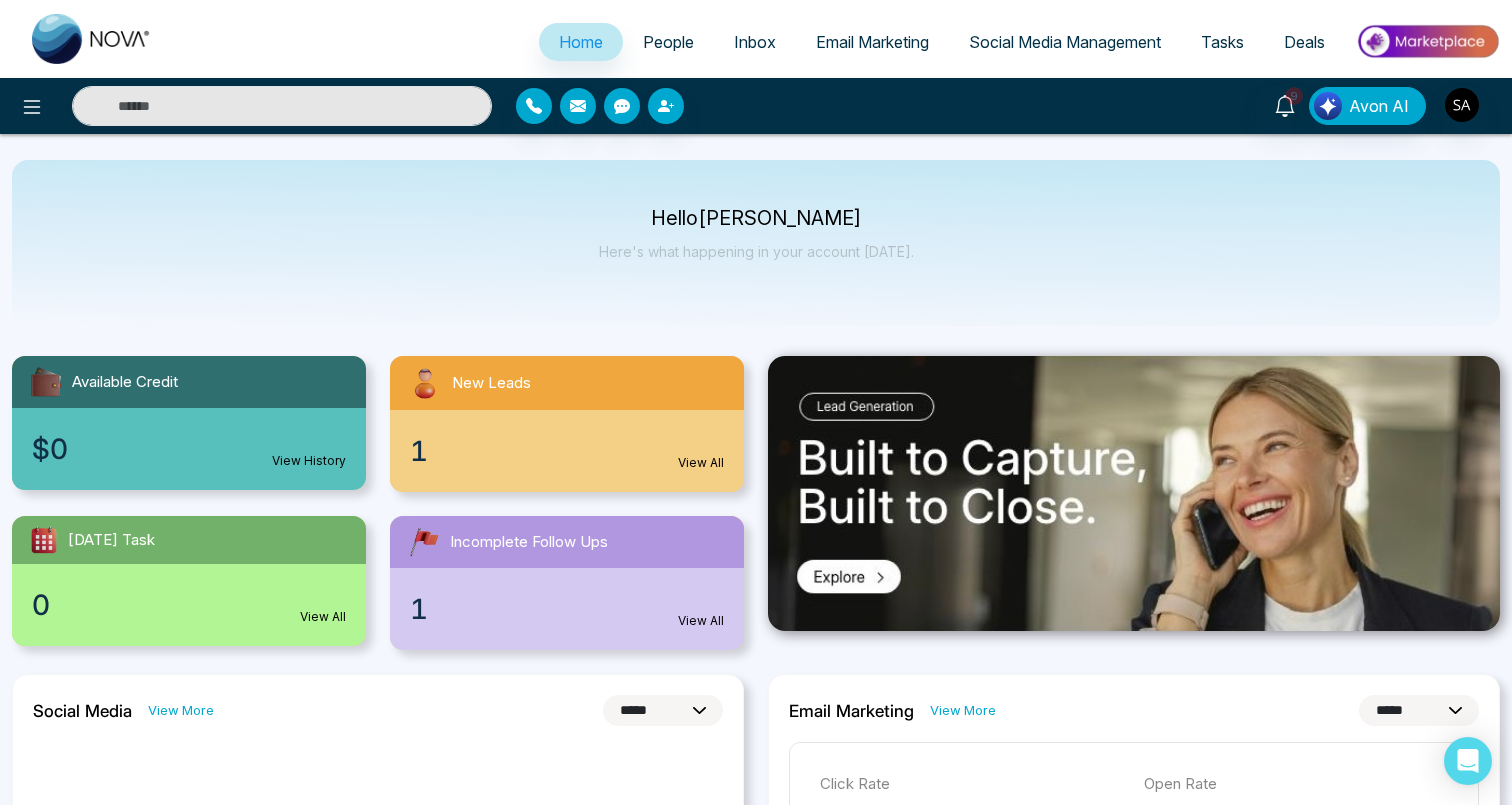 click on "People" at bounding box center (668, 42) 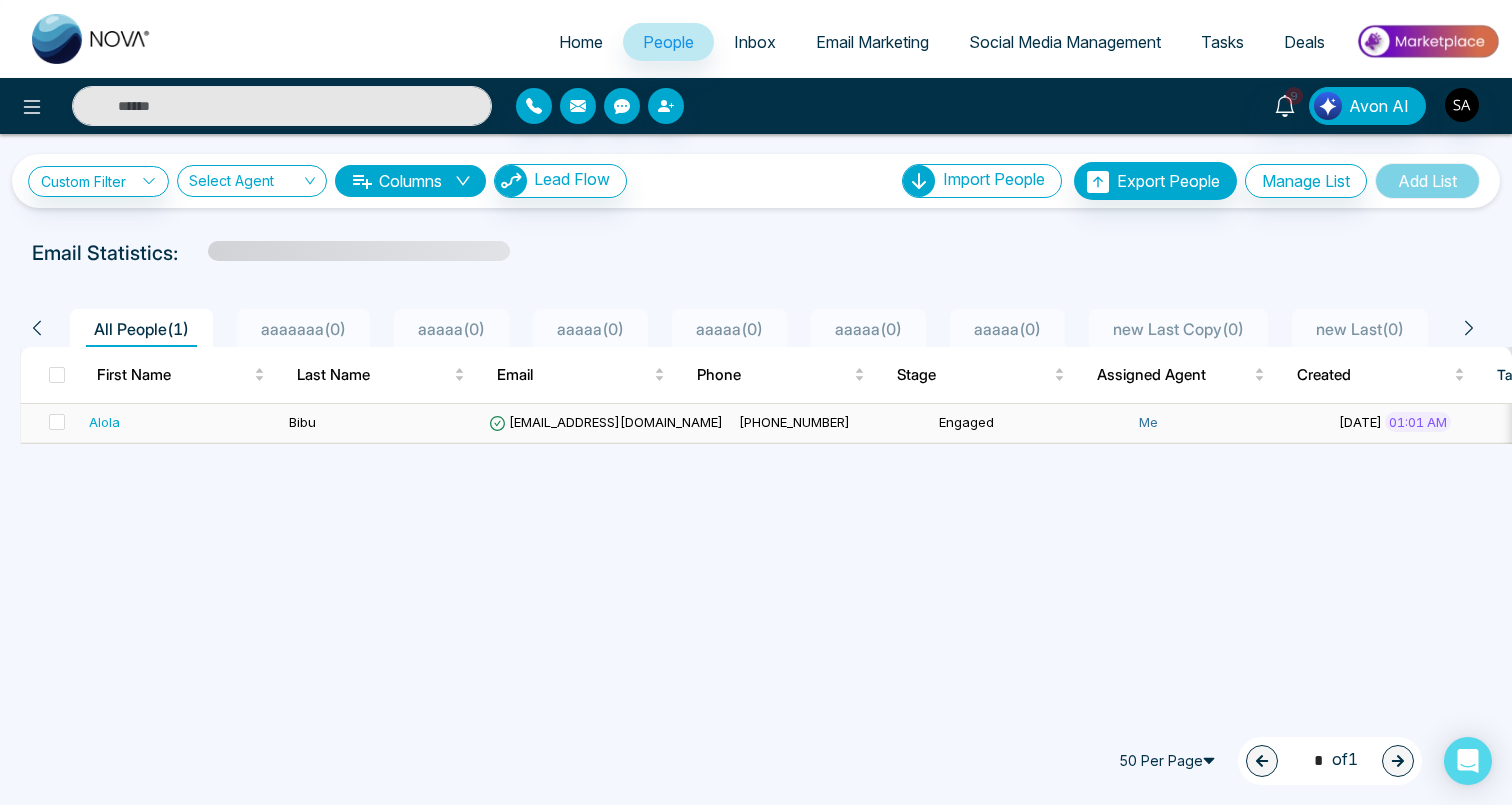 click on "Alola" at bounding box center (104, 422) 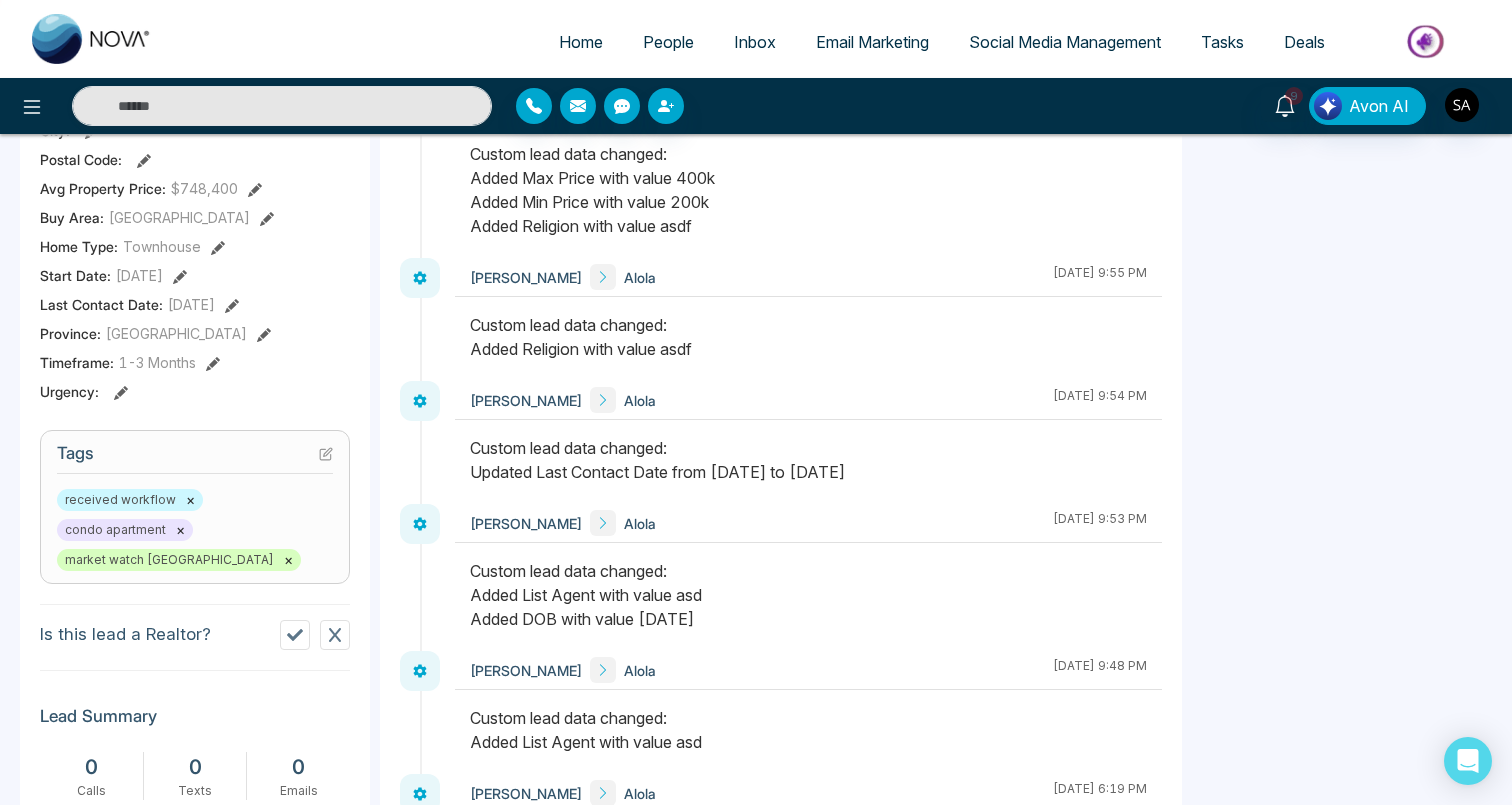 scroll, scrollTop: 911, scrollLeft: 0, axis: vertical 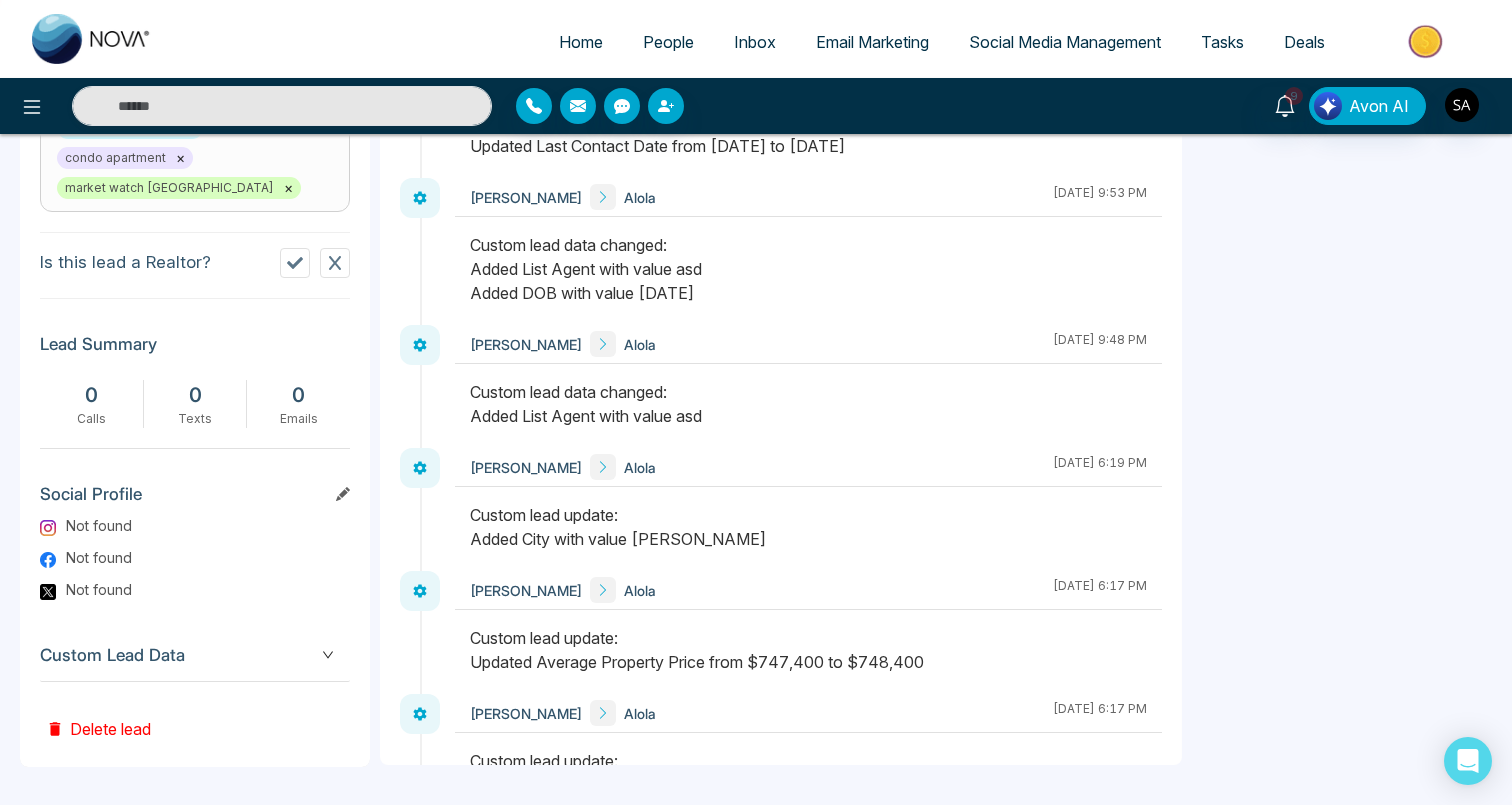 click on "Custom Lead Data" at bounding box center [195, 655] 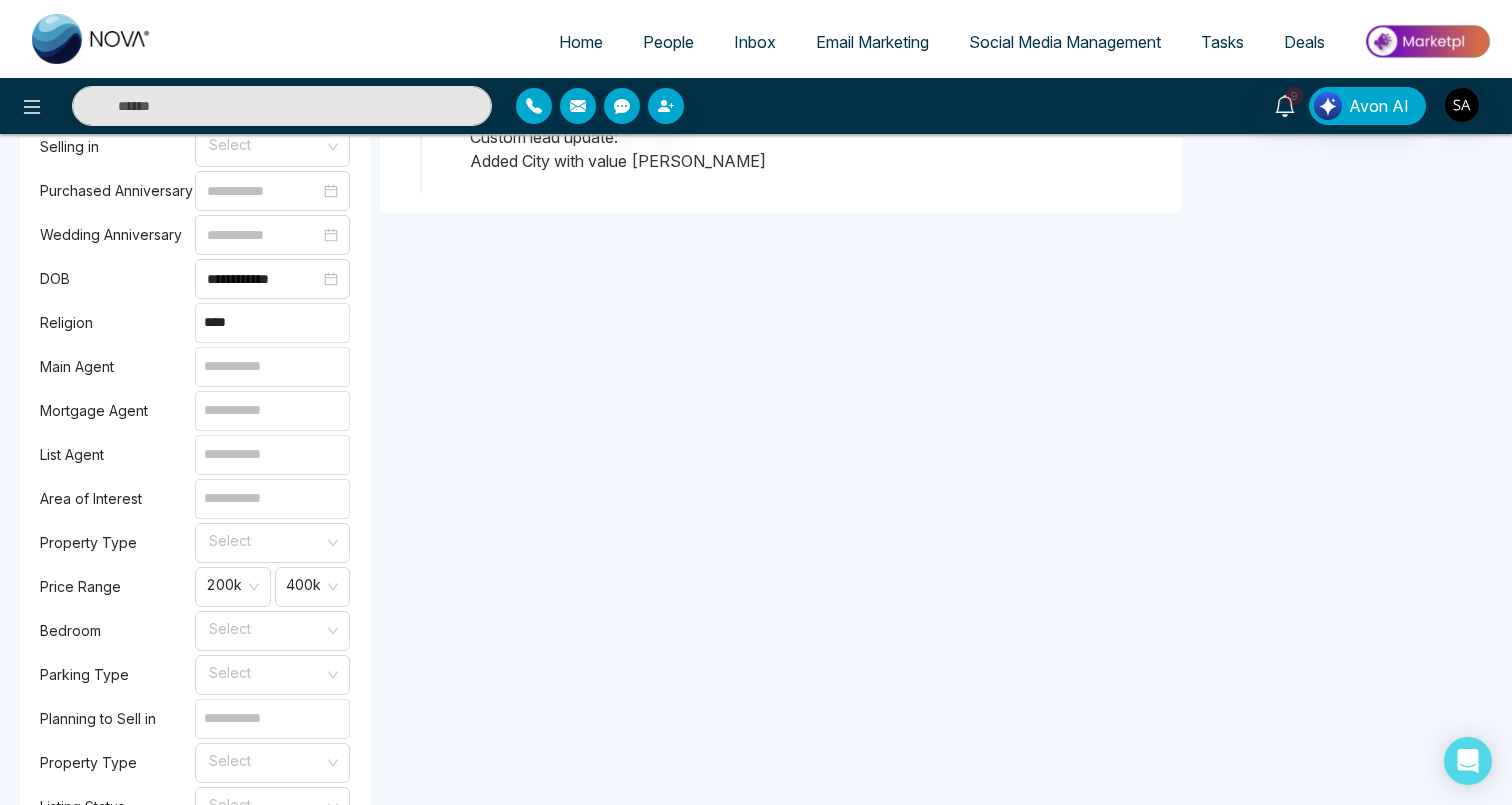 scroll, scrollTop: 1668, scrollLeft: 0, axis: vertical 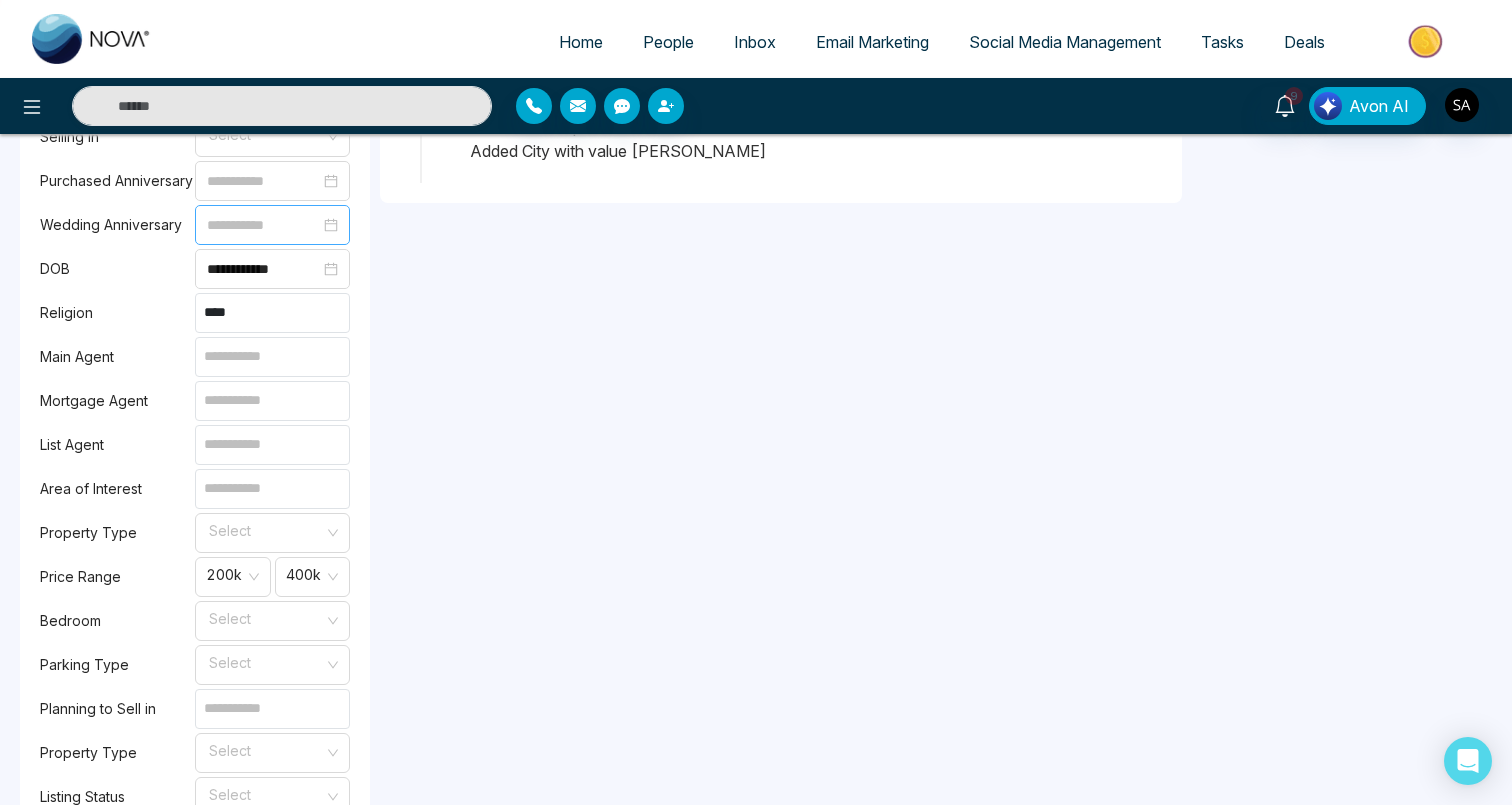 click at bounding box center [272, 225] 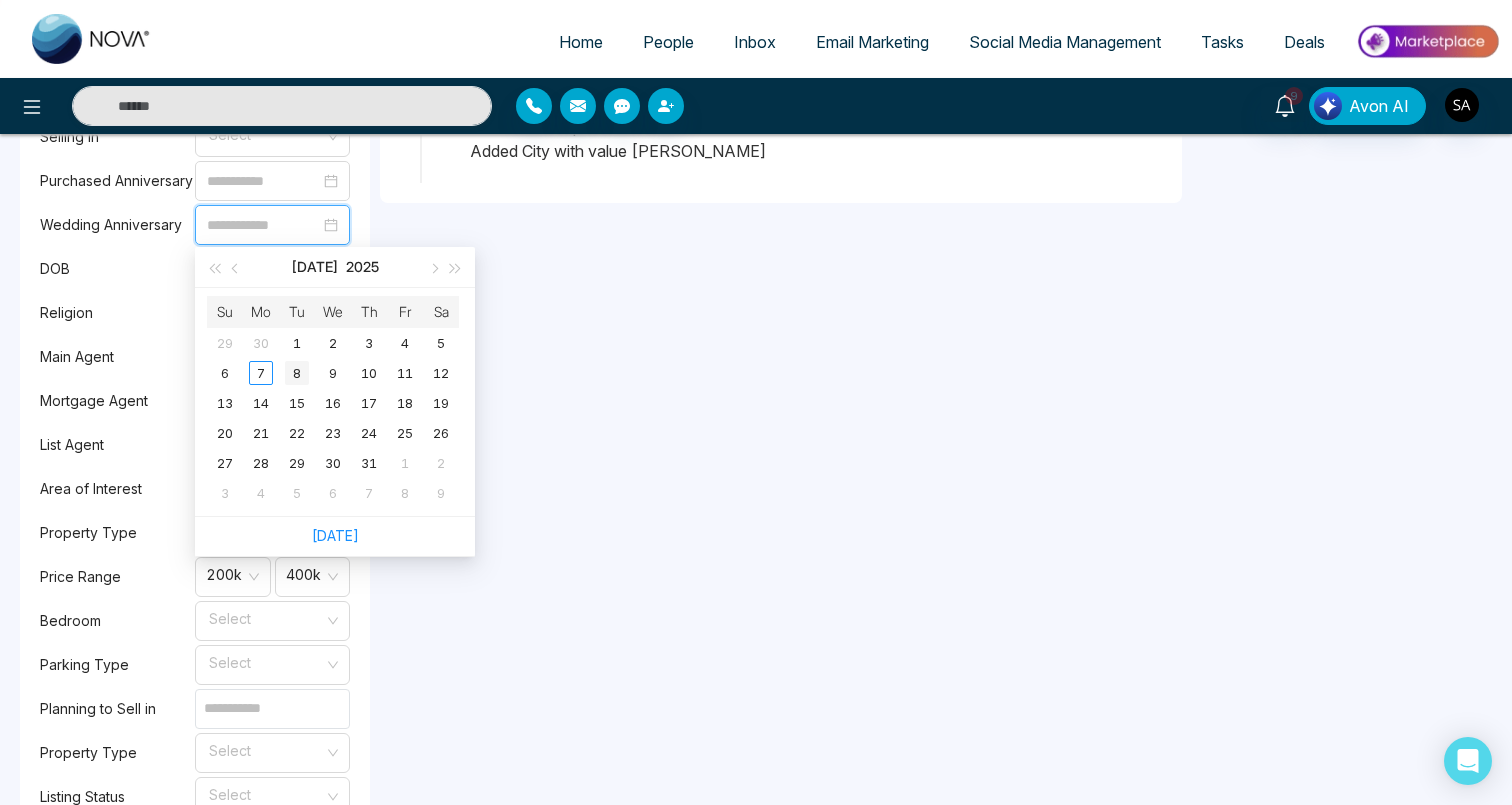 type on "**********" 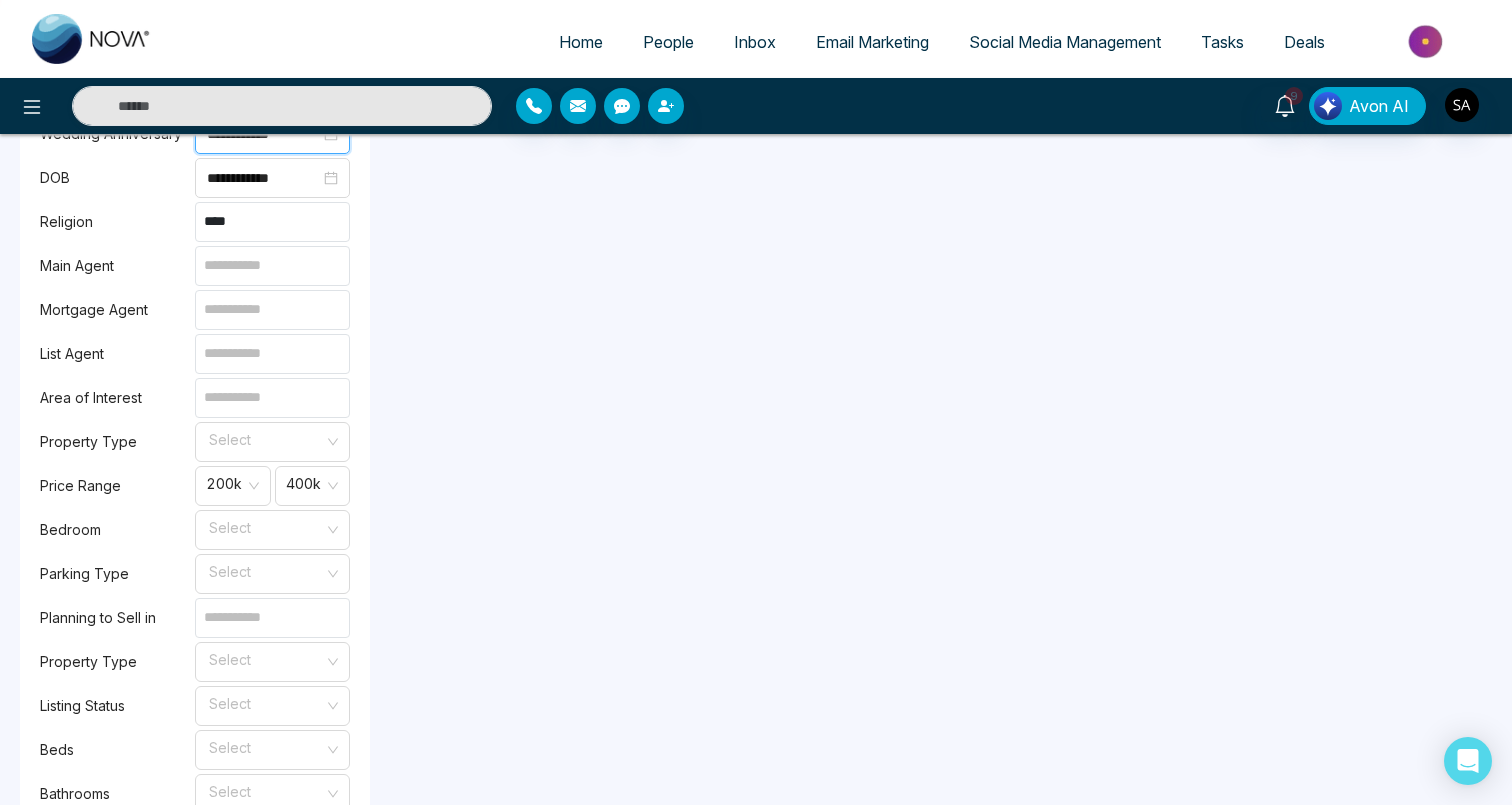 scroll, scrollTop: 2043, scrollLeft: 0, axis: vertical 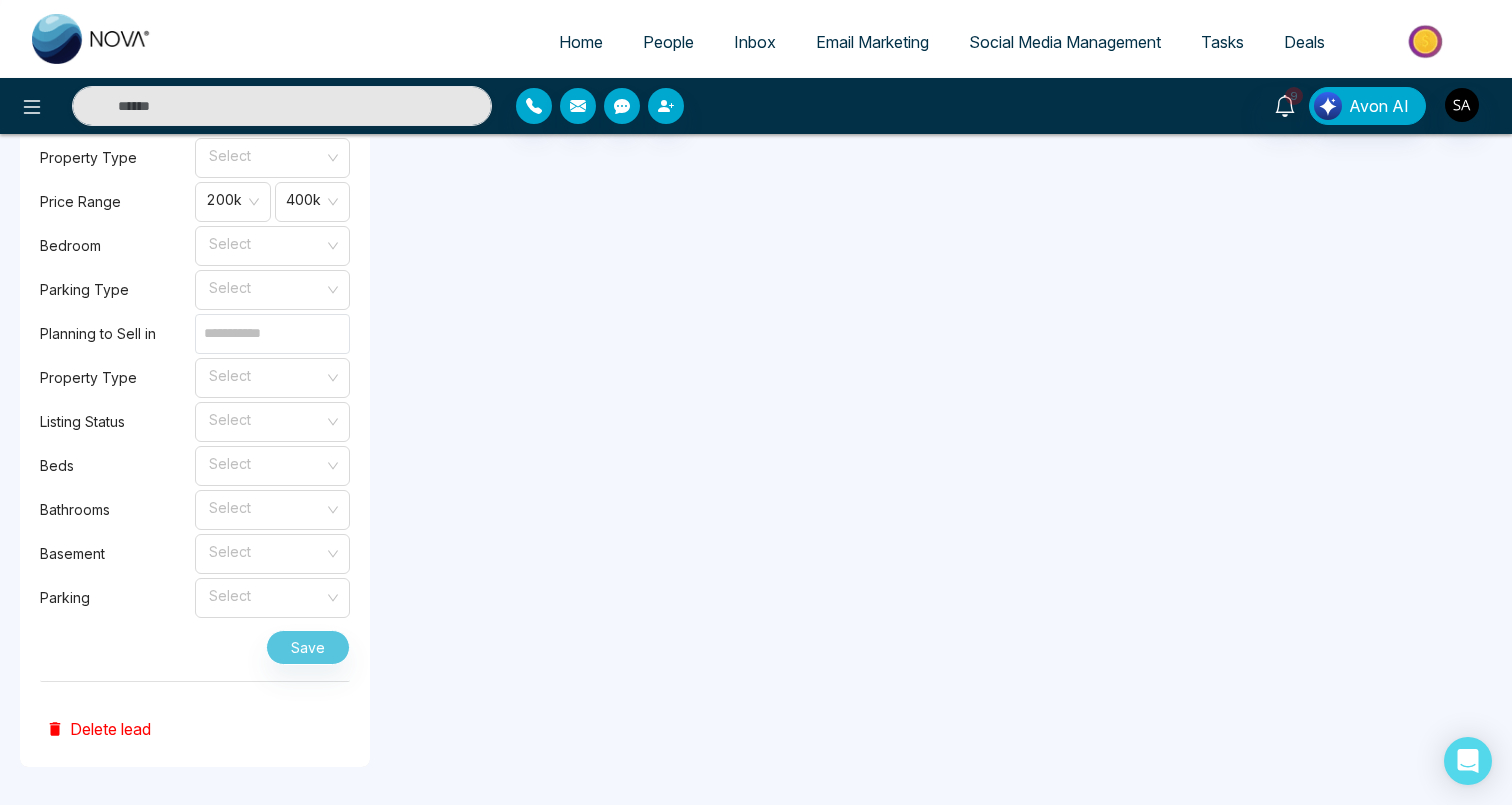 click on "Save" at bounding box center [195, 643] 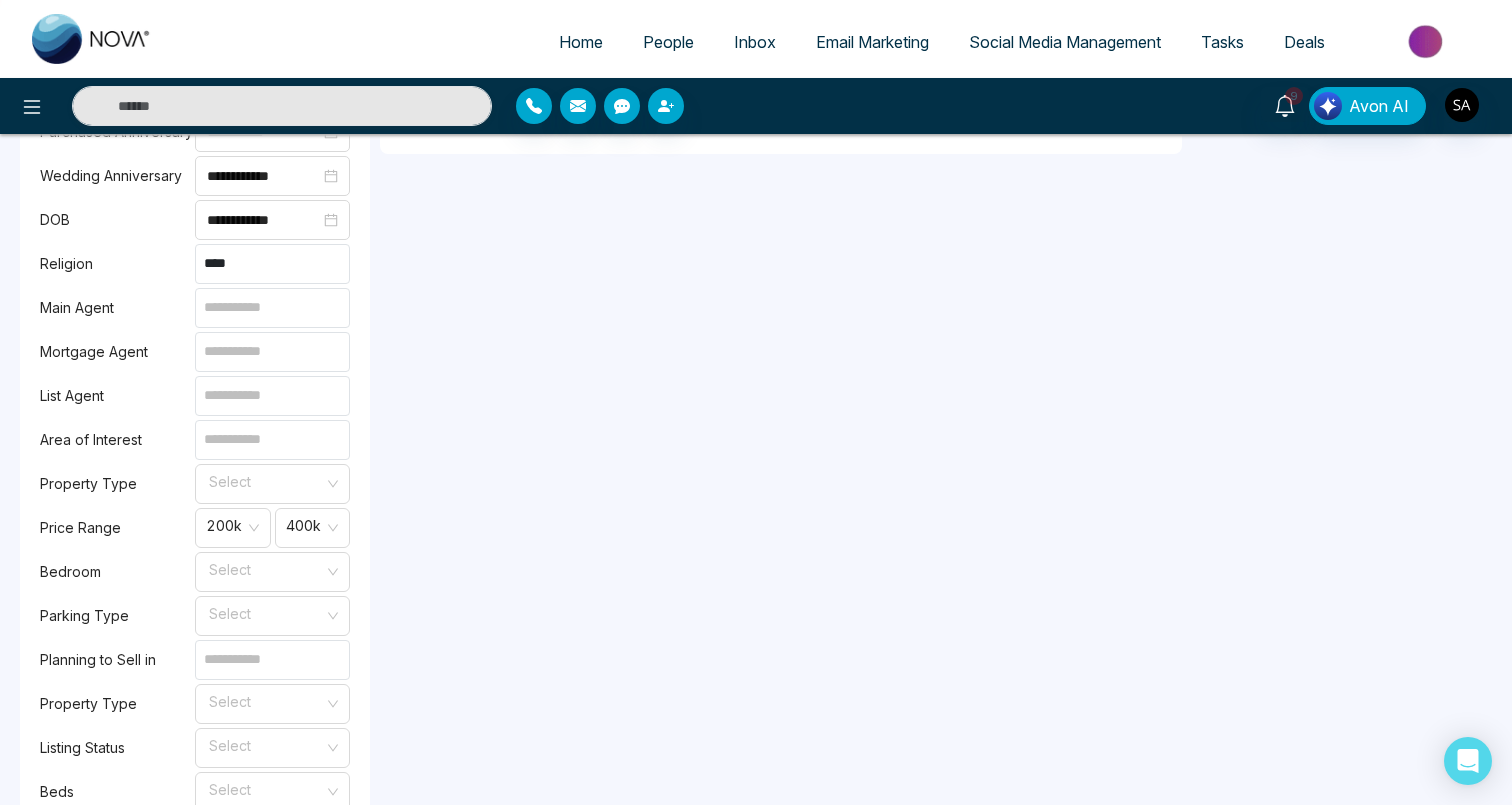 scroll, scrollTop: 1704, scrollLeft: 0, axis: vertical 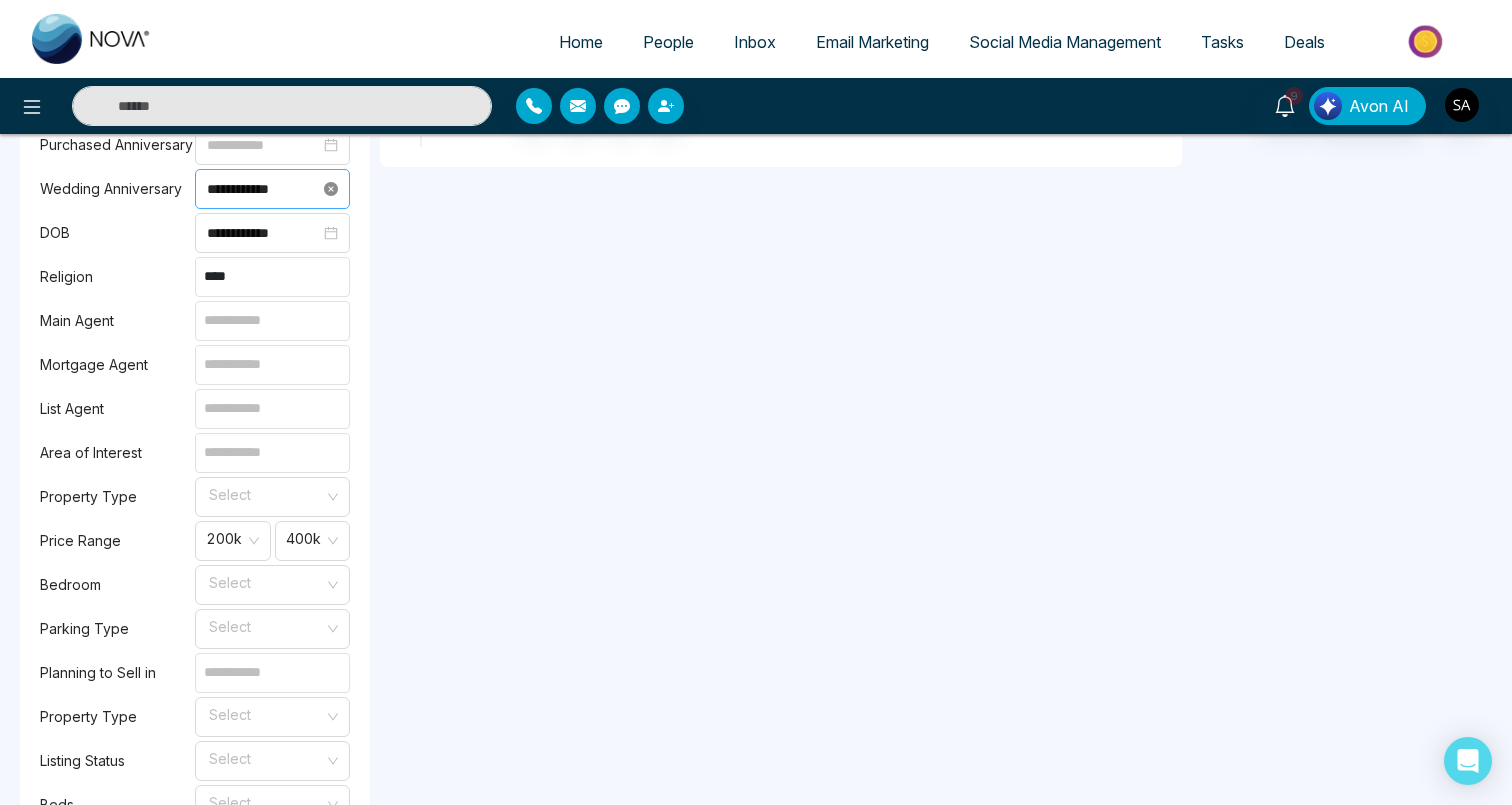 type 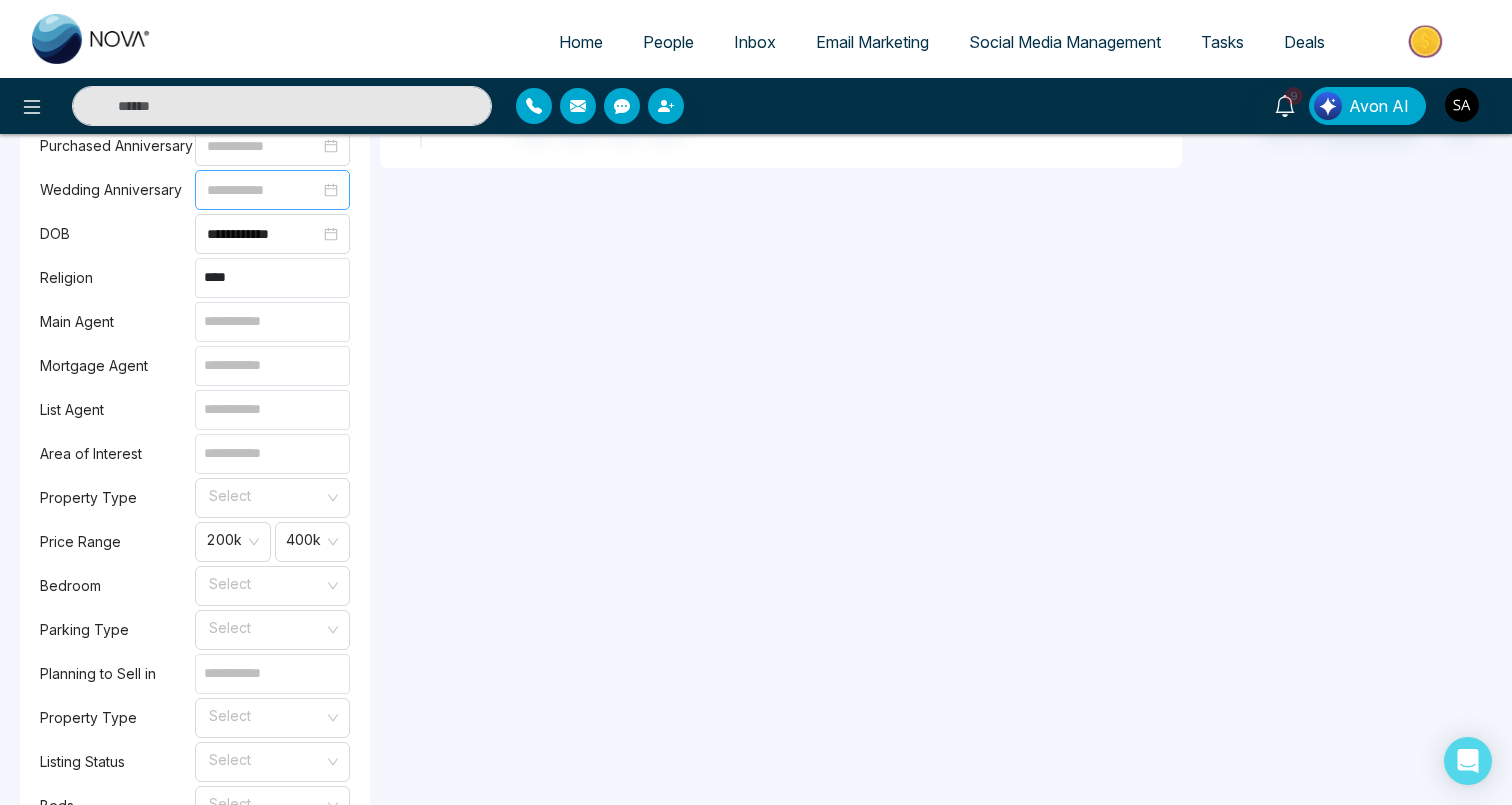 scroll, scrollTop: 1628, scrollLeft: 0, axis: vertical 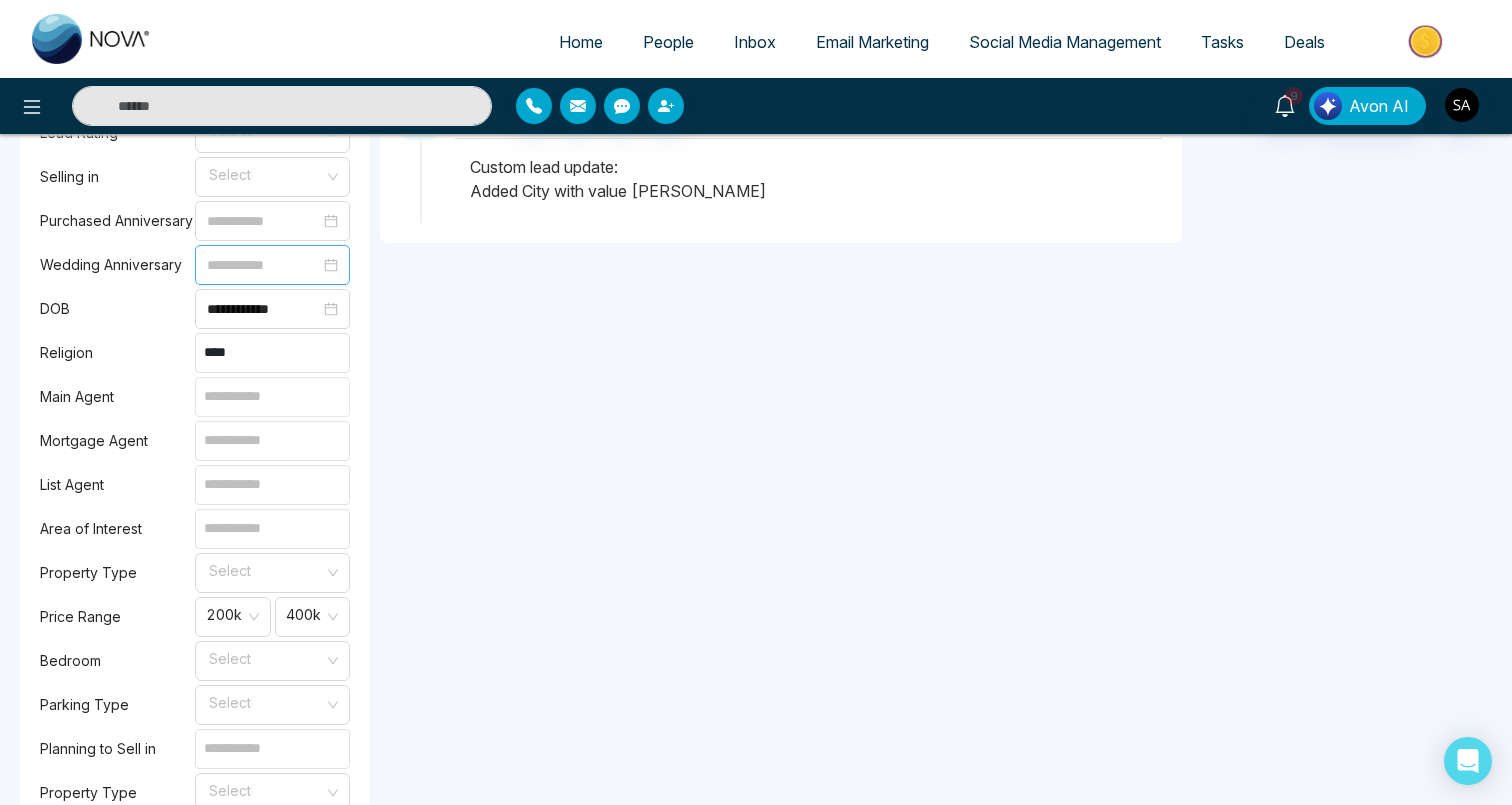 click at bounding box center [272, 397] 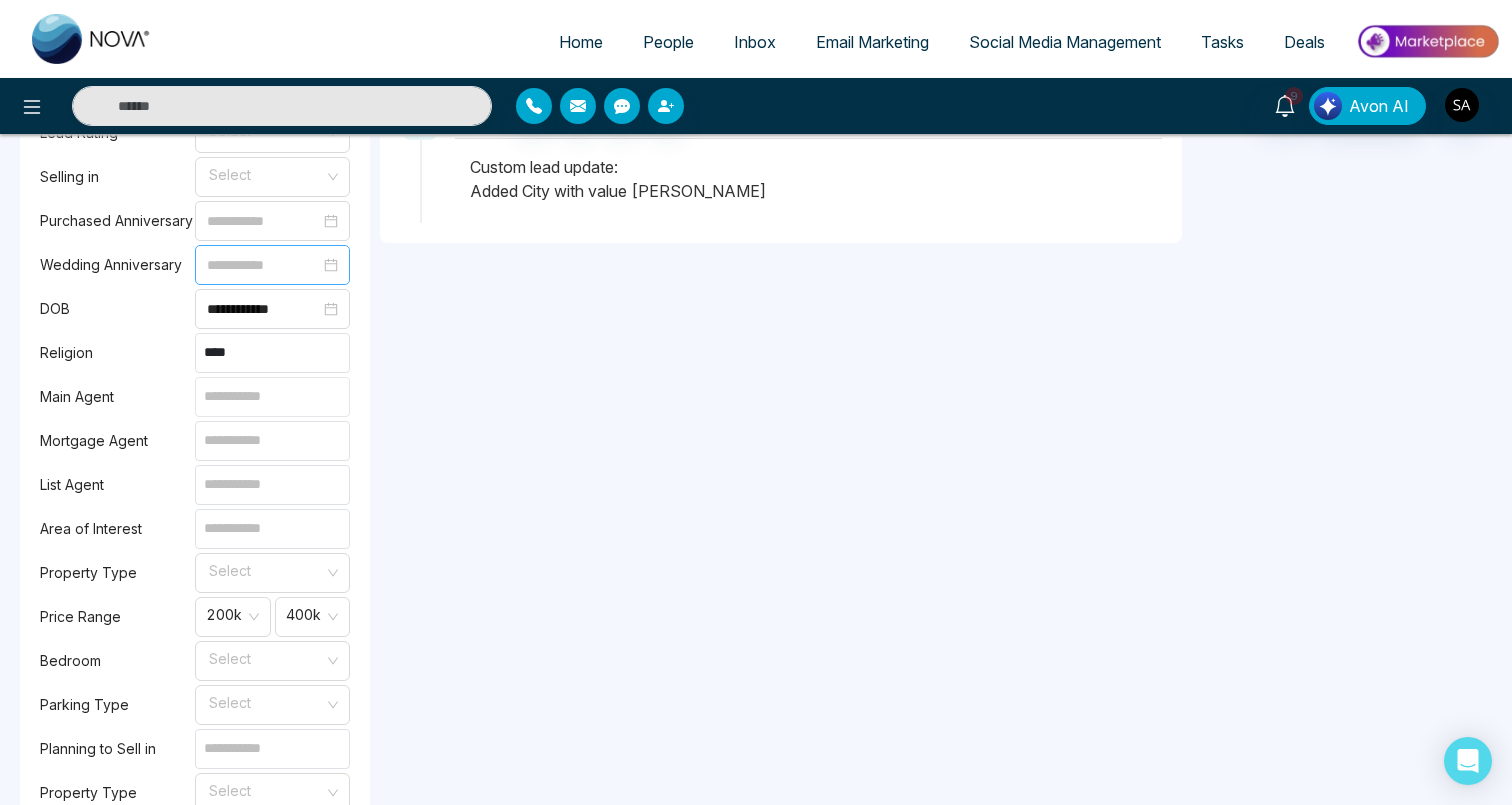 type on "****" 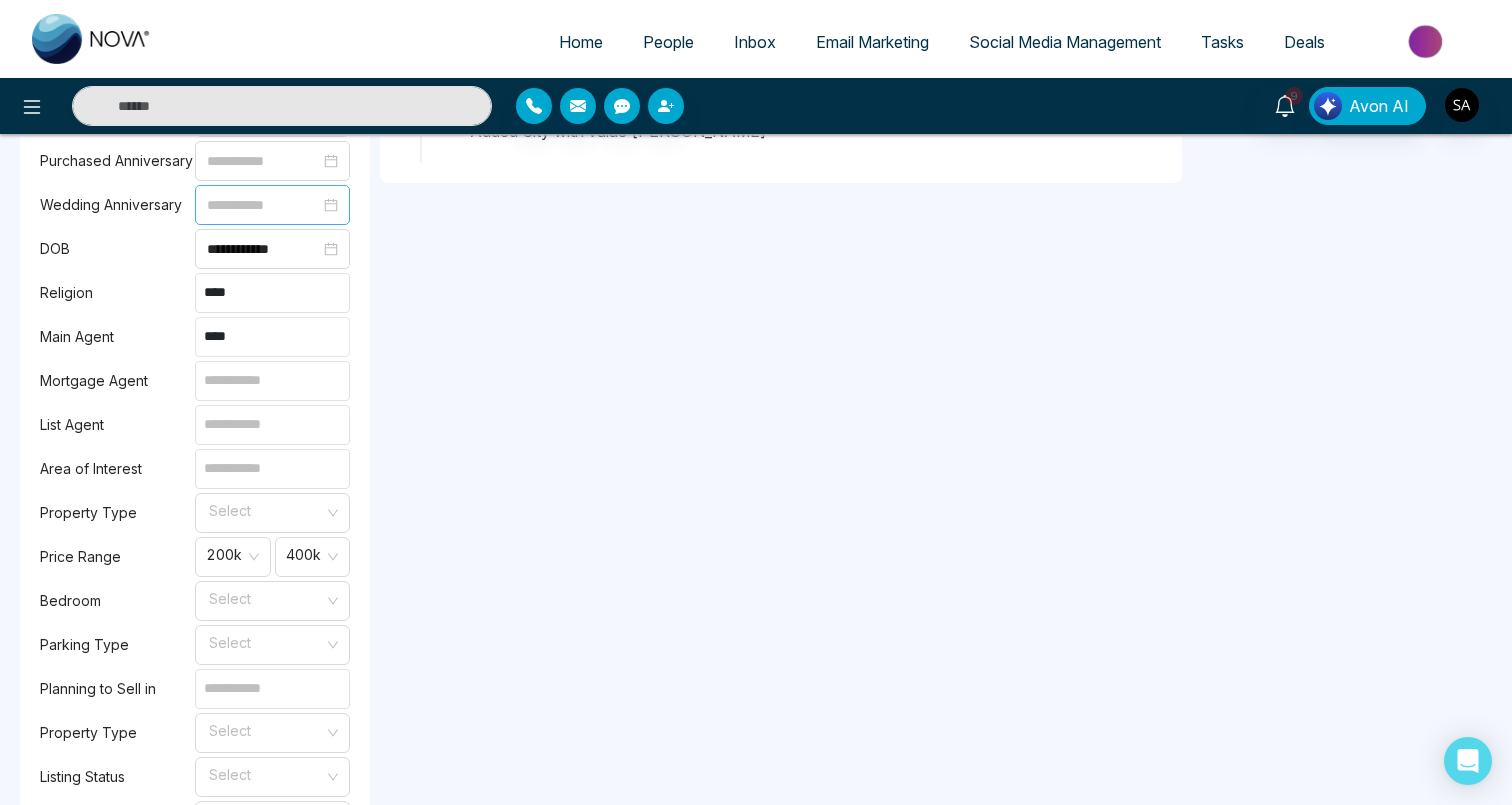 scroll, scrollTop: 1654, scrollLeft: 0, axis: vertical 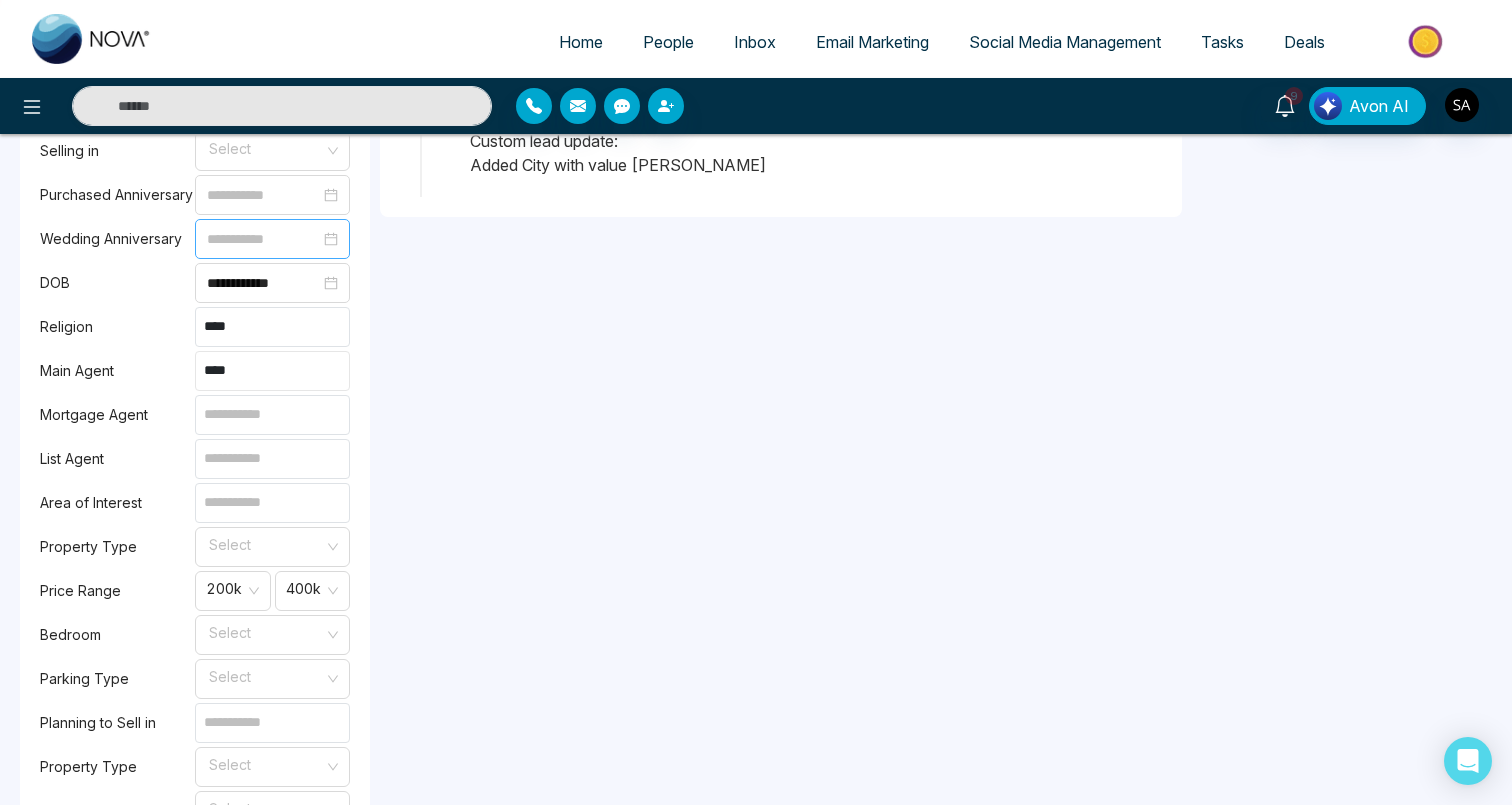 click on "****" at bounding box center (272, 371) 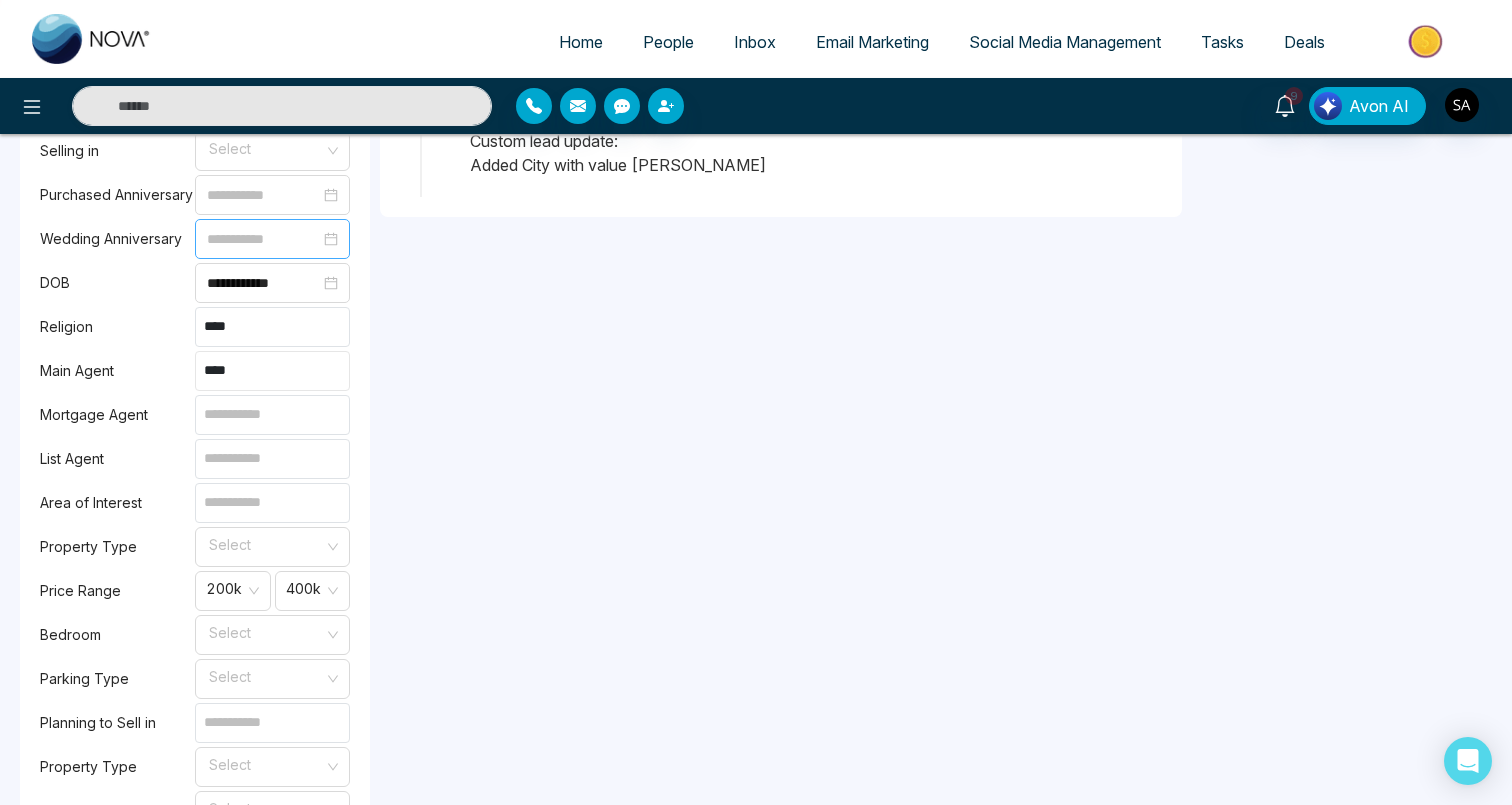 click on "****" at bounding box center (272, 371) 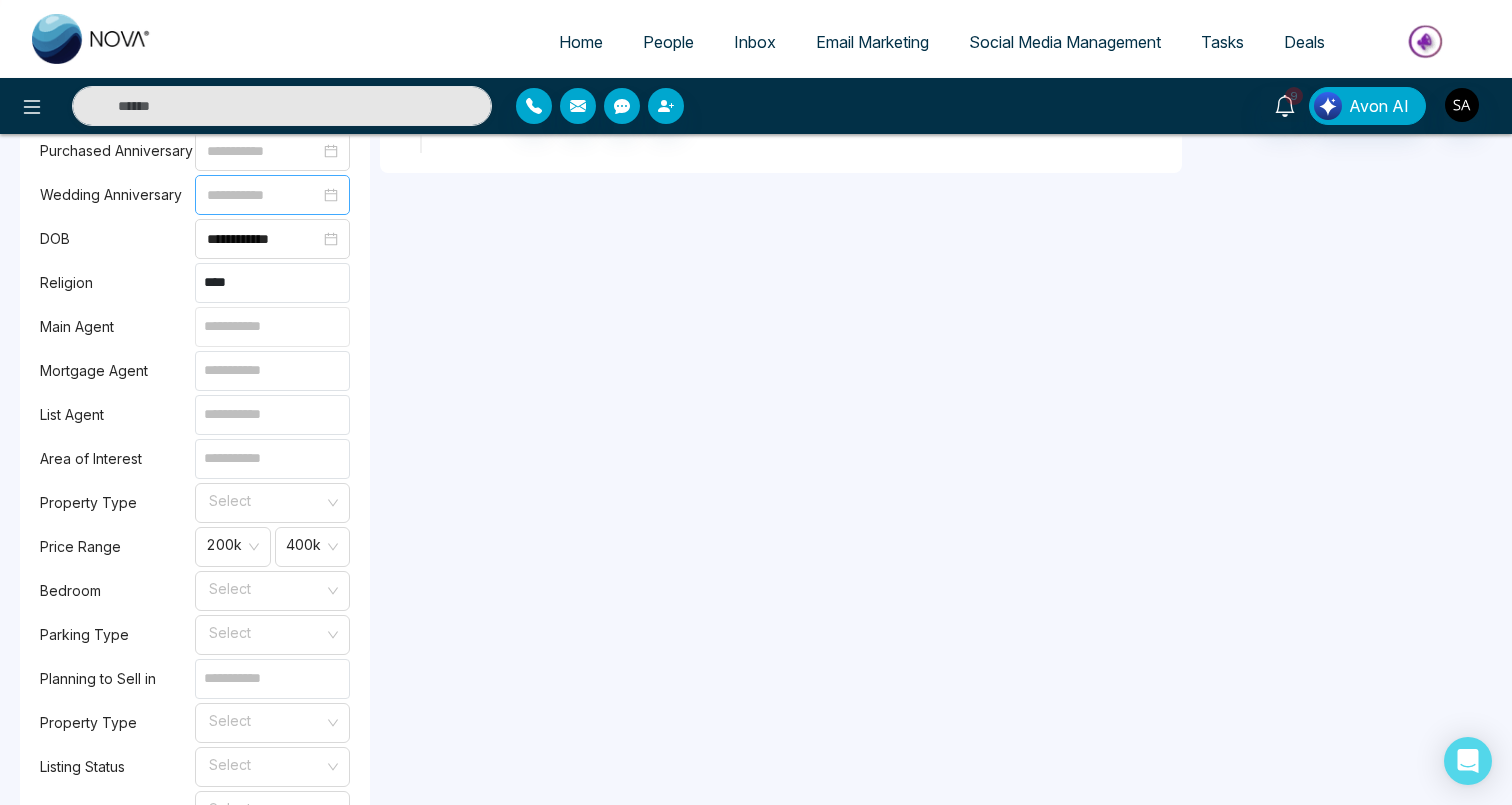 scroll, scrollTop: 1655, scrollLeft: 0, axis: vertical 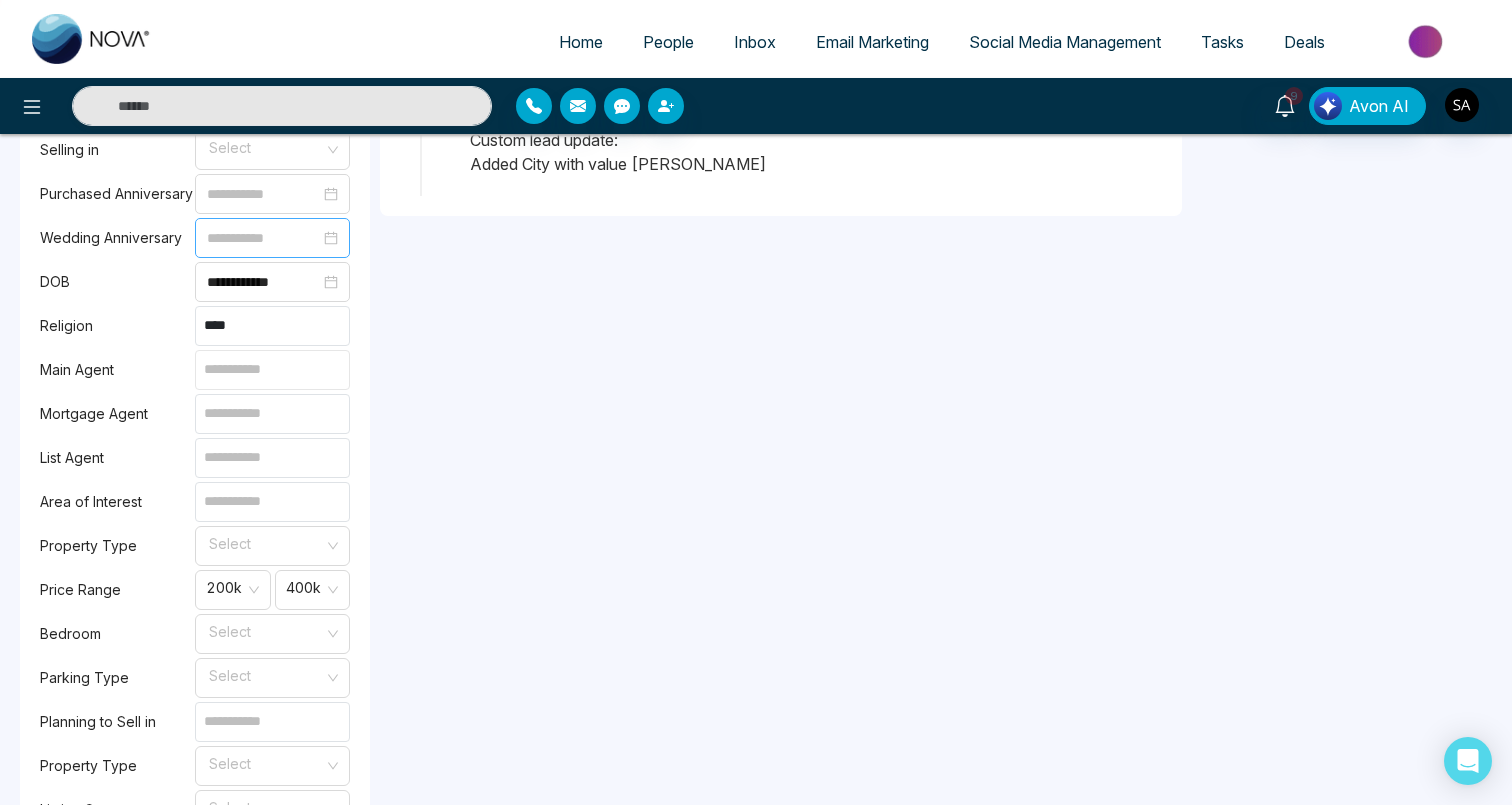 type 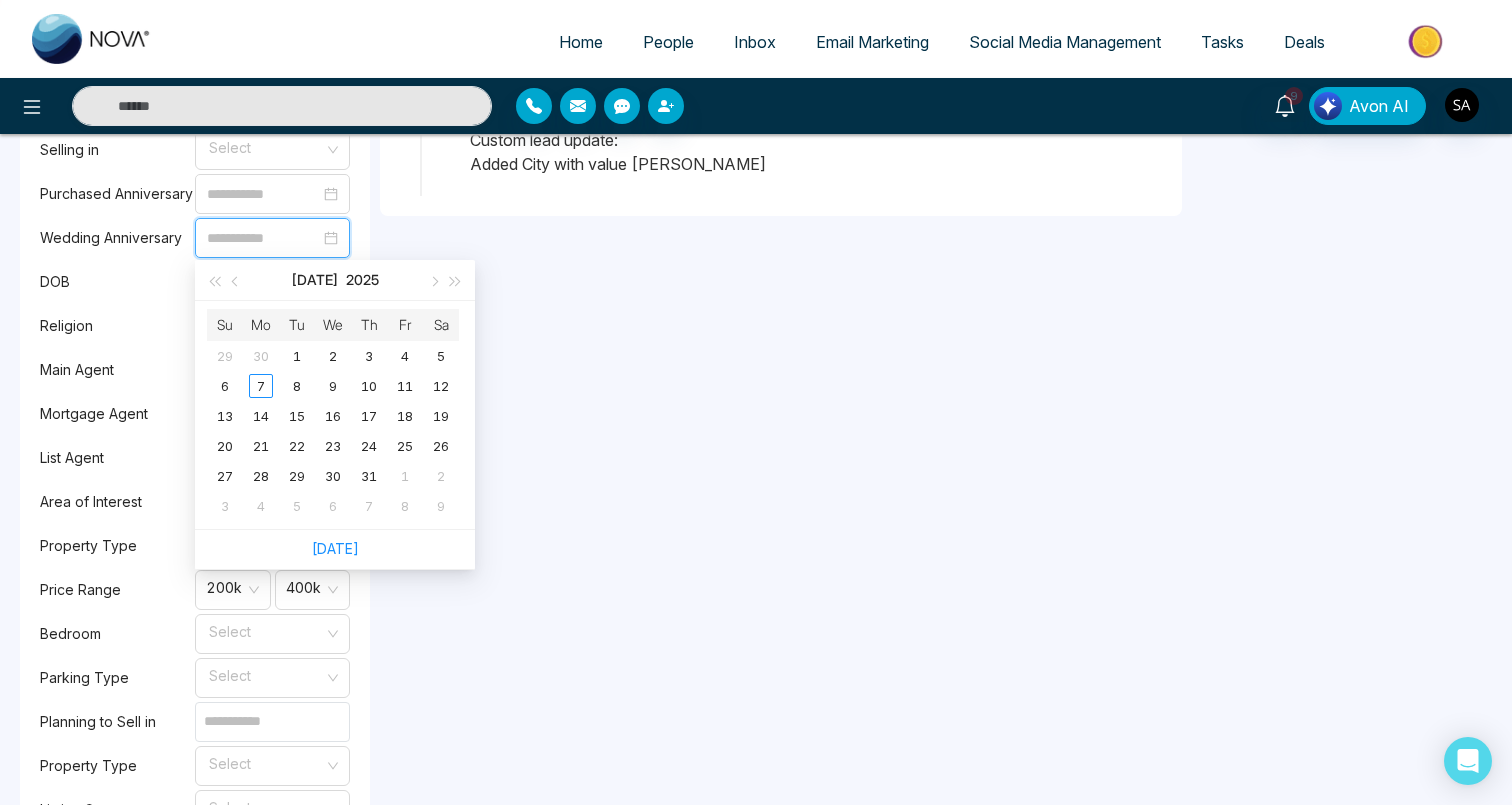 click at bounding box center (263, 238) 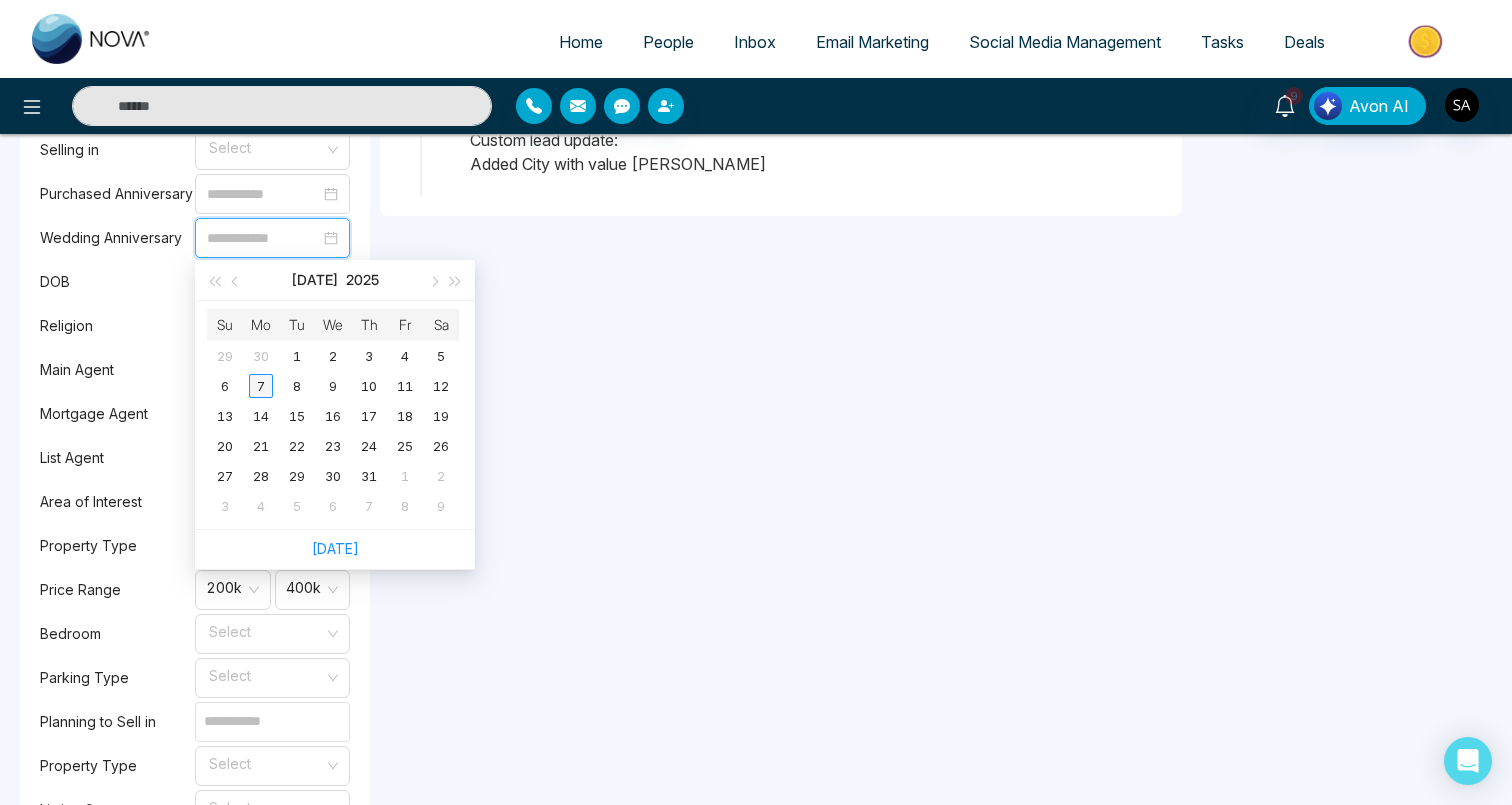 type on "**********" 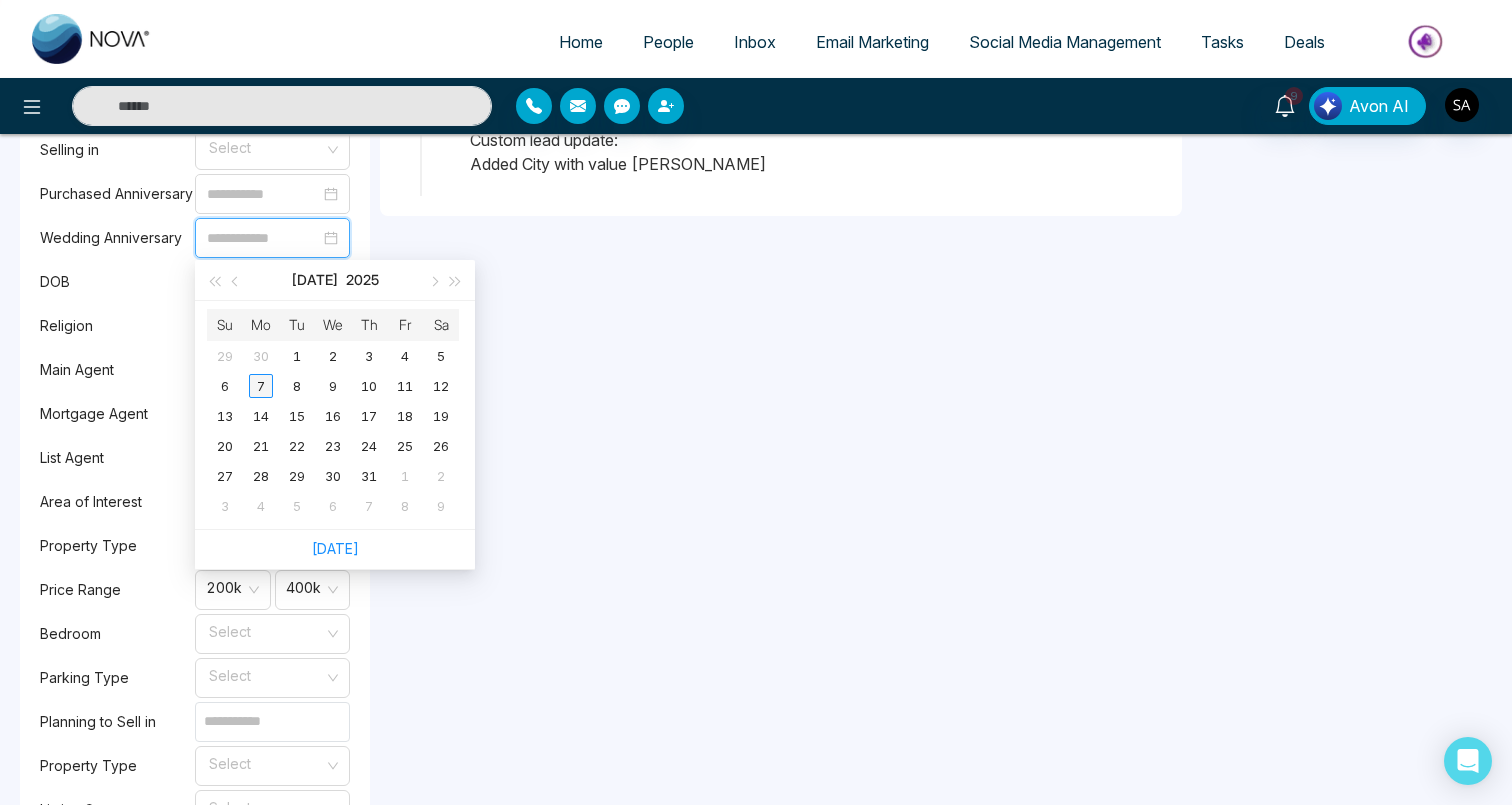click on "7" at bounding box center (261, 386) 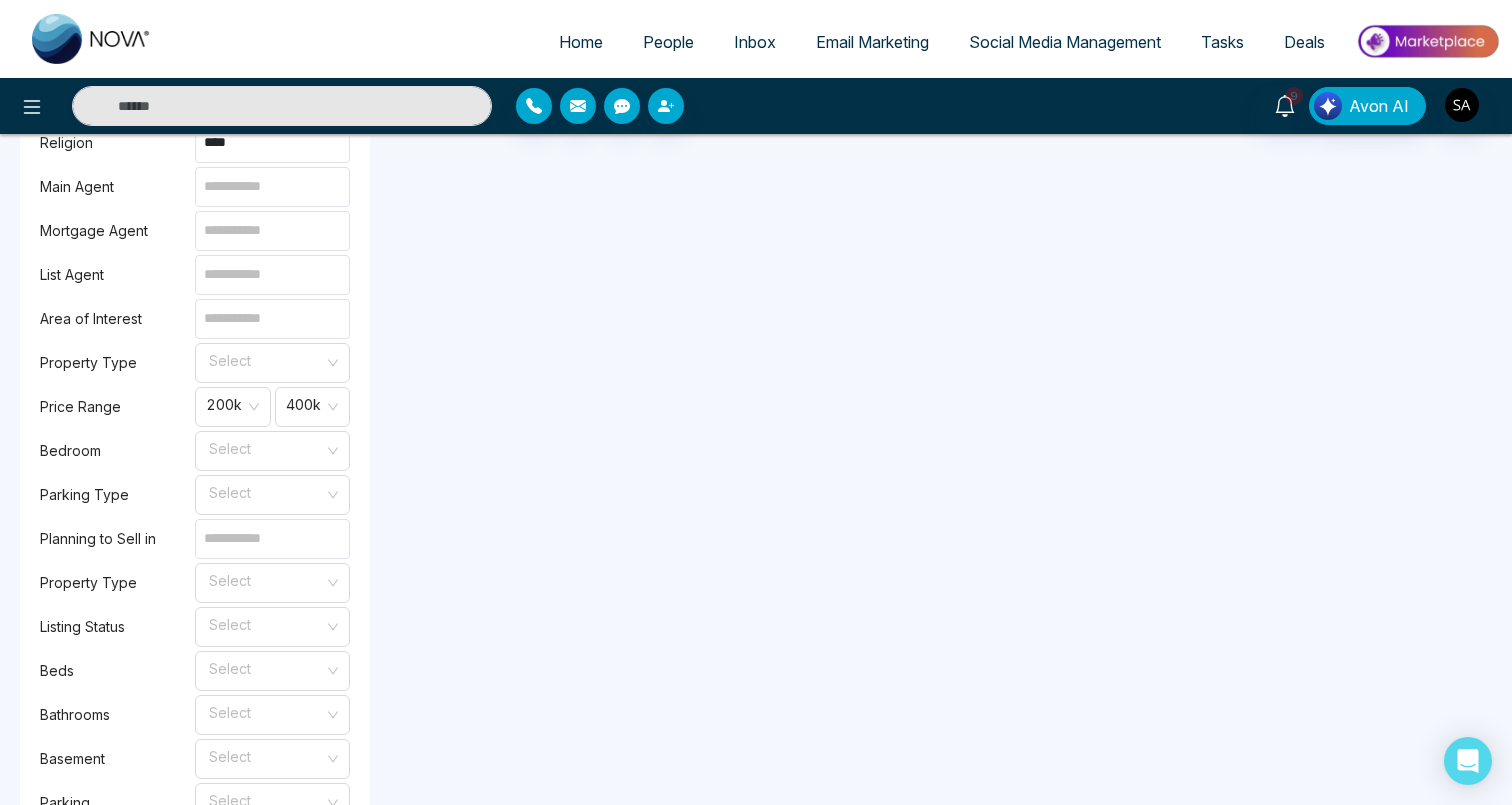 scroll, scrollTop: 2043, scrollLeft: 0, axis: vertical 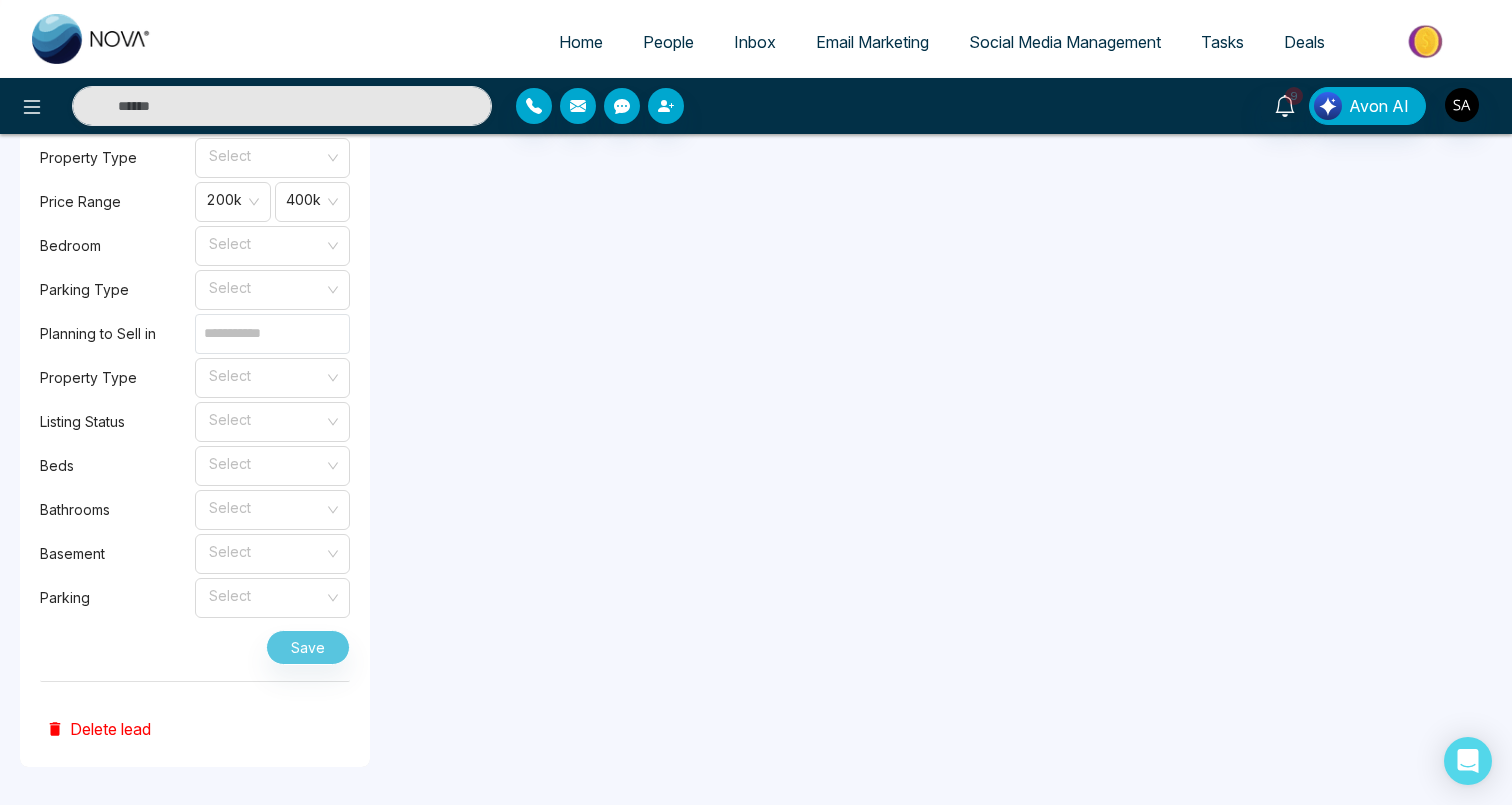 click on "Save" at bounding box center (195, 643) 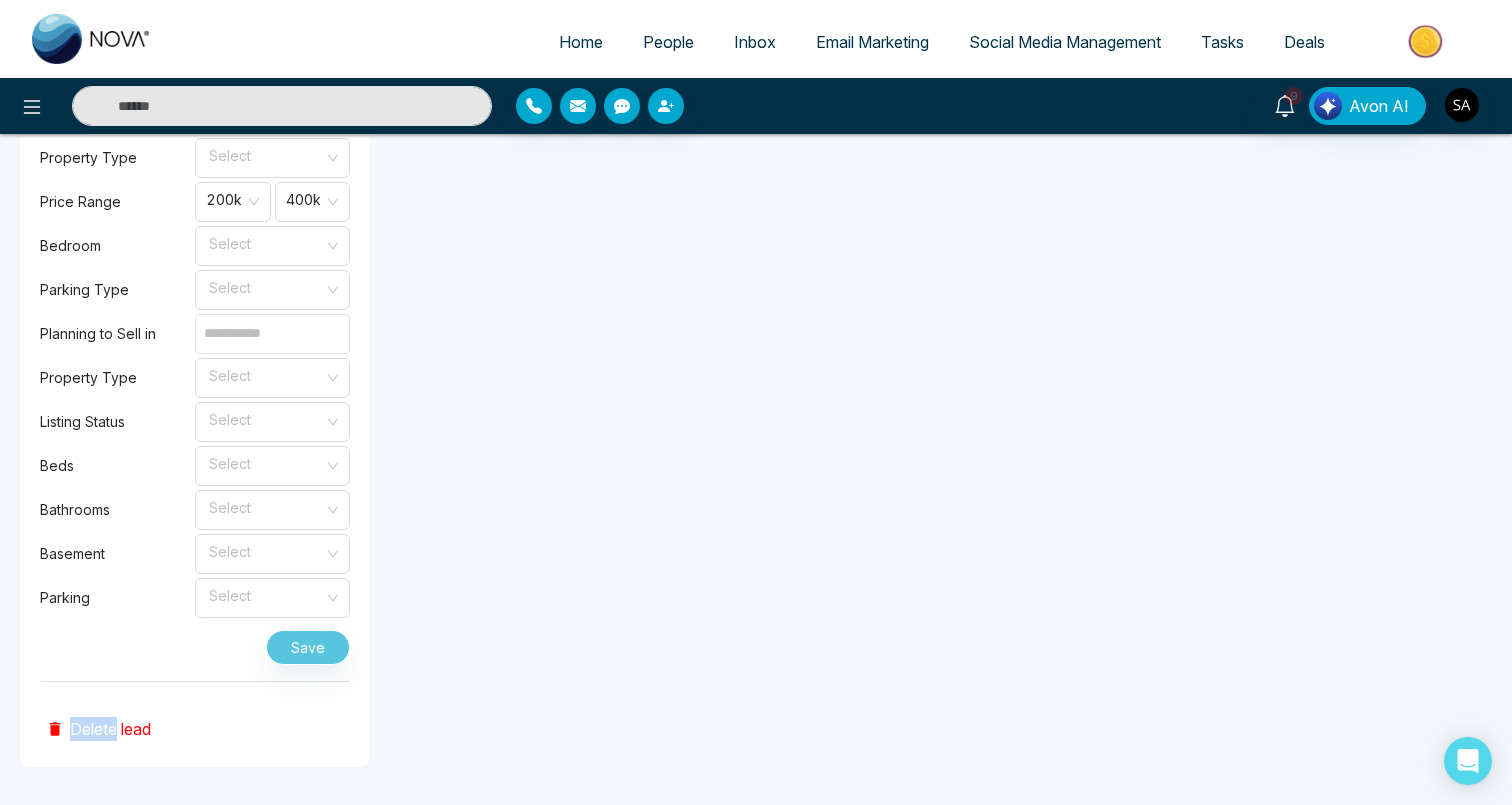 click on "Save" at bounding box center [195, 643] 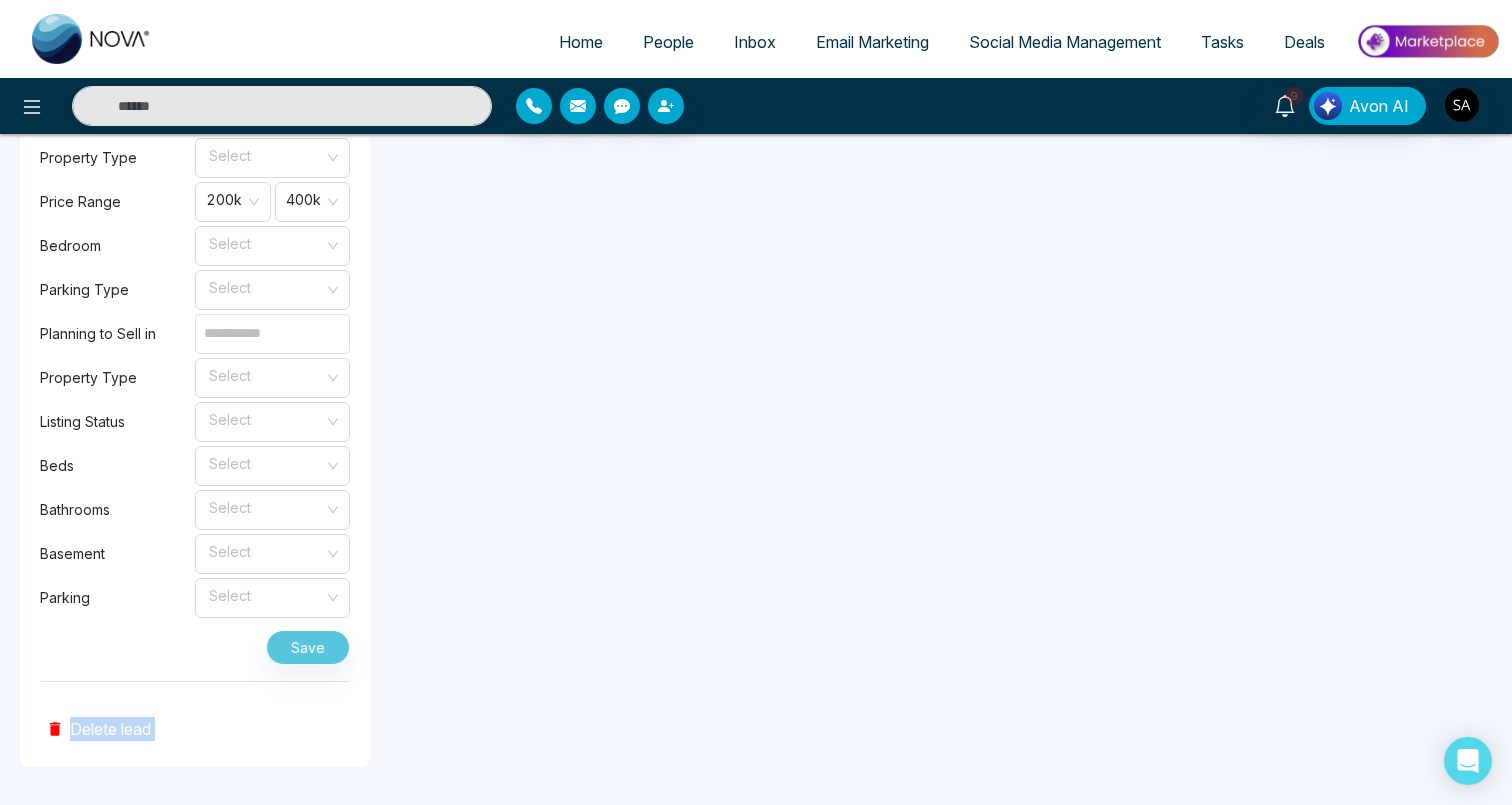 click on "Save" at bounding box center (195, 643) 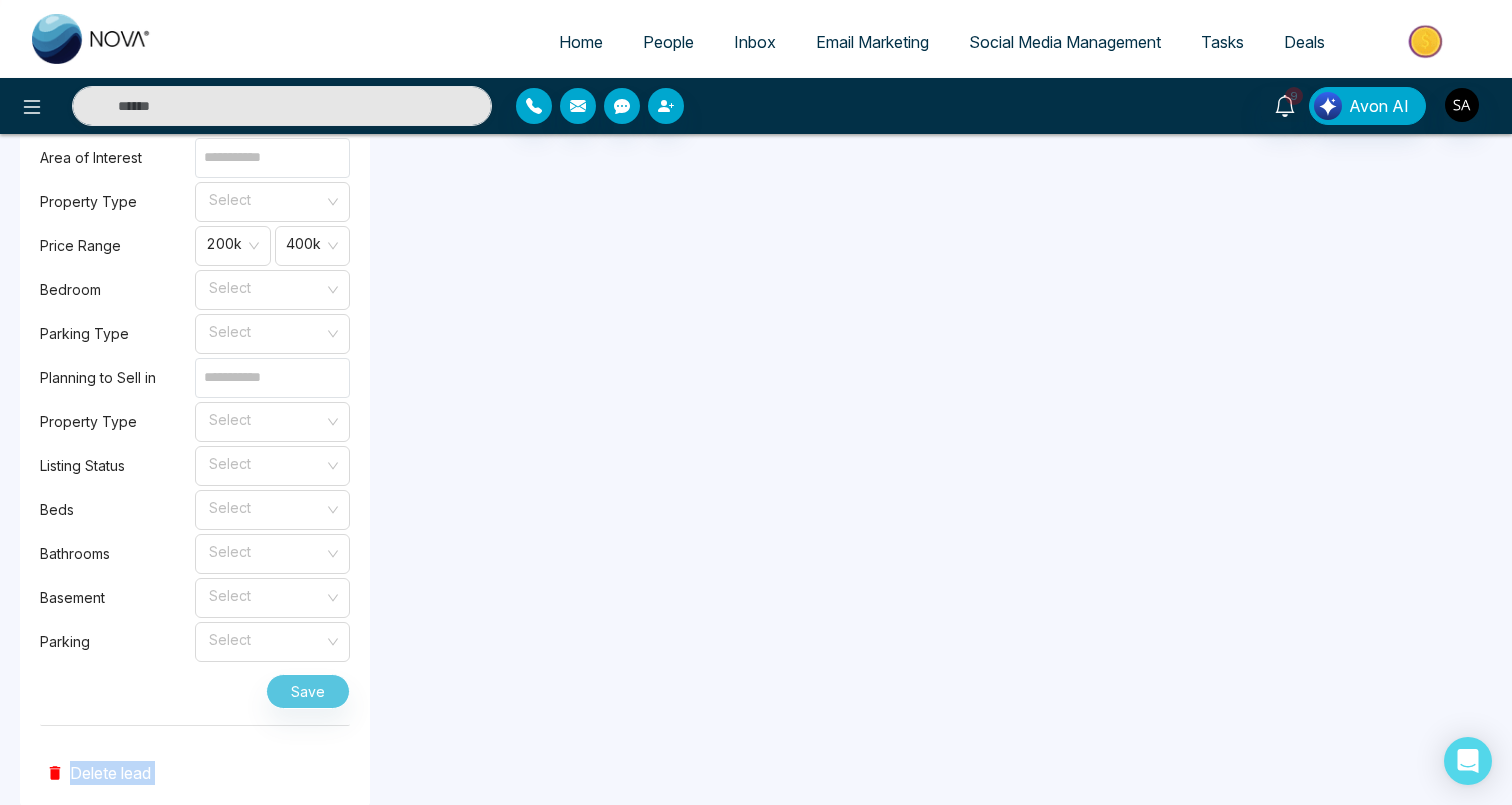 scroll, scrollTop: 1997, scrollLeft: 0, axis: vertical 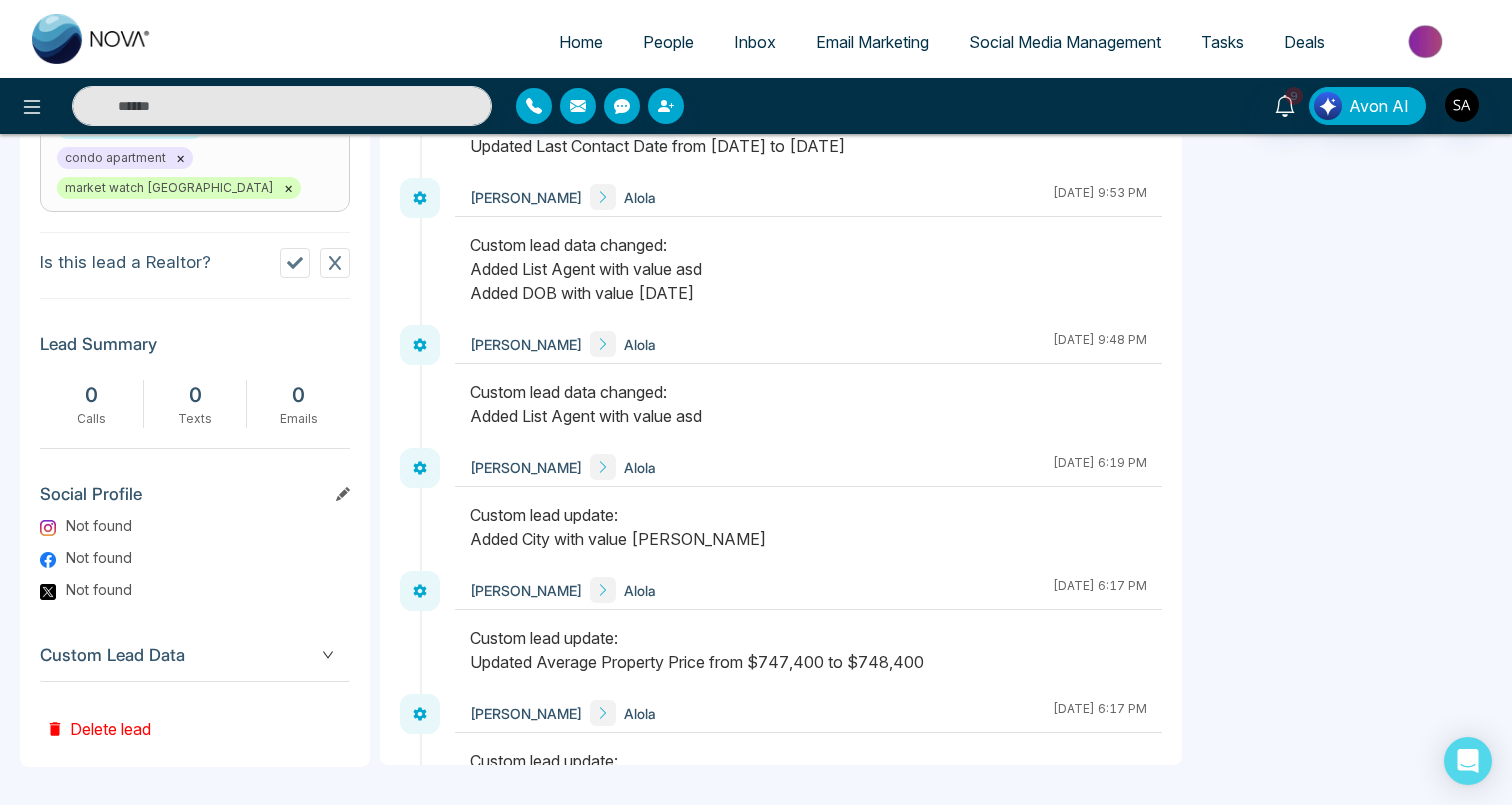 click on "Custom Lead Data" at bounding box center [195, 655] 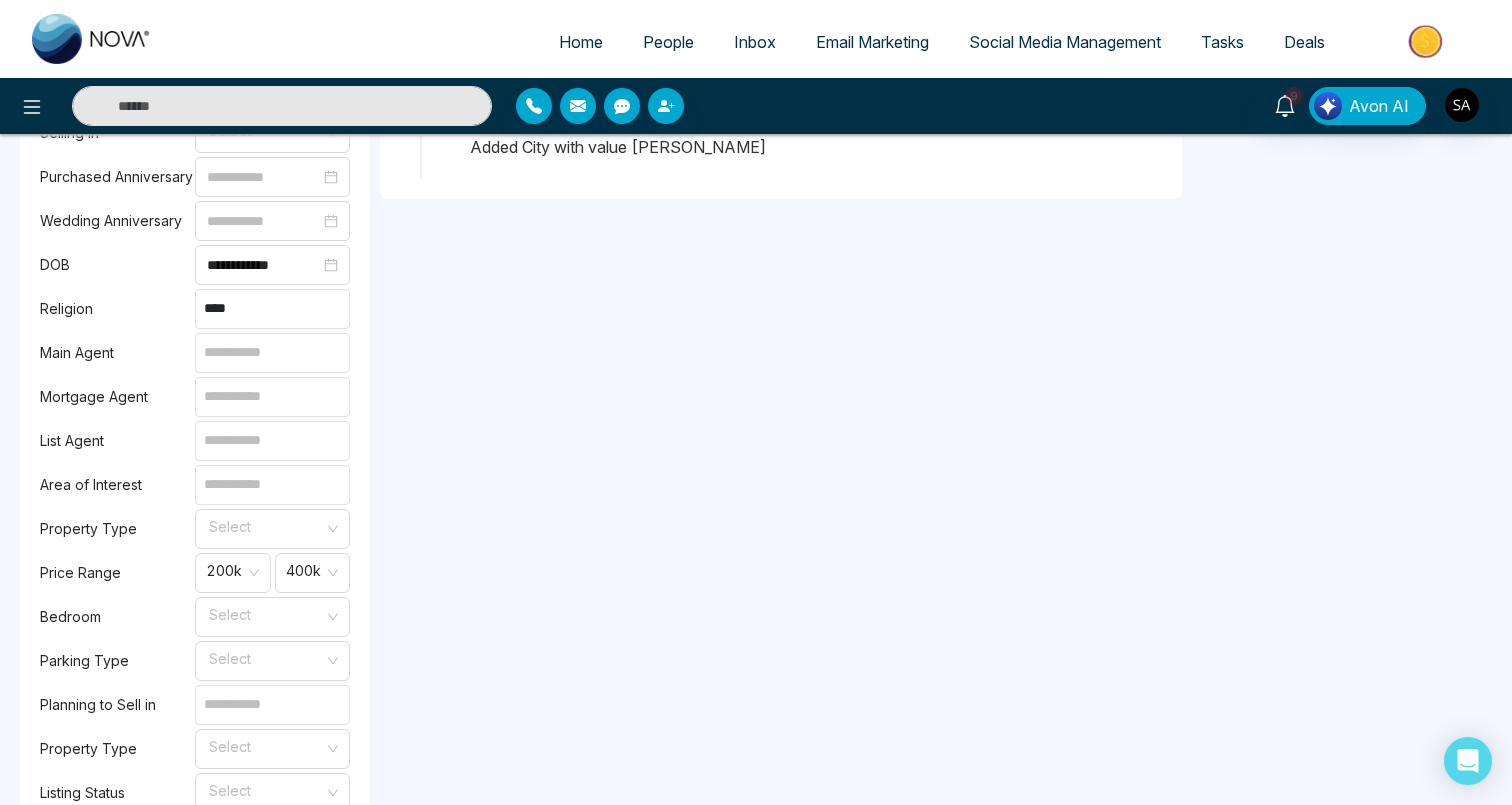 scroll, scrollTop: 1638, scrollLeft: 0, axis: vertical 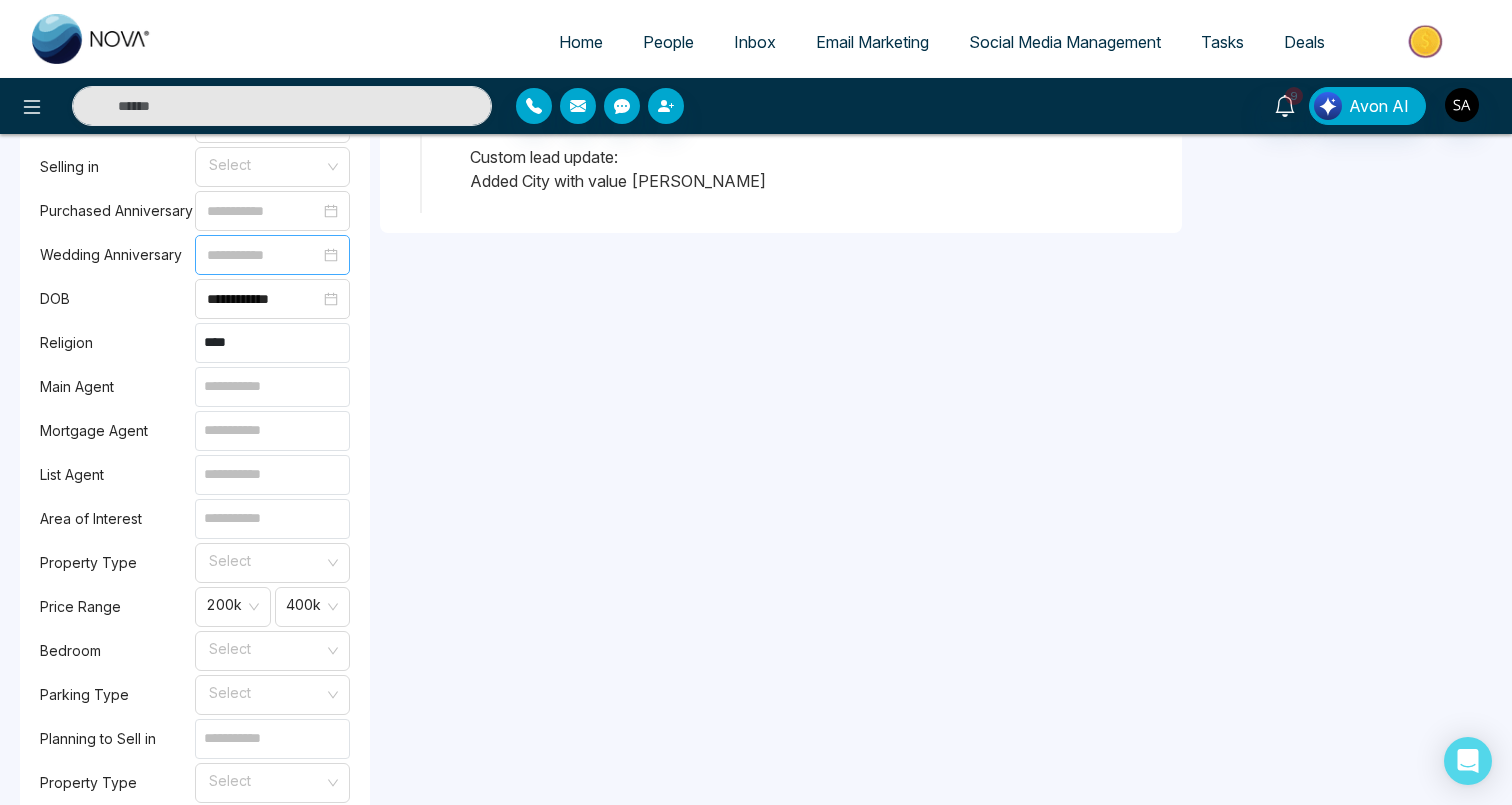 click at bounding box center [263, 255] 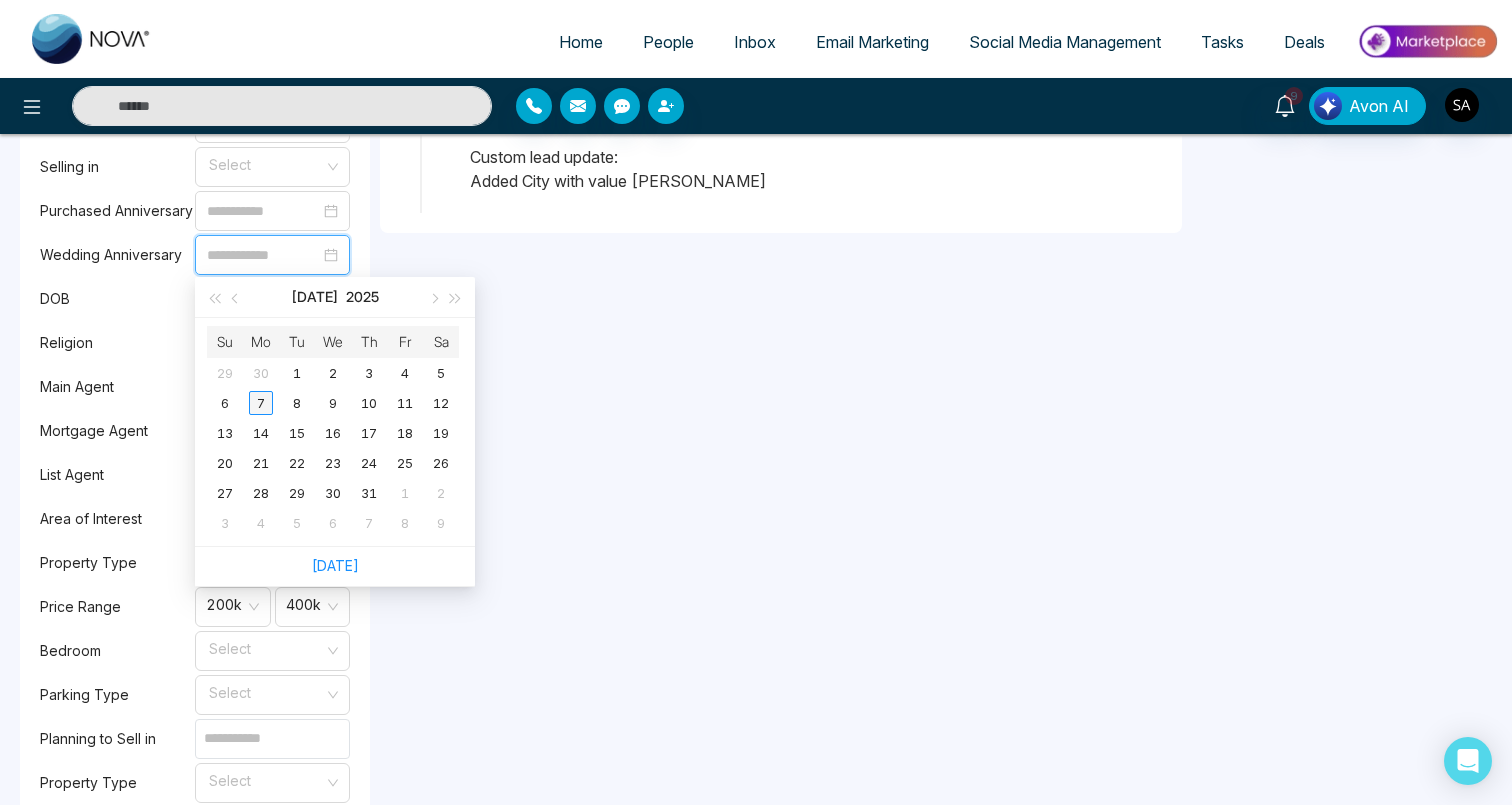 type on "**********" 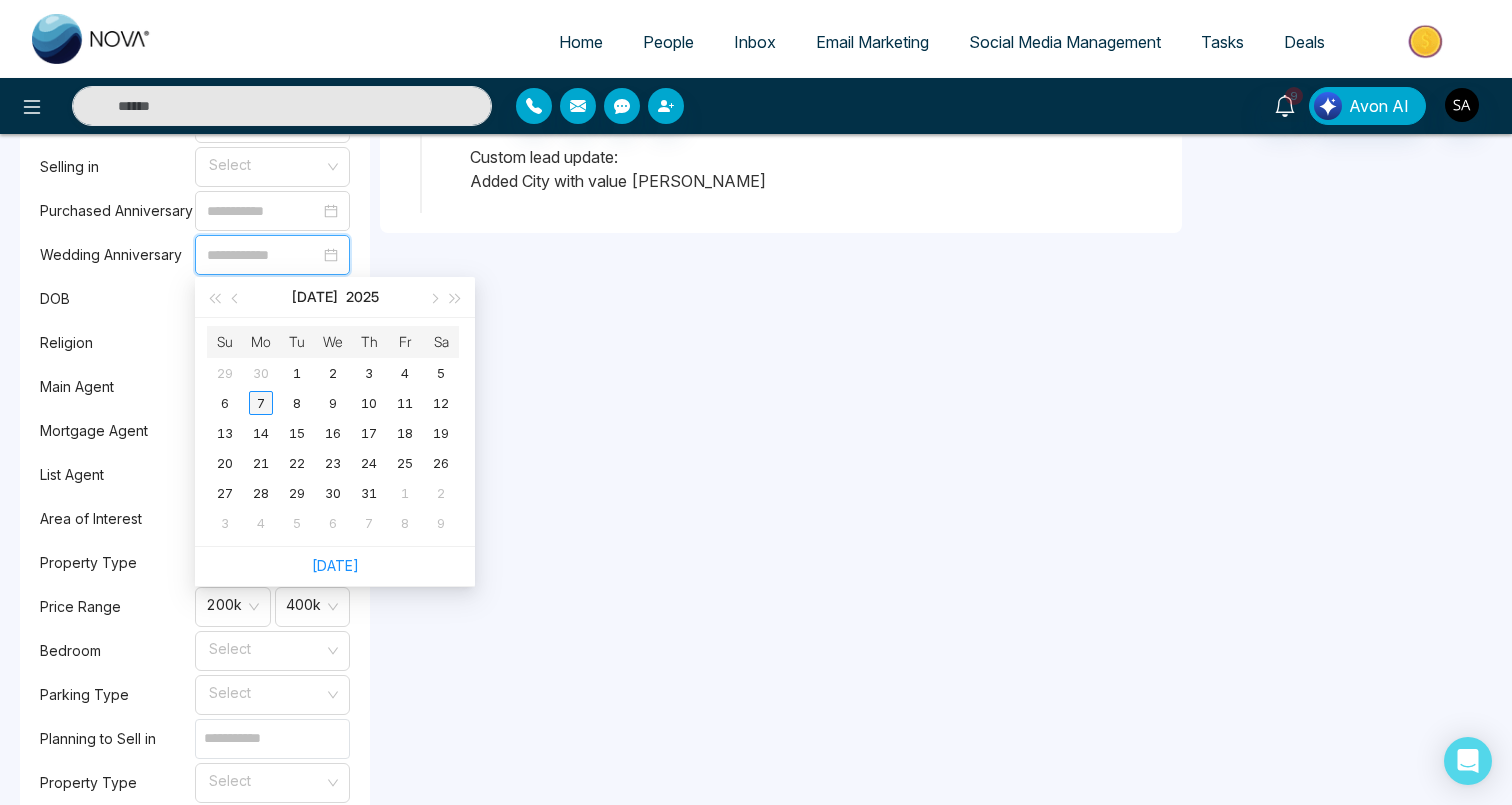 click on "7" at bounding box center (261, 403) 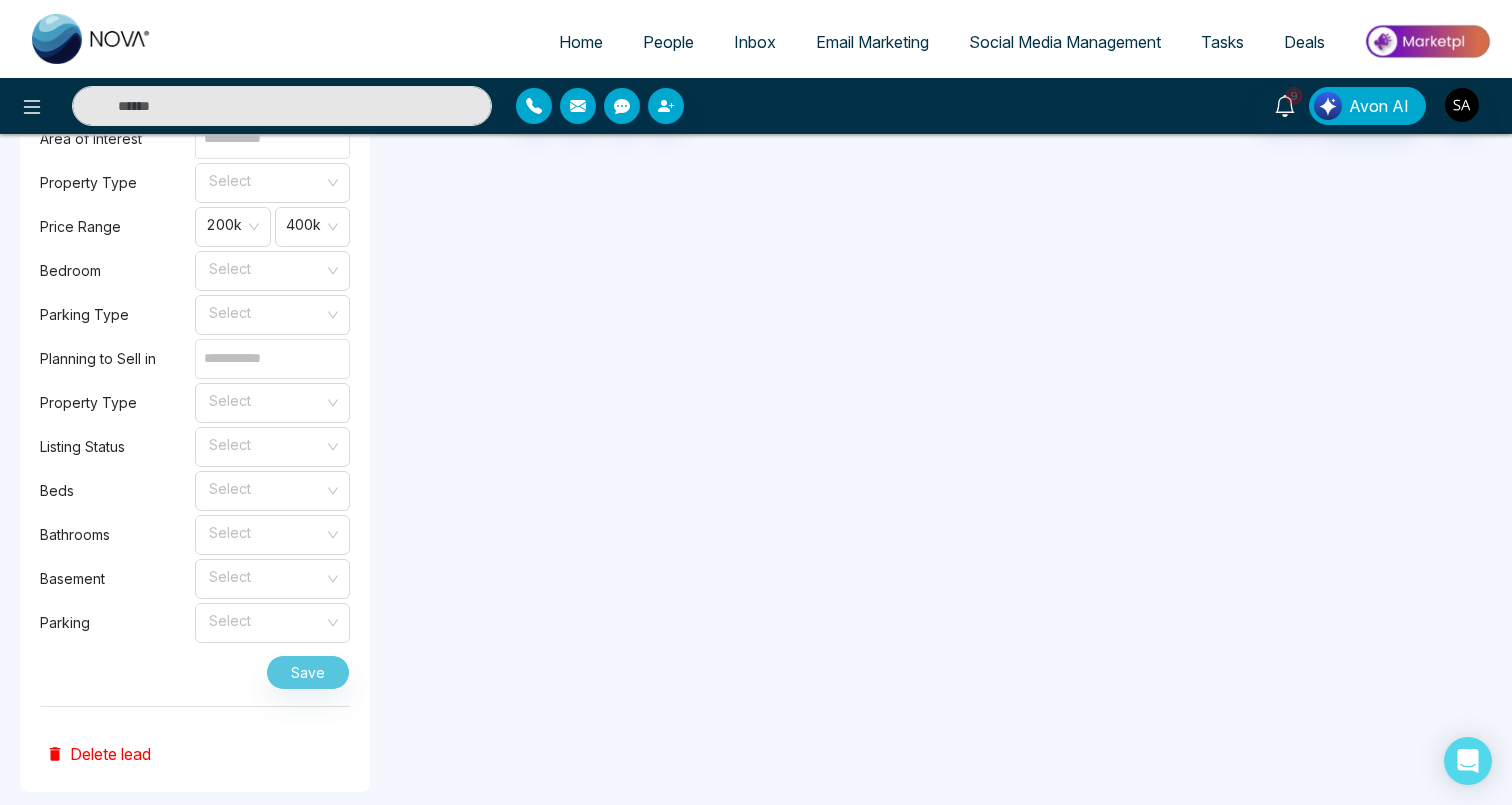 scroll, scrollTop: 2043, scrollLeft: 0, axis: vertical 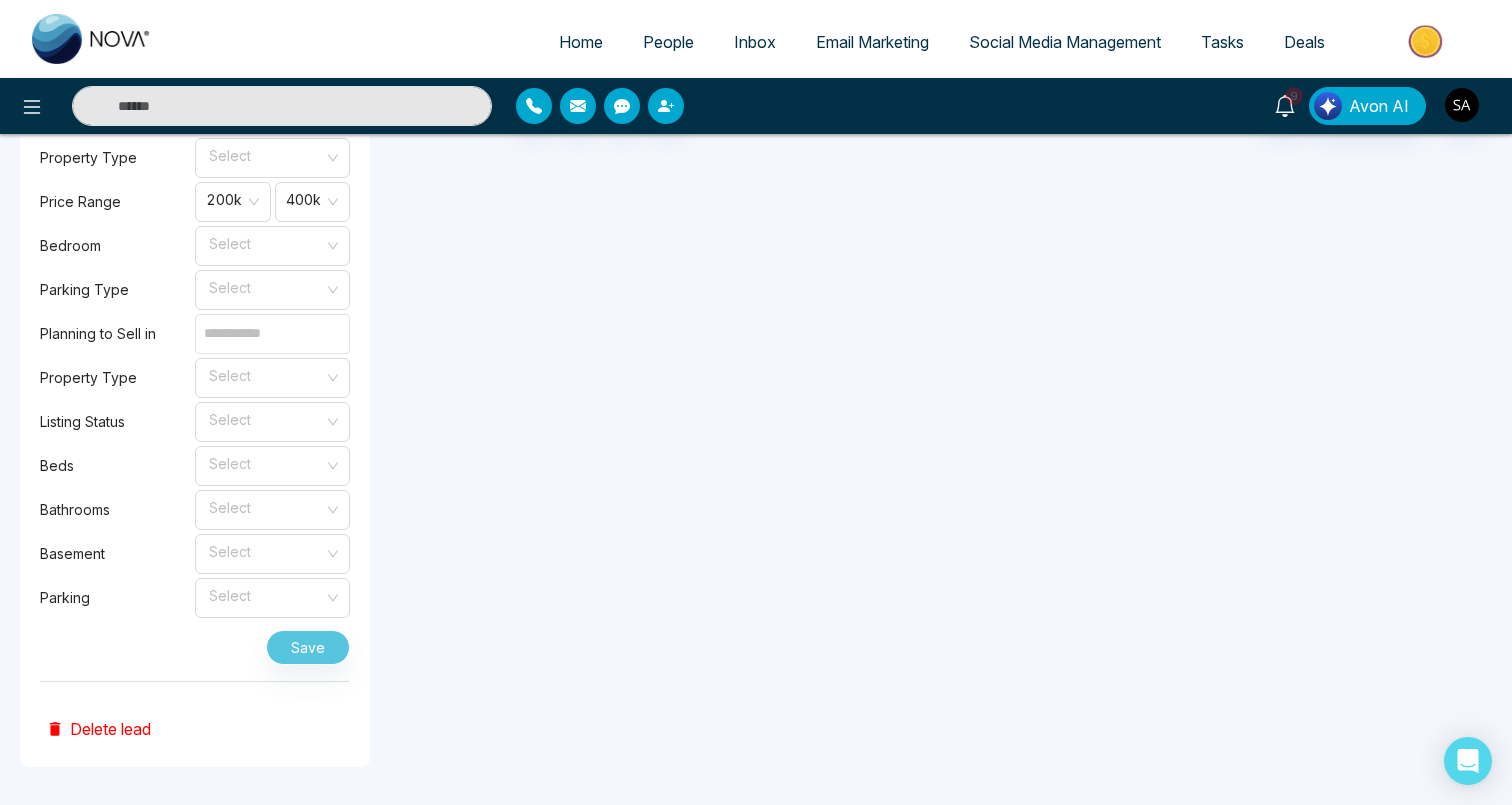 click on "Save" at bounding box center (195, 643) 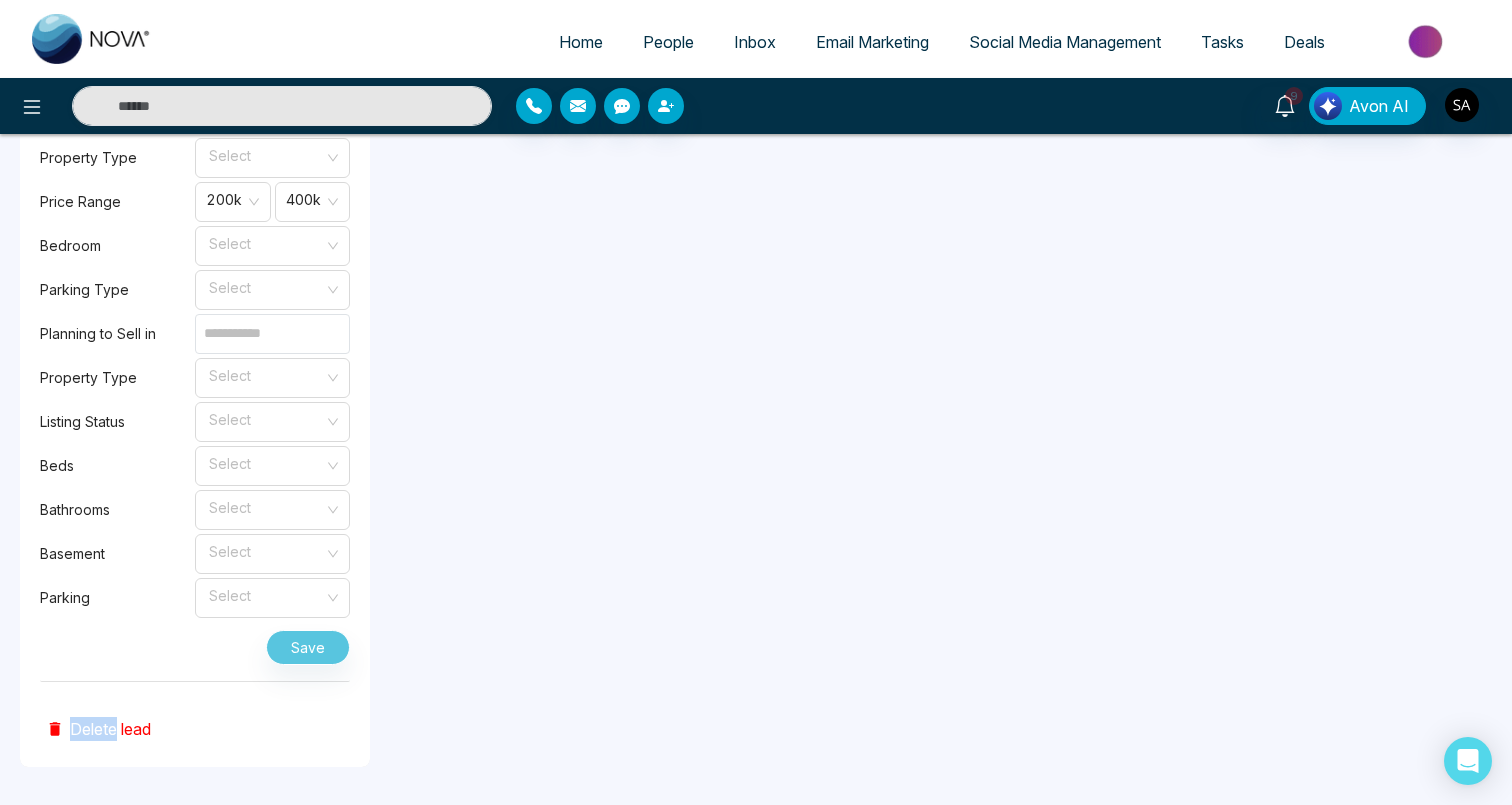 click on "Save" at bounding box center (195, 643) 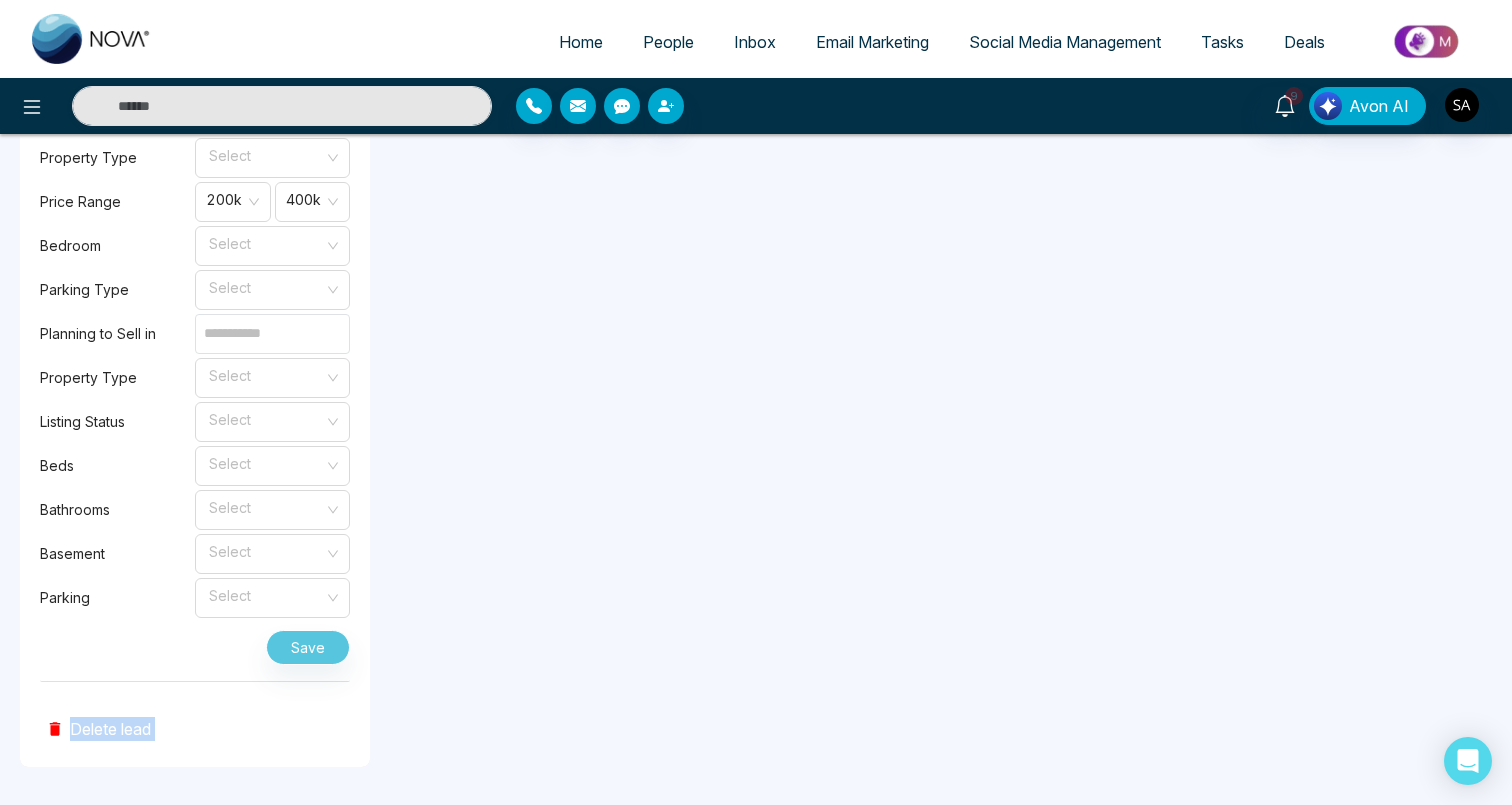 click on "Save" at bounding box center (195, 643) 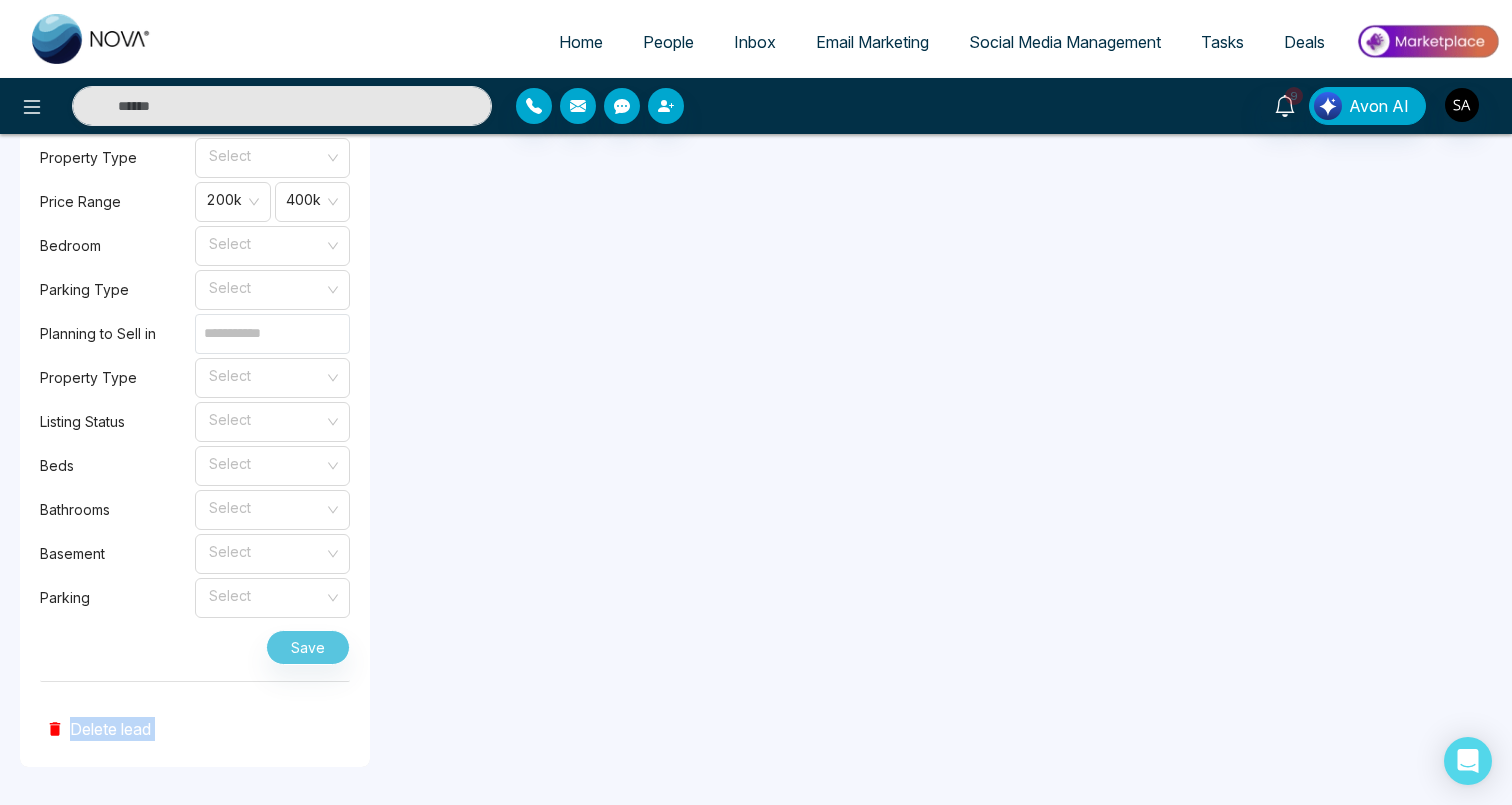 click on "Save" at bounding box center (195, 643) 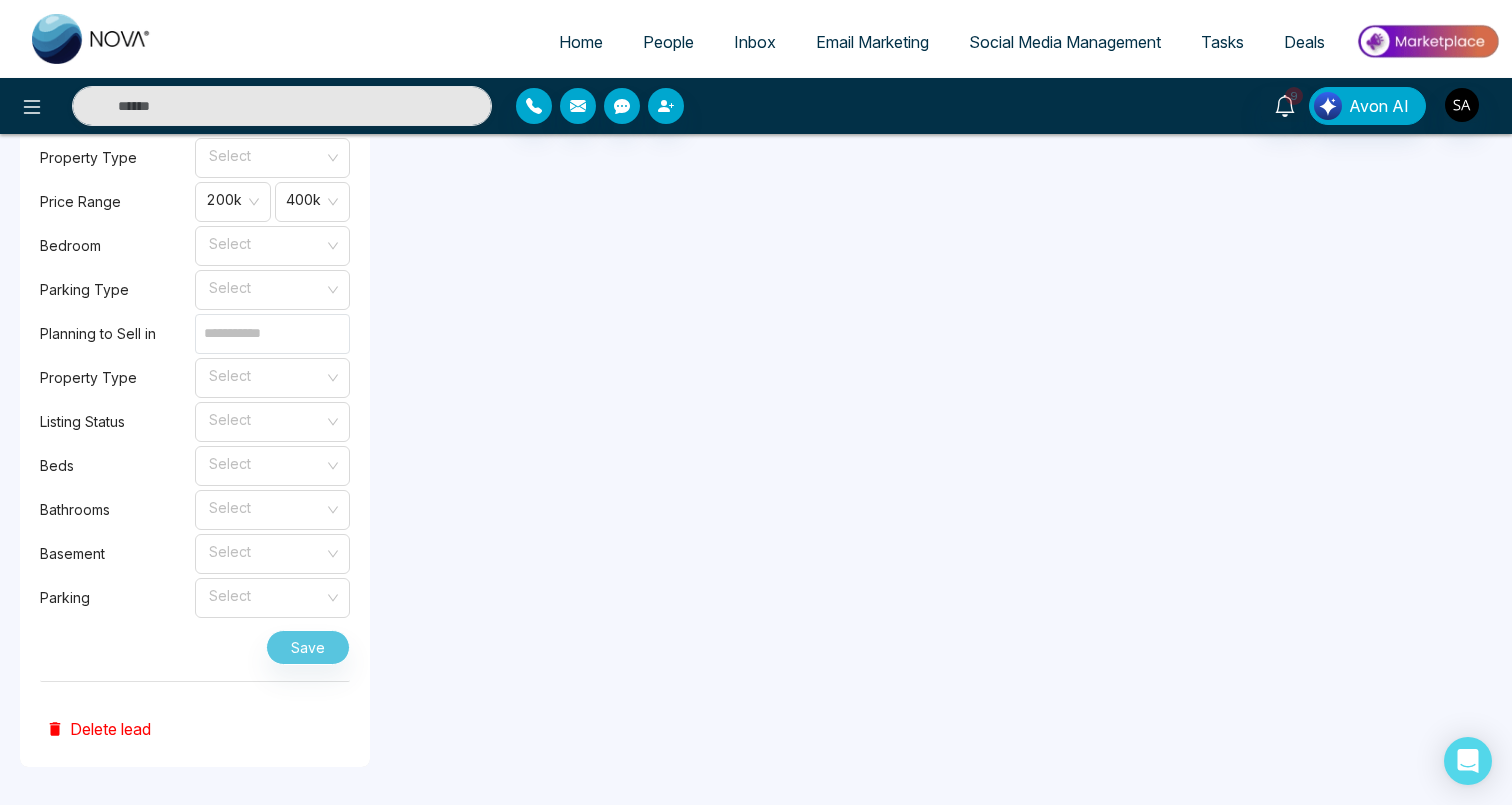 click on "**********" at bounding box center [781, -444] 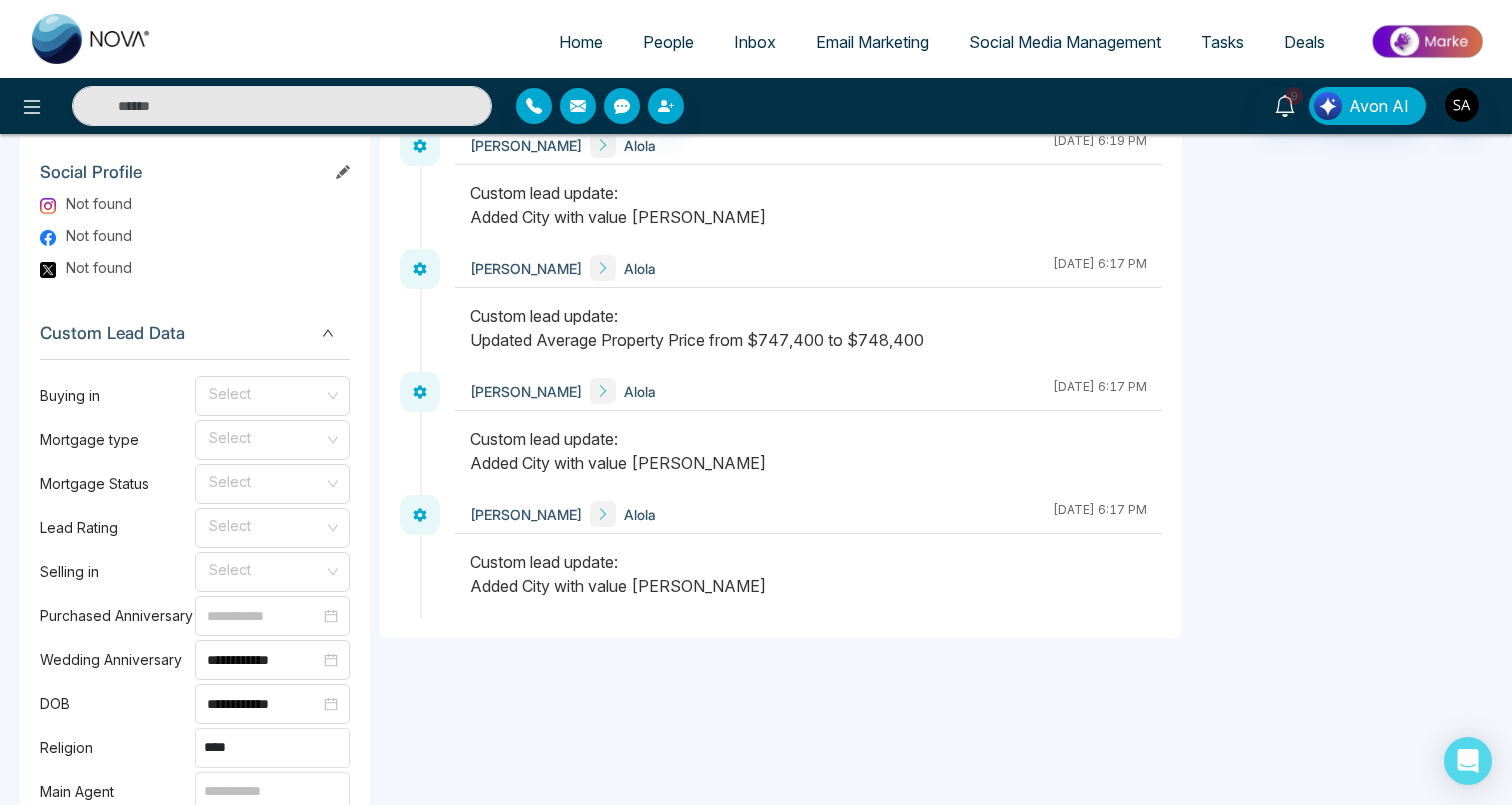 scroll, scrollTop: 1231, scrollLeft: 0, axis: vertical 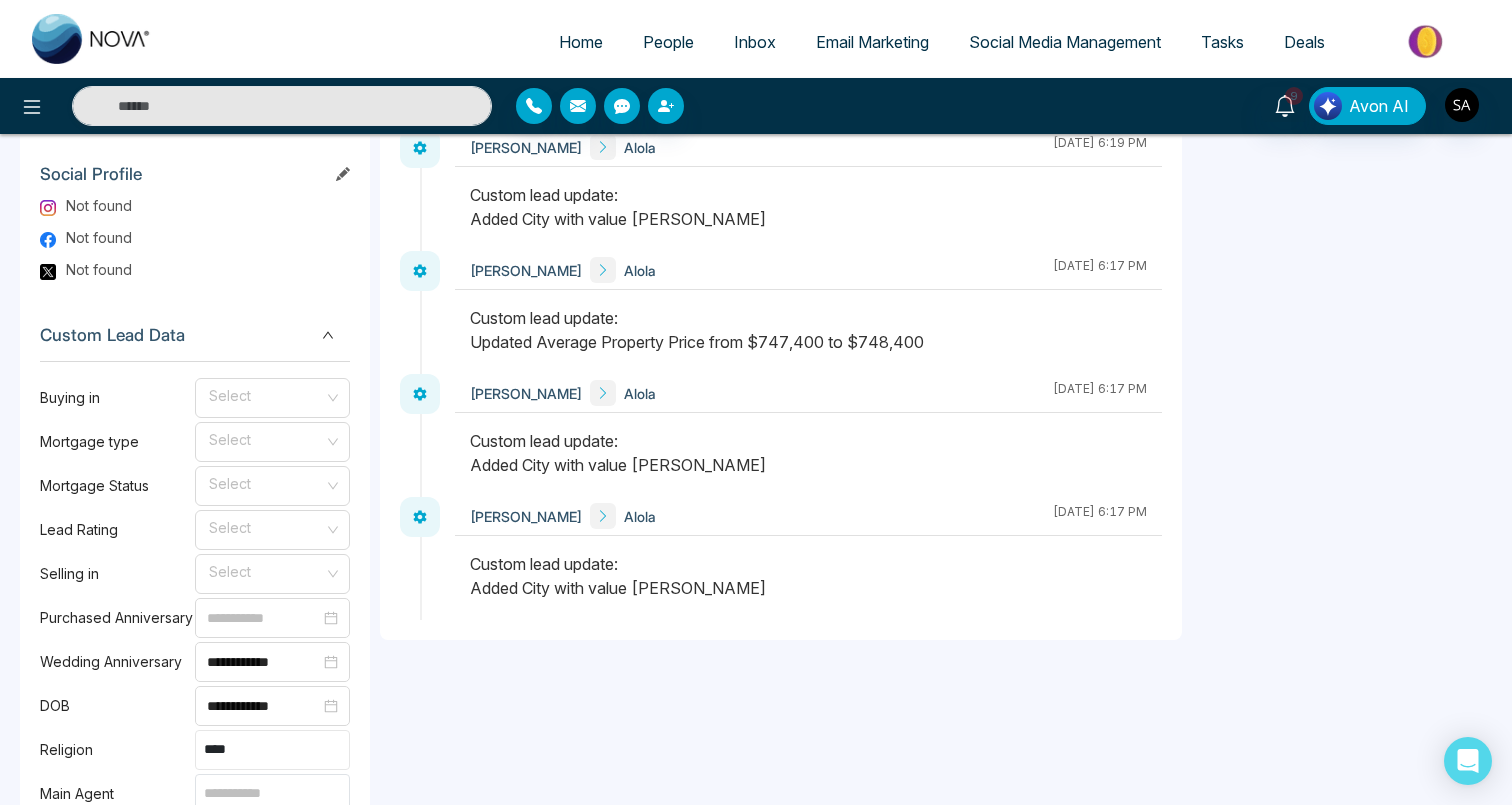 click on "****" at bounding box center [272, 750] 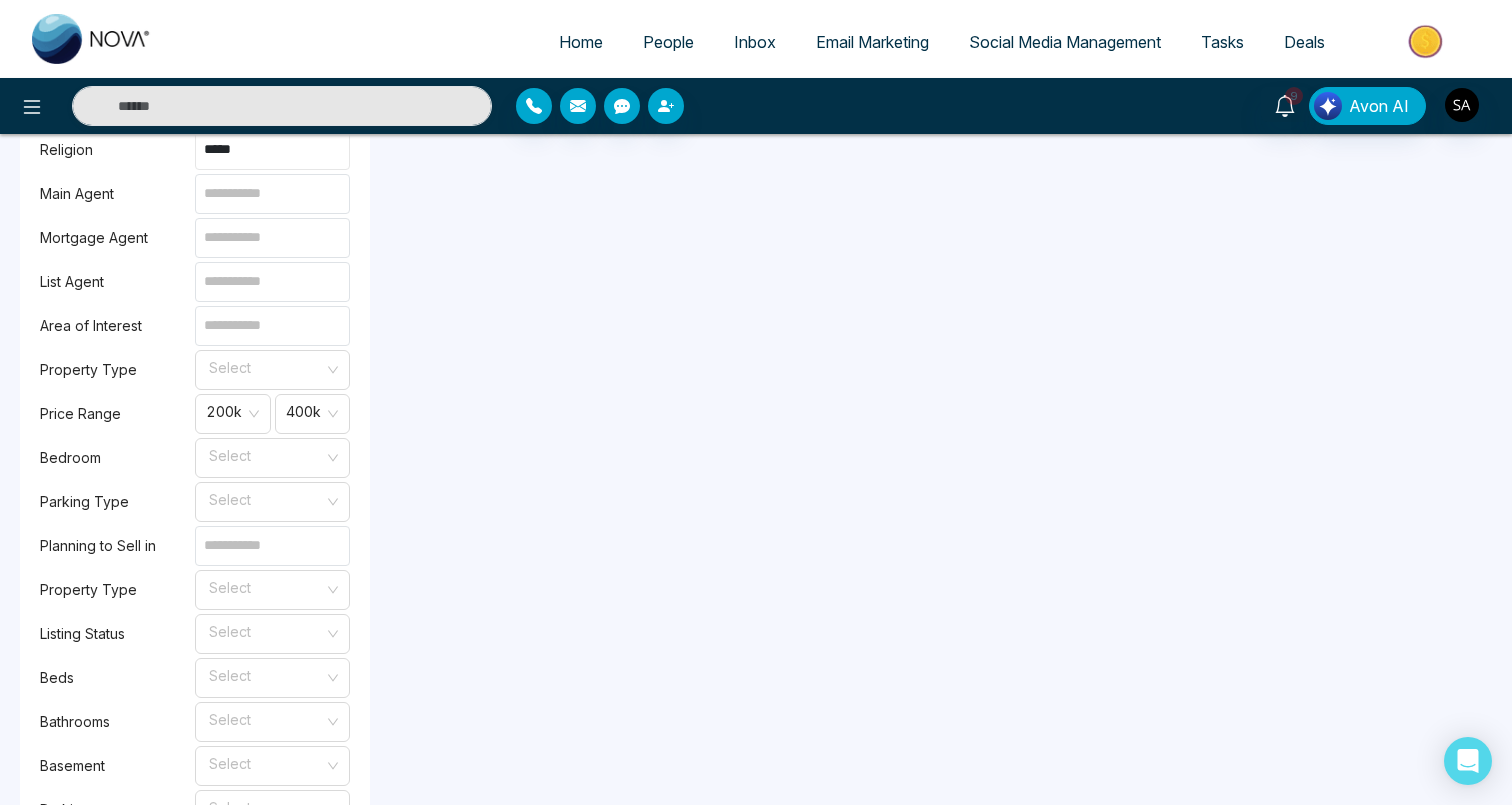 scroll, scrollTop: 2043, scrollLeft: 0, axis: vertical 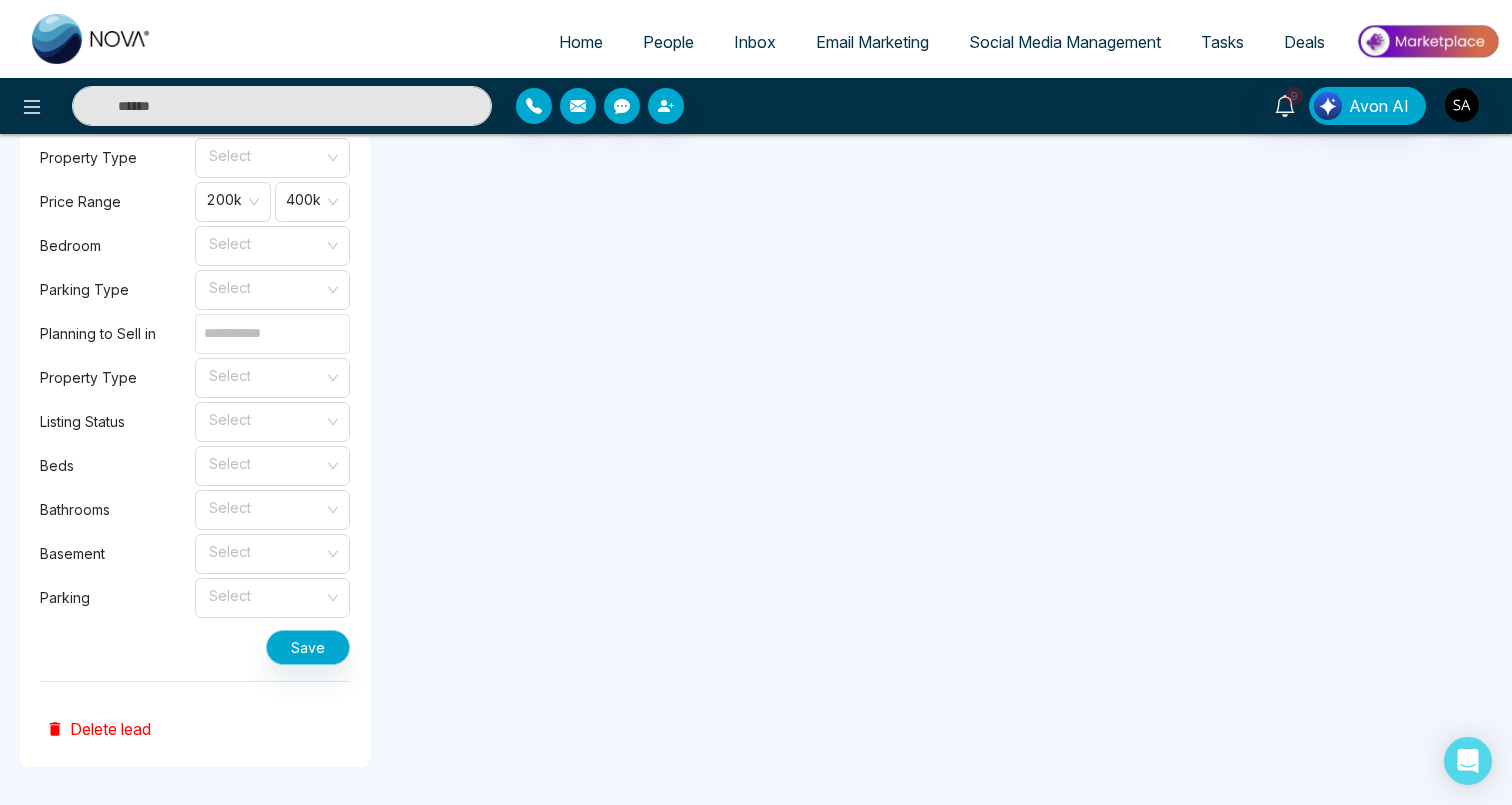 type on "*****" 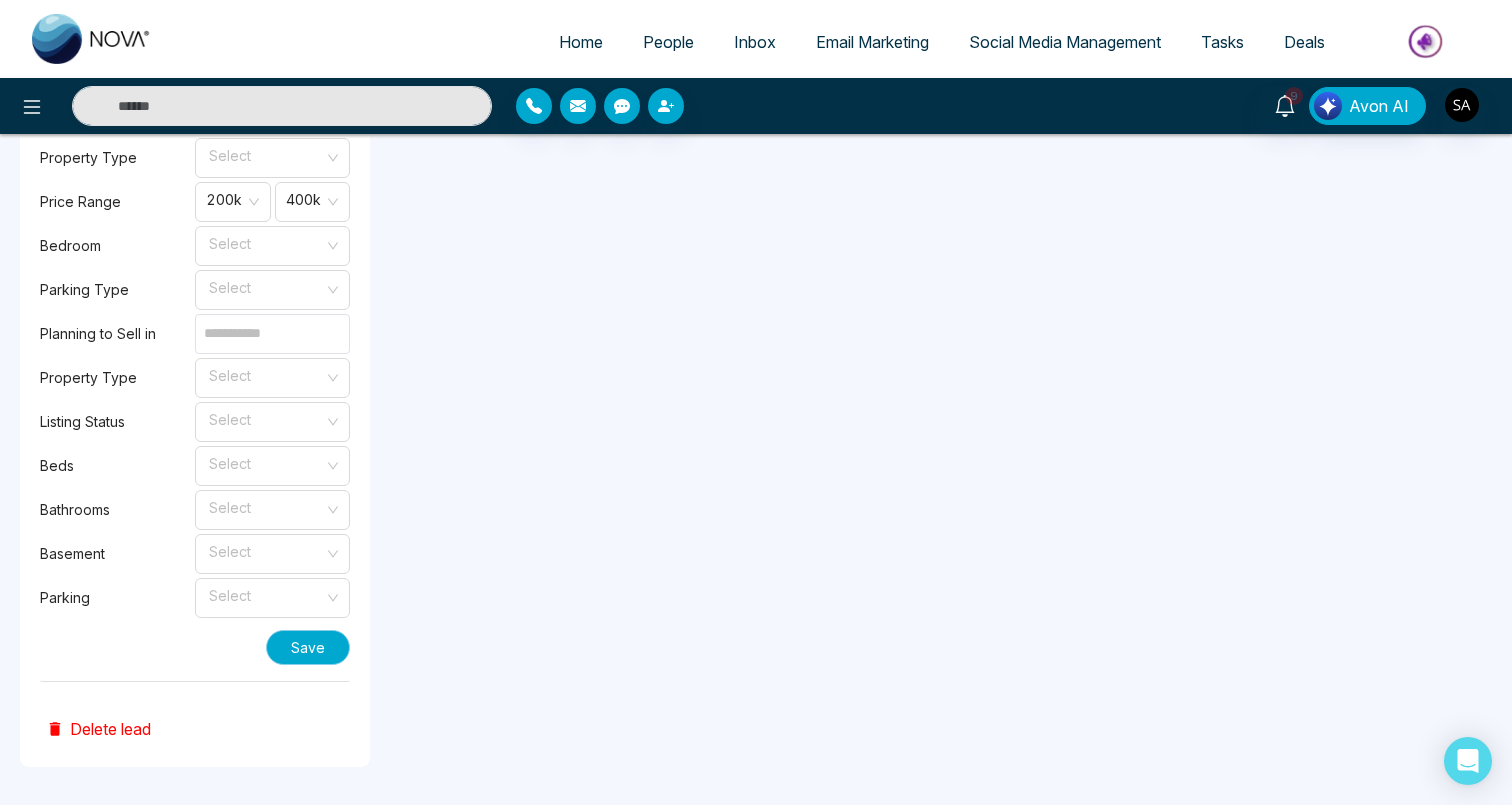 click on "Save" at bounding box center [308, 647] 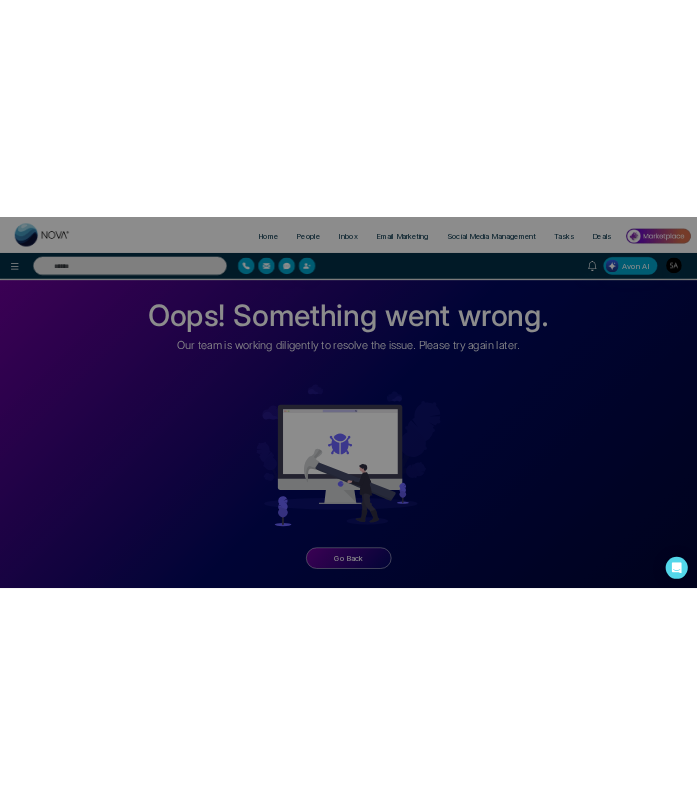 scroll, scrollTop: 0, scrollLeft: 0, axis: both 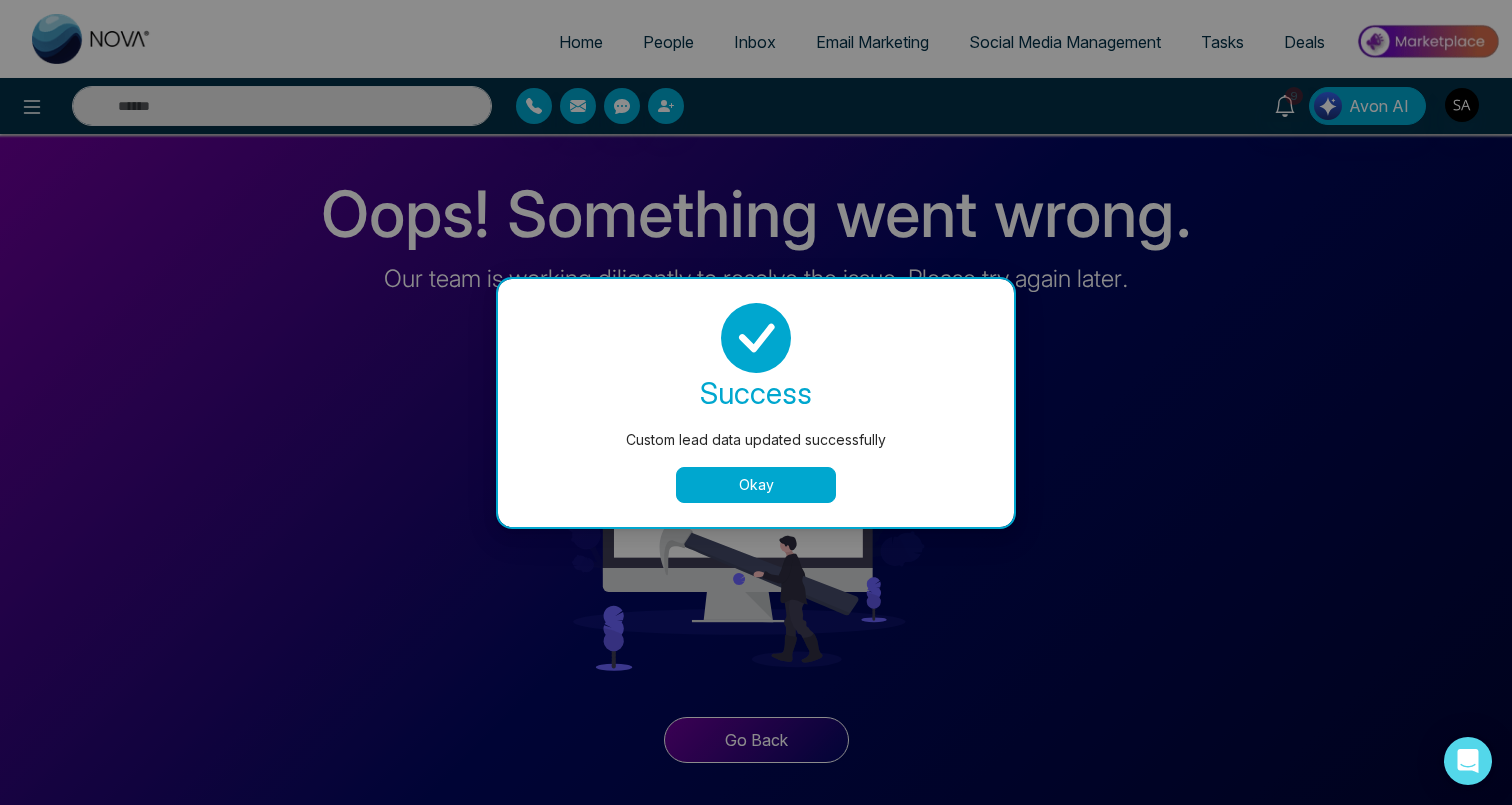 click on "success Custom lead data updated successfully   Okay" at bounding box center (756, 403) 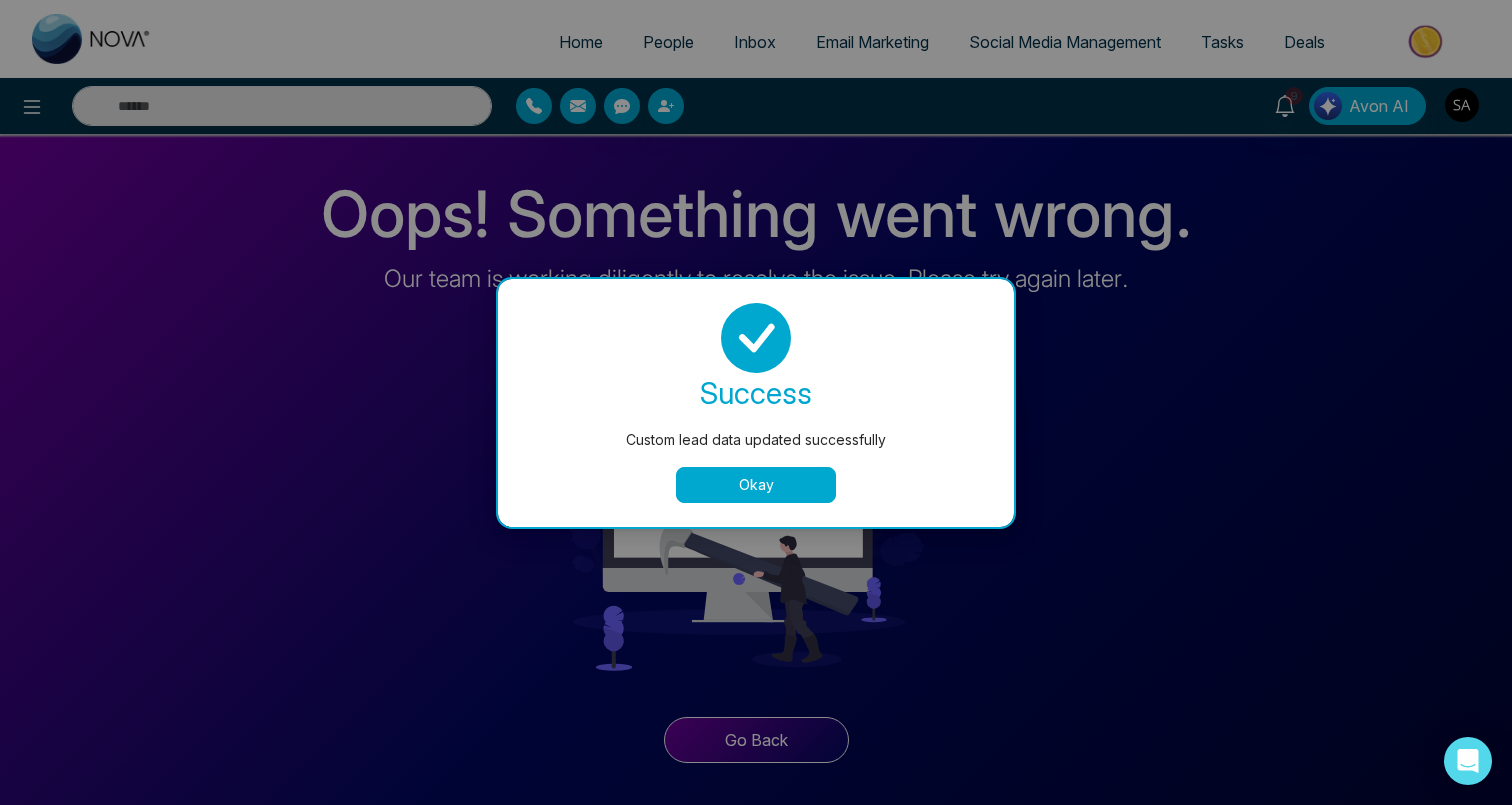 click on "Okay" at bounding box center (756, 485) 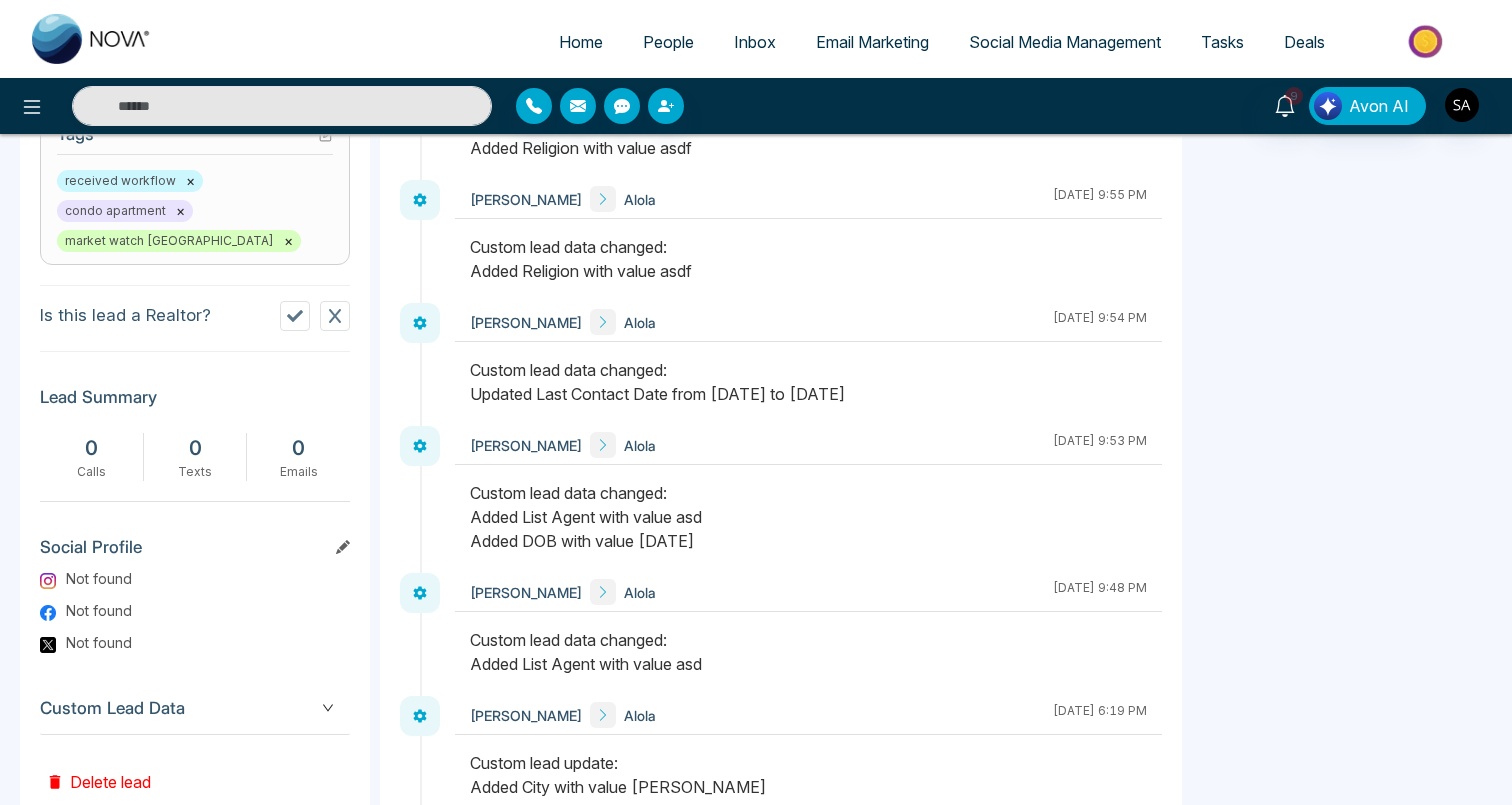 scroll, scrollTop: 911, scrollLeft: 0, axis: vertical 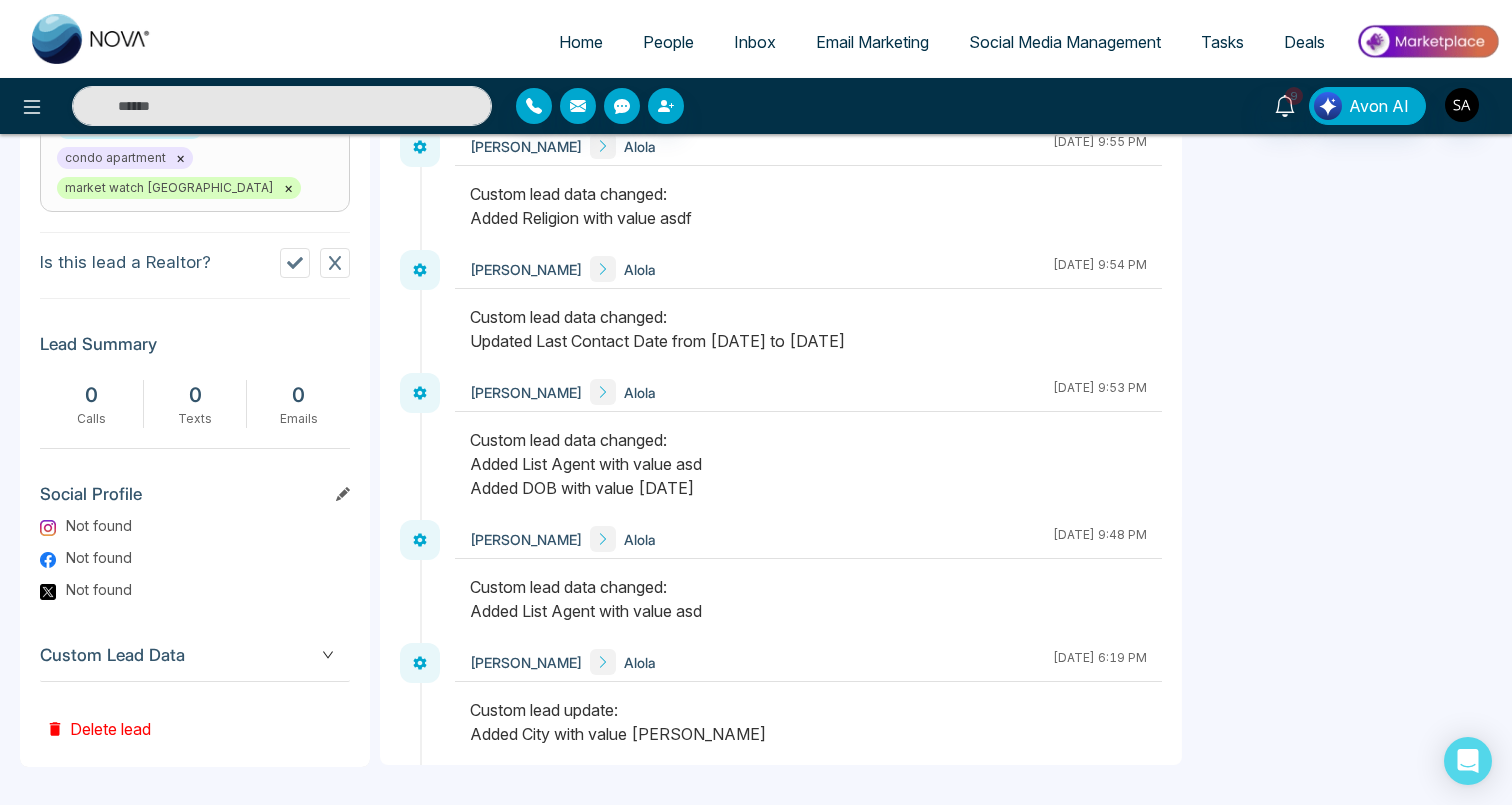 click on "Custom Lead Data" at bounding box center [195, 655] 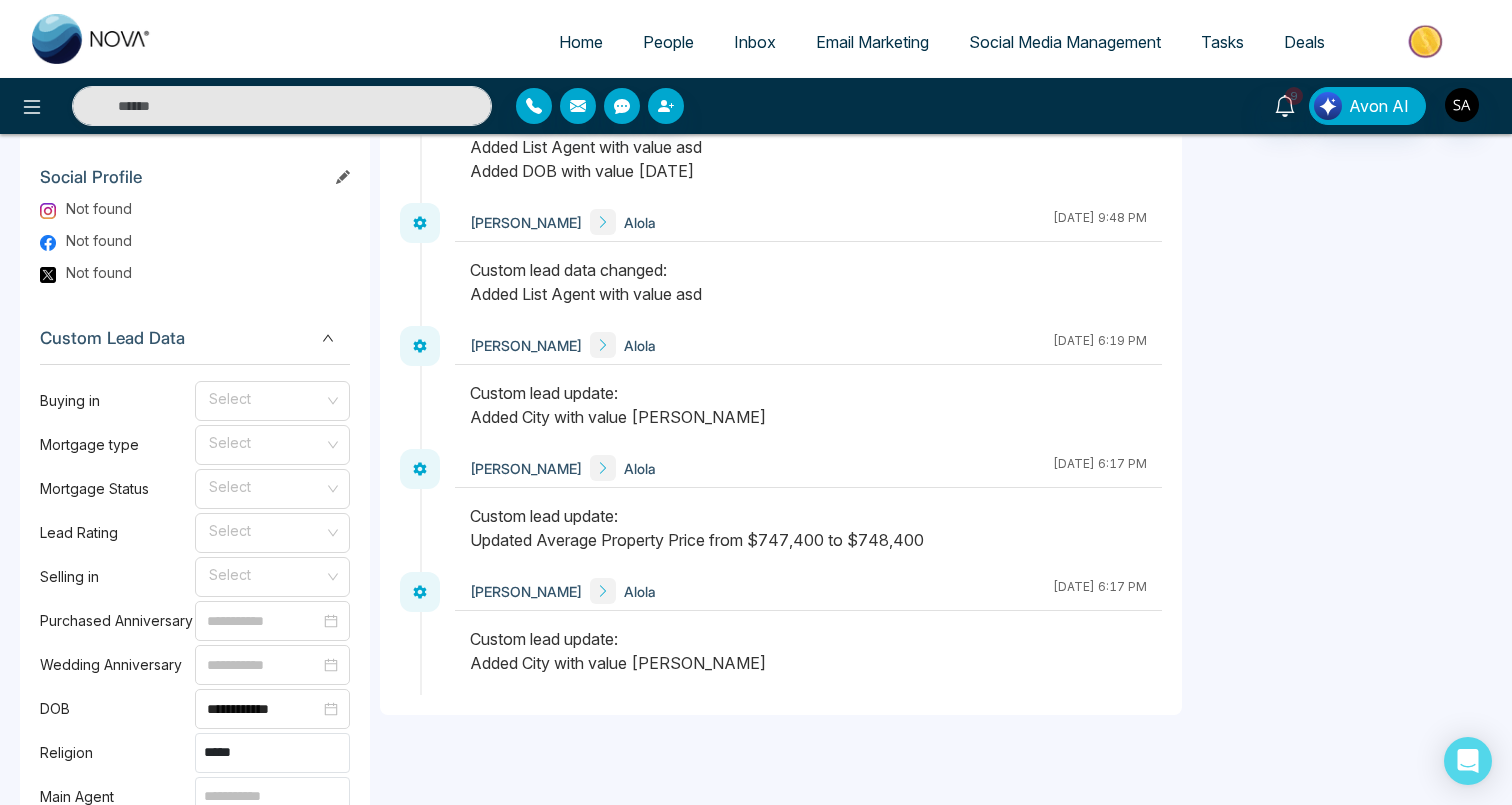 scroll, scrollTop: 1238, scrollLeft: 0, axis: vertical 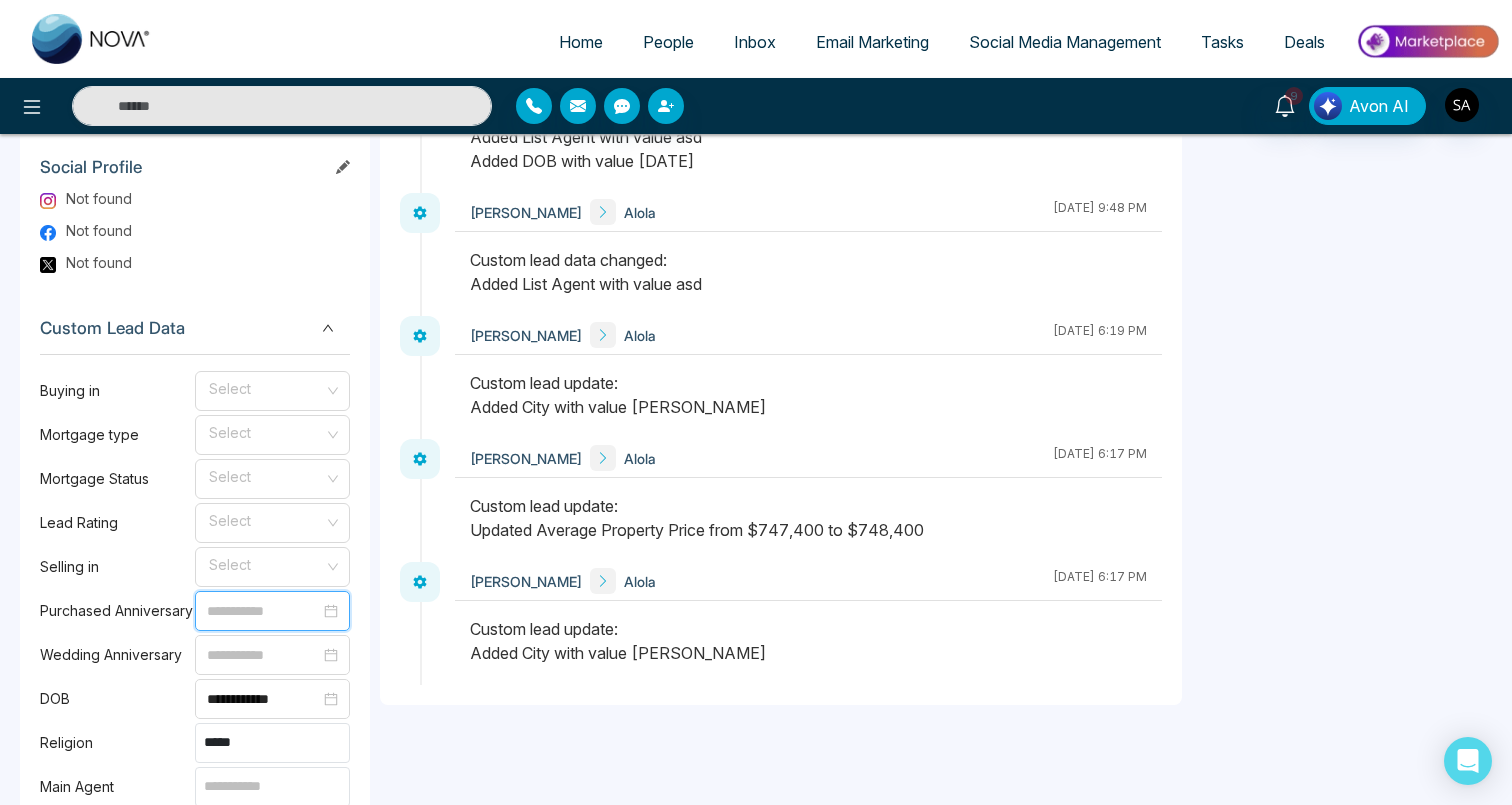 click at bounding box center [263, 611] 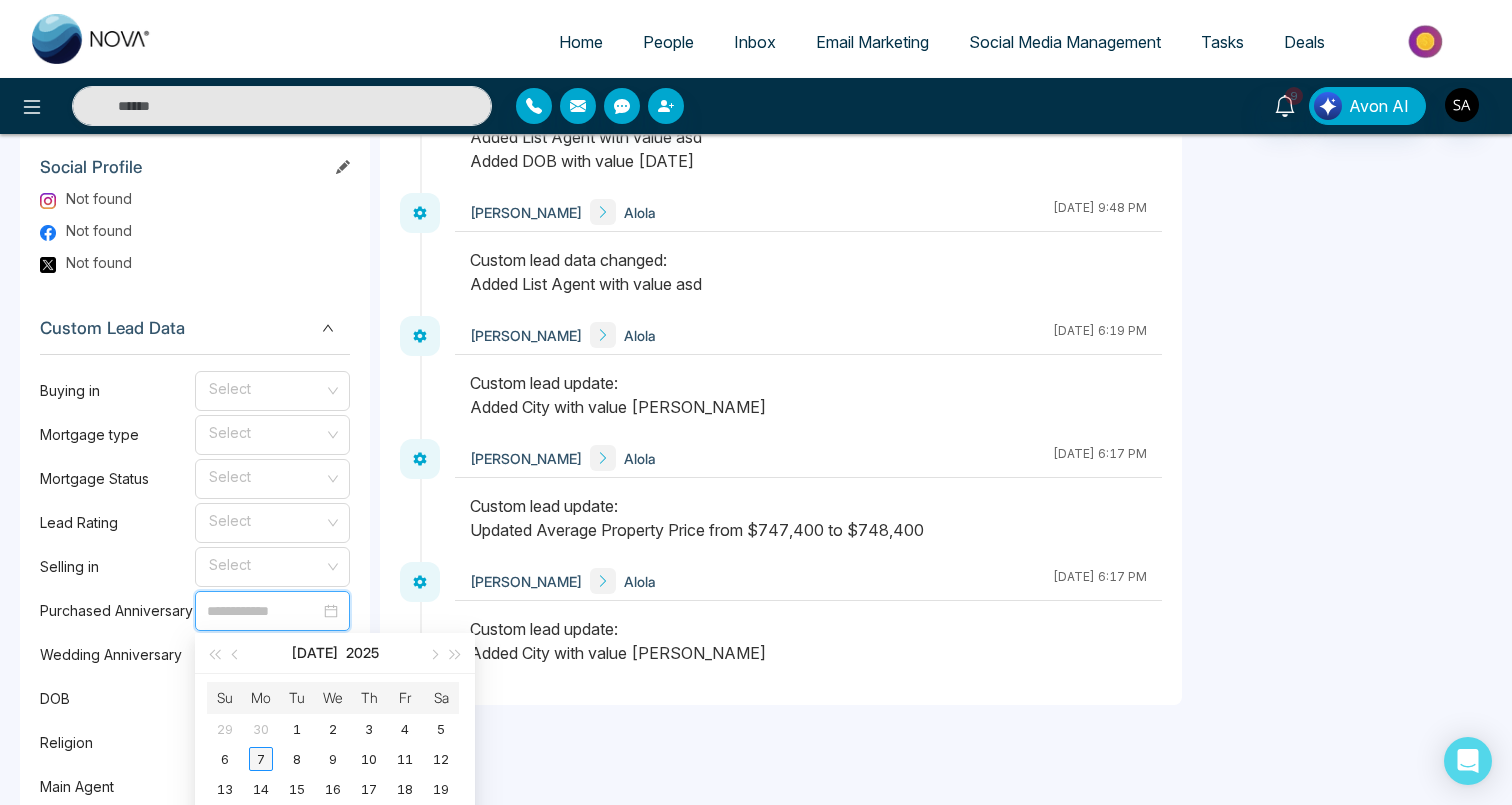 type on "**********" 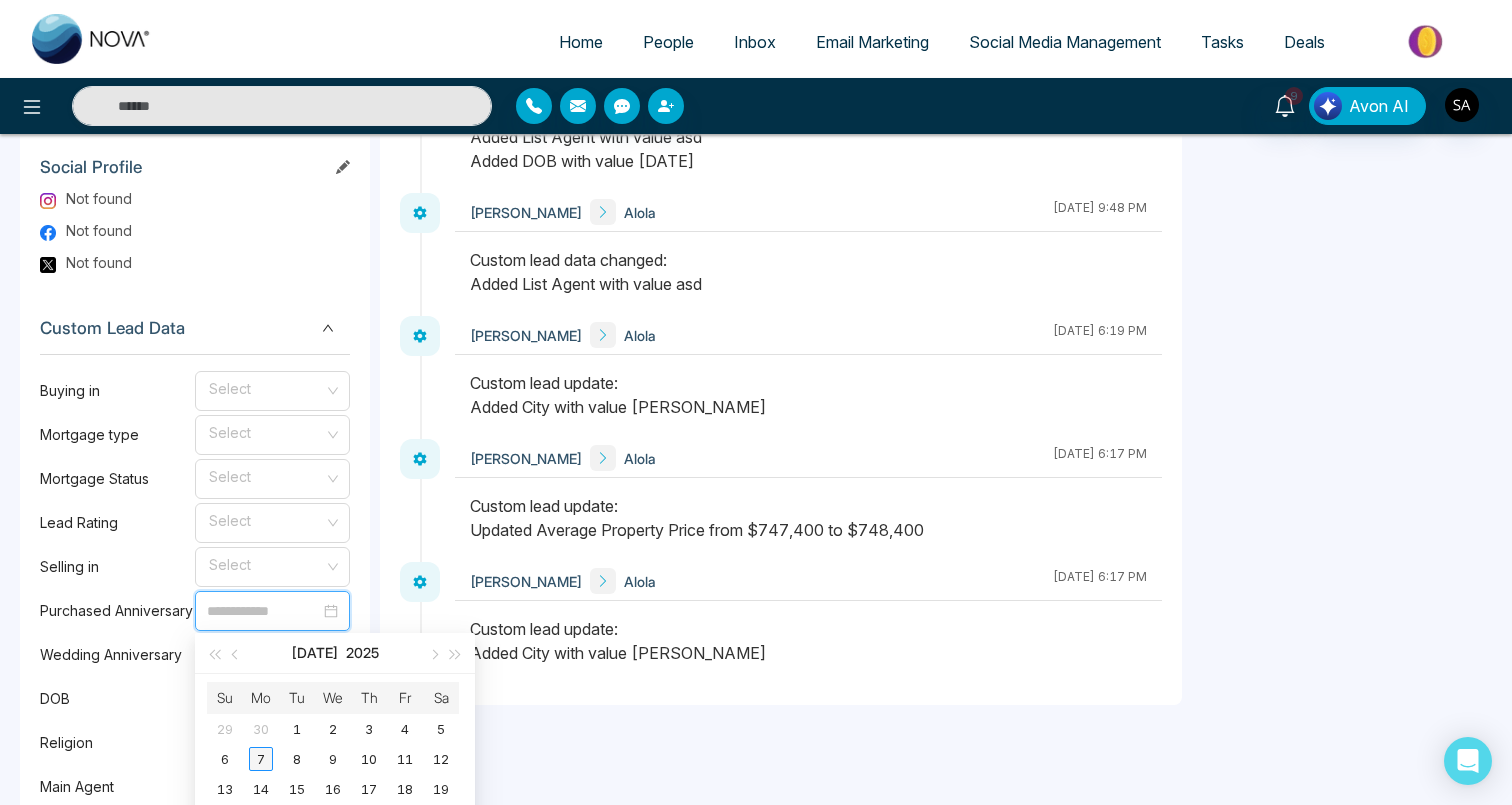 click on "7" at bounding box center (261, 759) 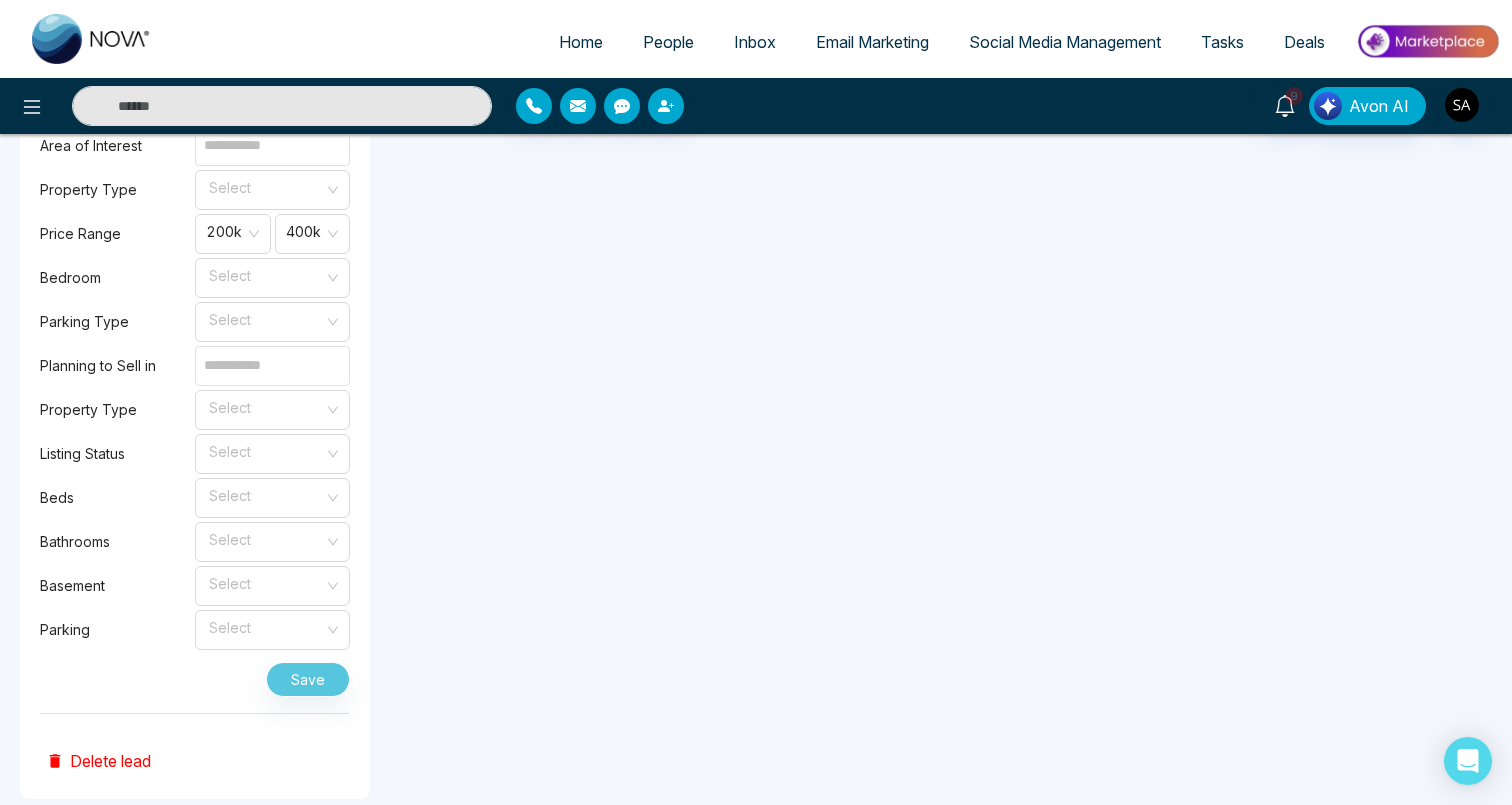 scroll, scrollTop: 2043, scrollLeft: 0, axis: vertical 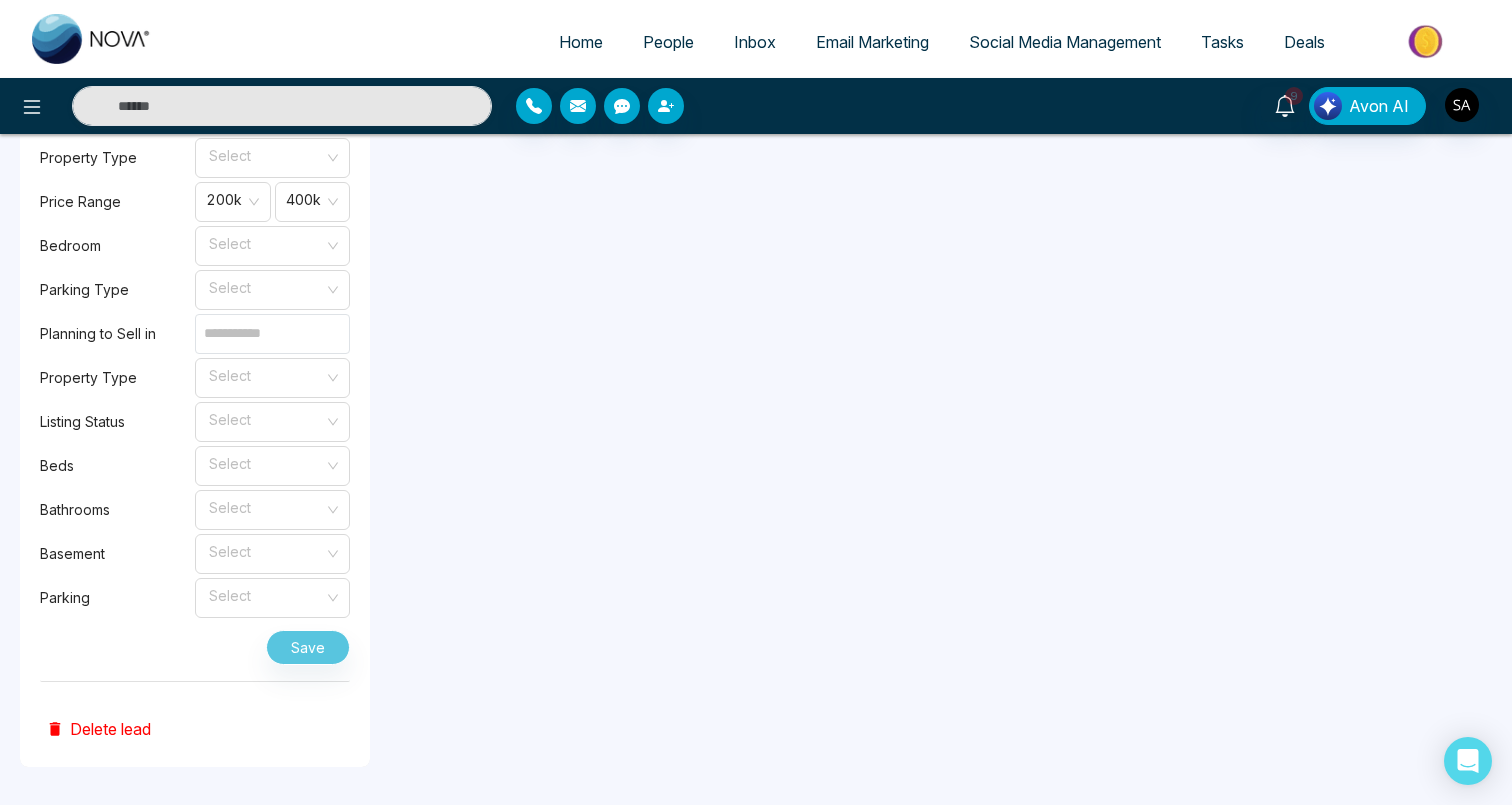 click on "Save" at bounding box center (195, 643) 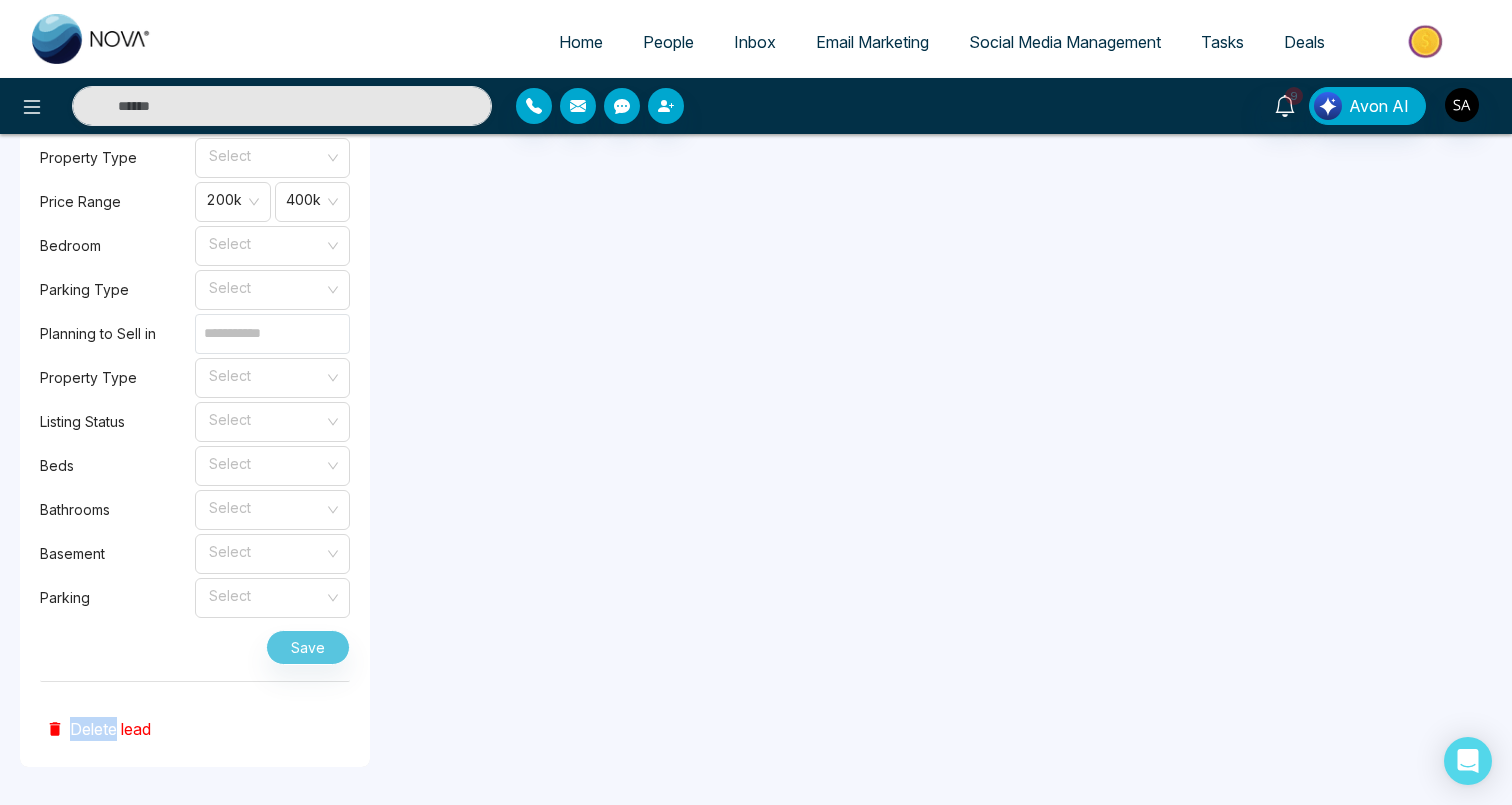 click on "Save" at bounding box center (195, 643) 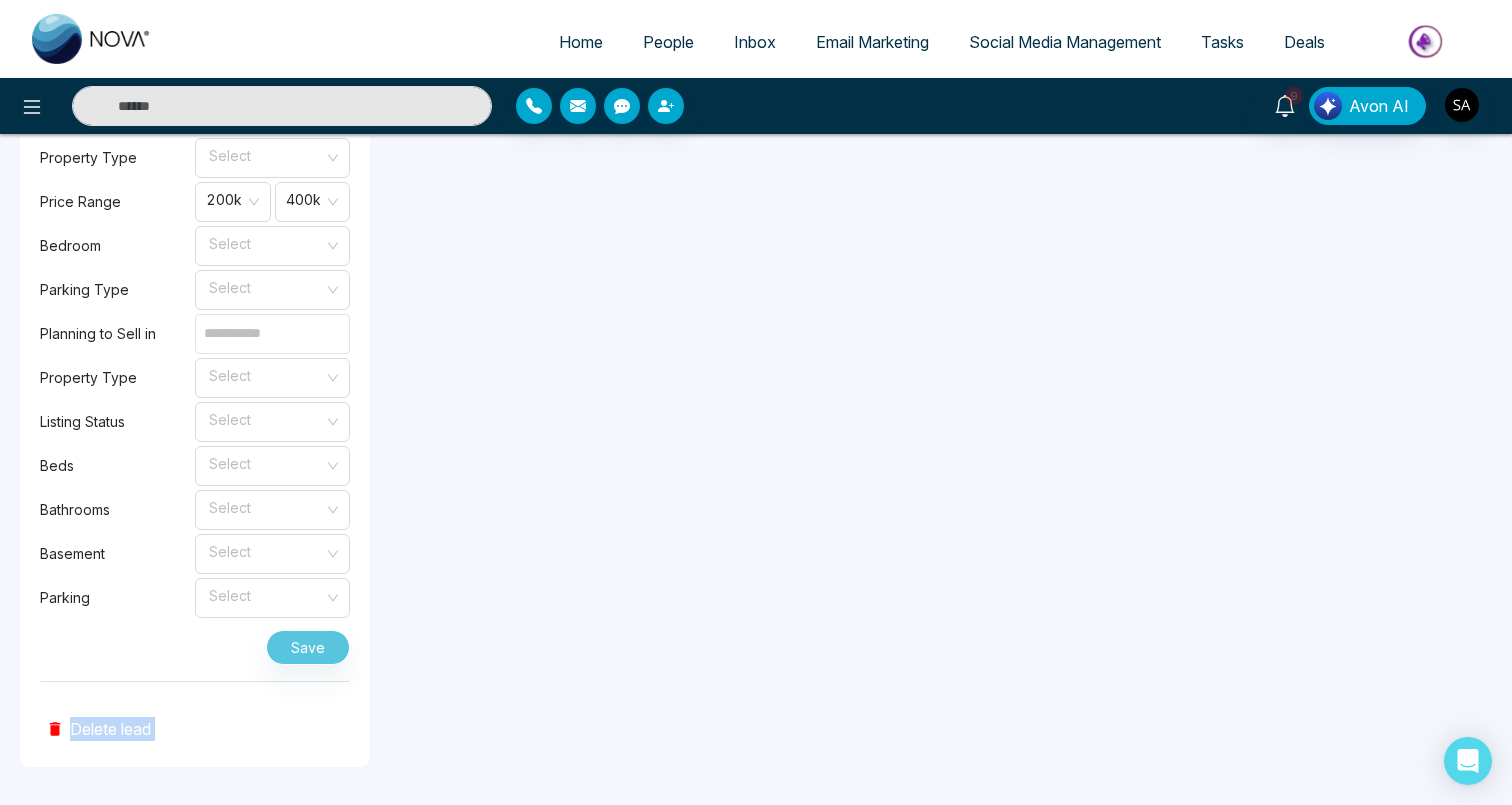 click on "Save" at bounding box center [195, 643] 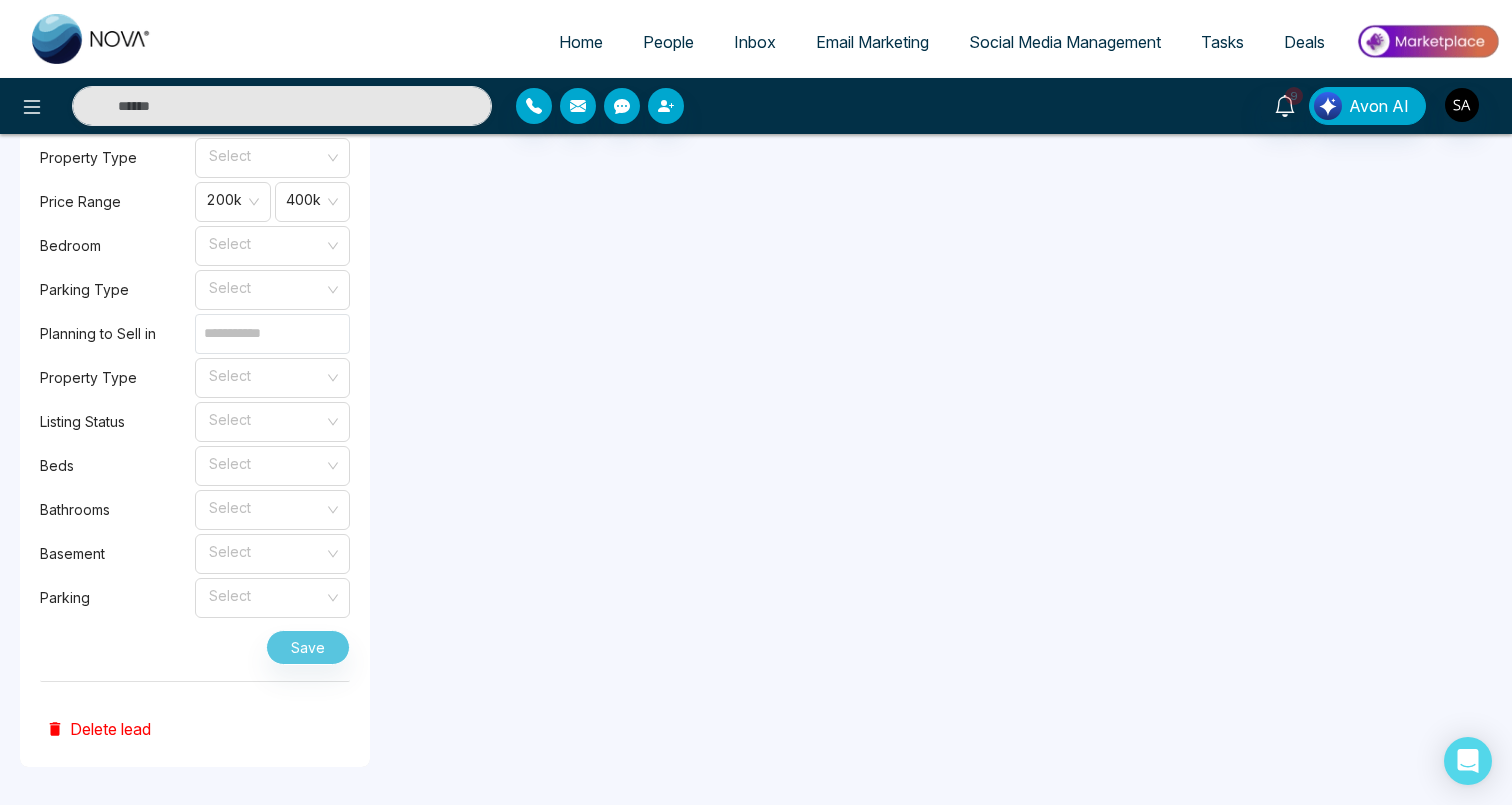 click on "**********" at bounding box center (781, -444) 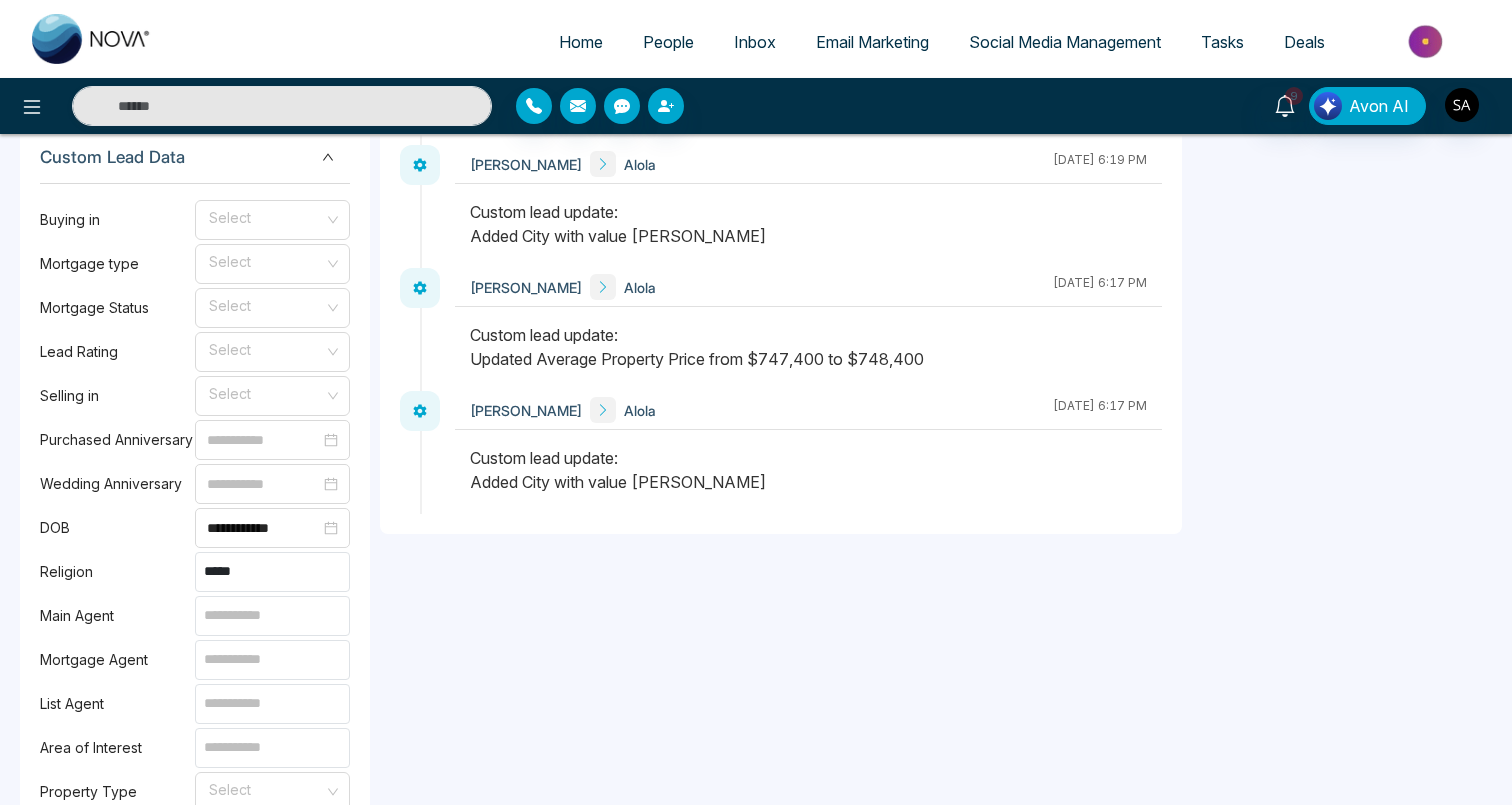 scroll, scrollTop: 1465, scrollLeft: 0, axis: vertical 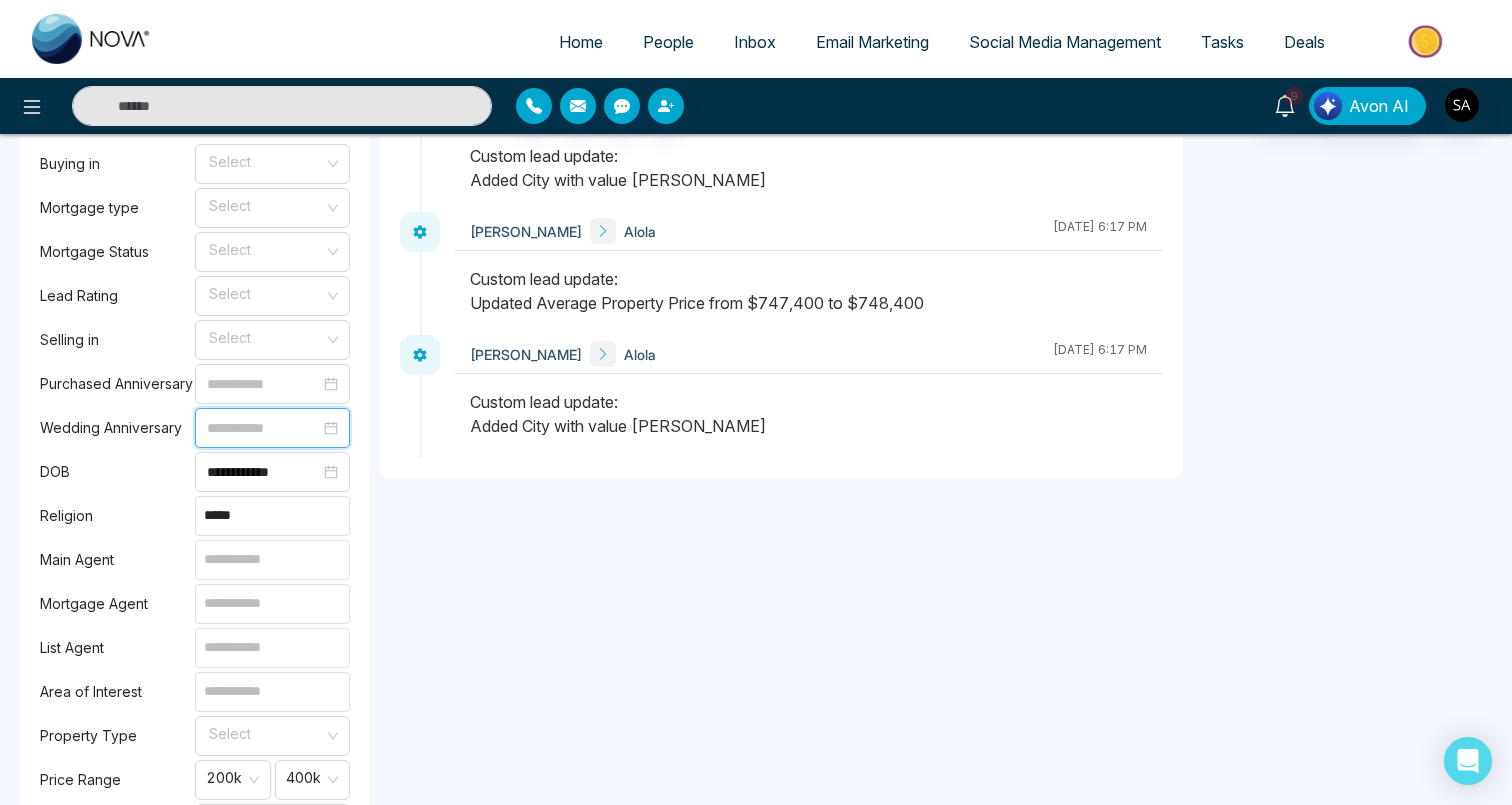 click at bounding box center [263, 428] 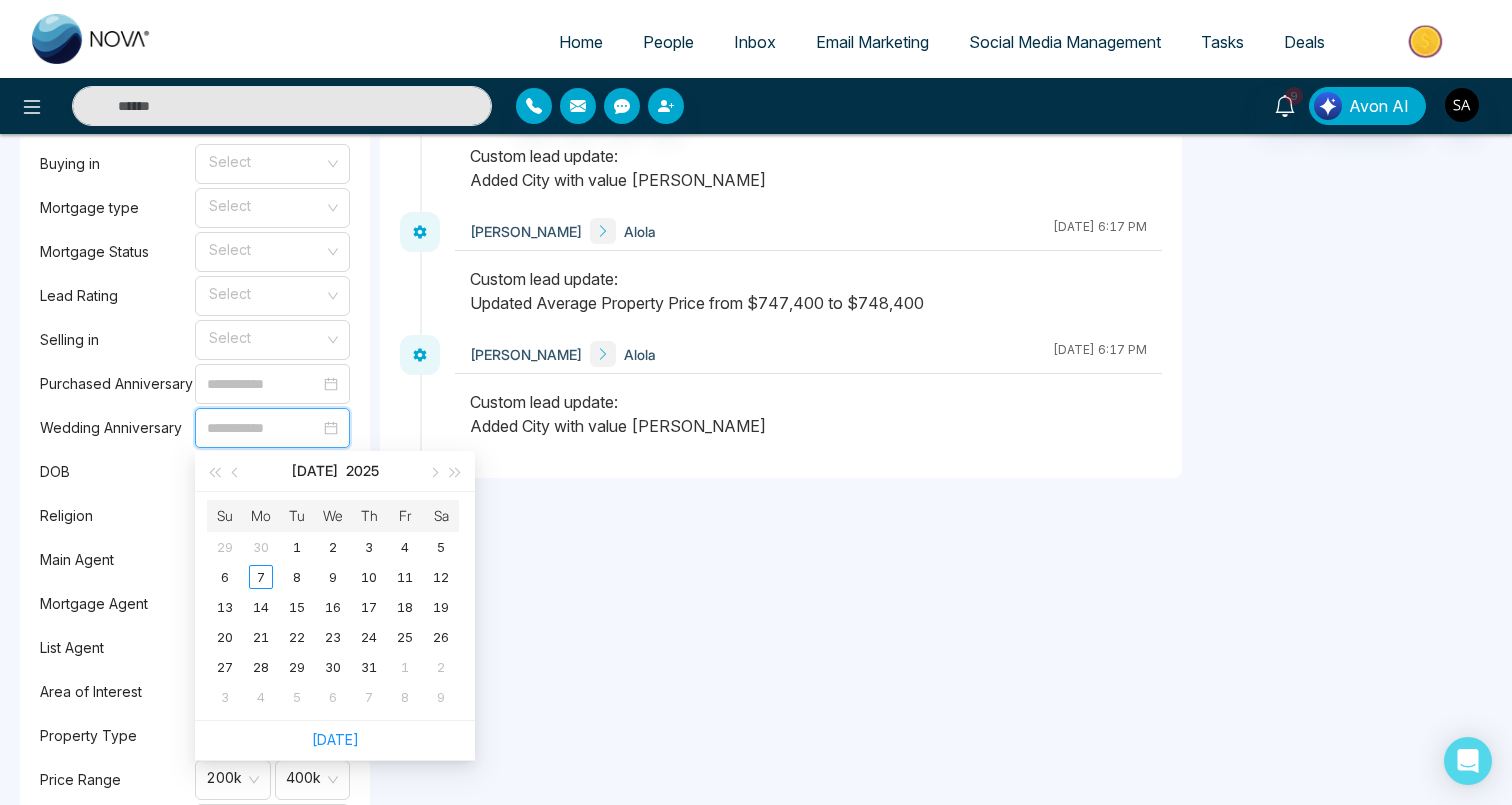 click at bounding box center [263, 428] 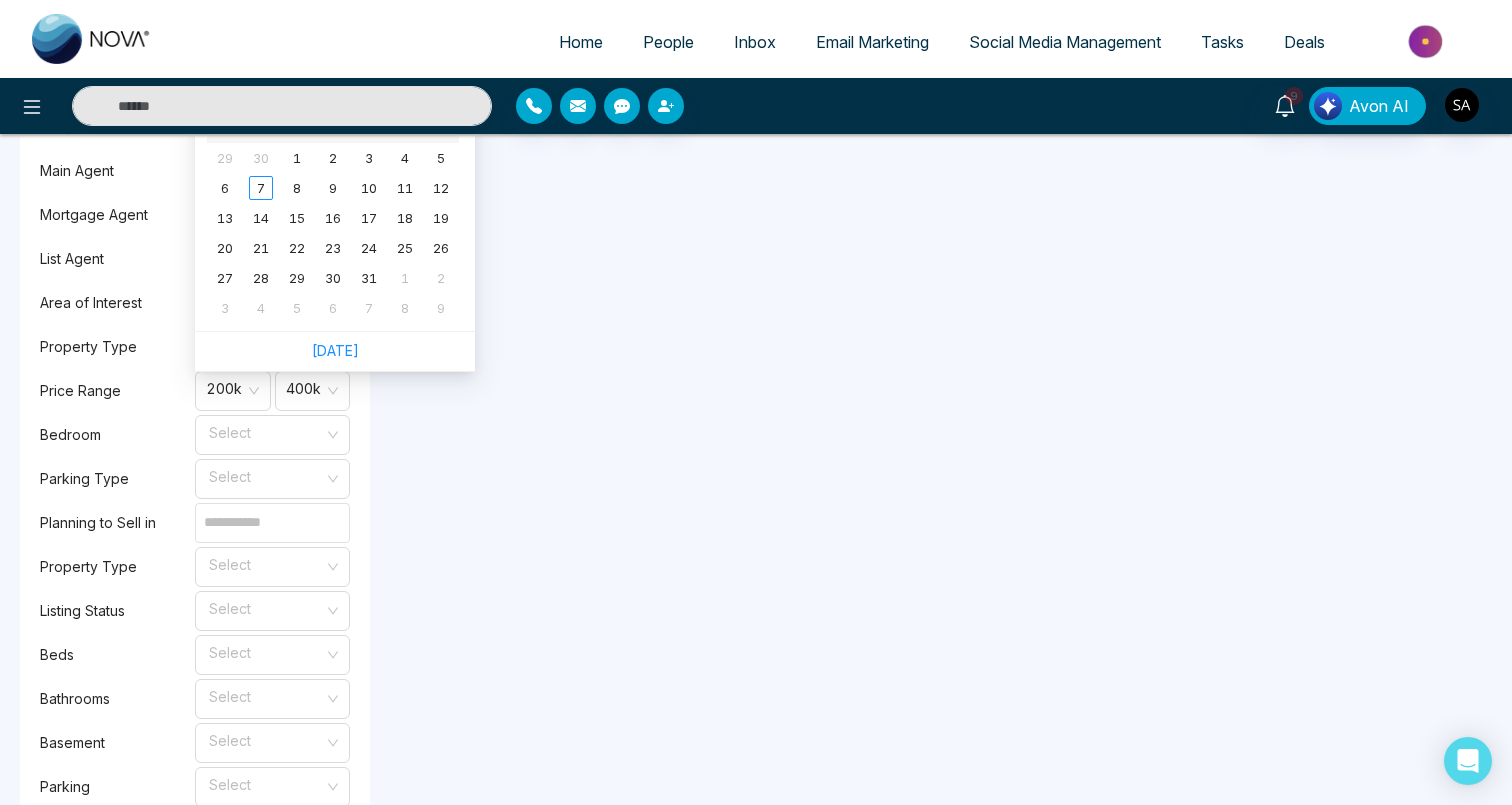 scroll, scrollTop: 2043, scrollLeft: 0, axis: vertical 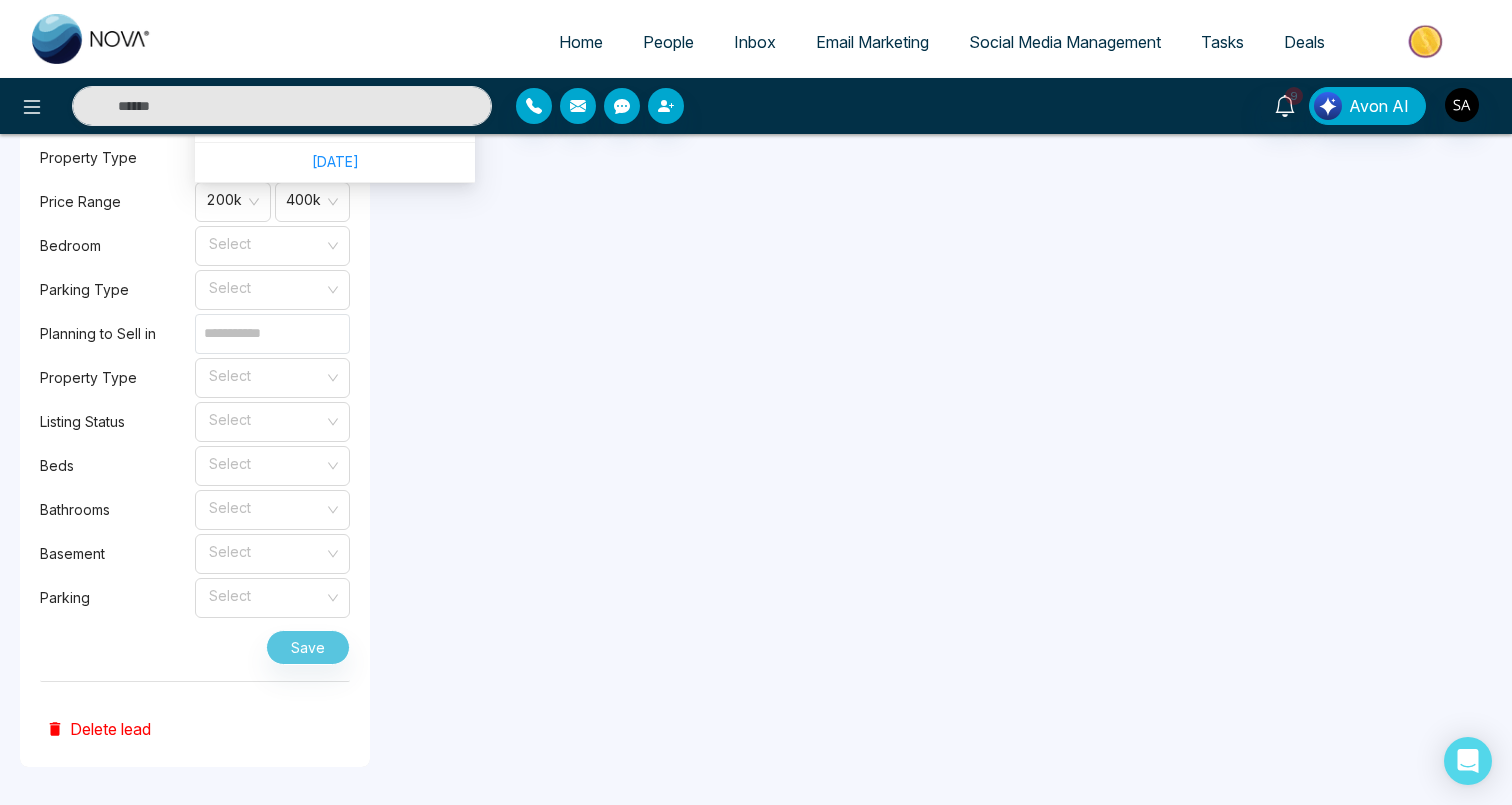 click on "**********" at bounding box center (781, -444) 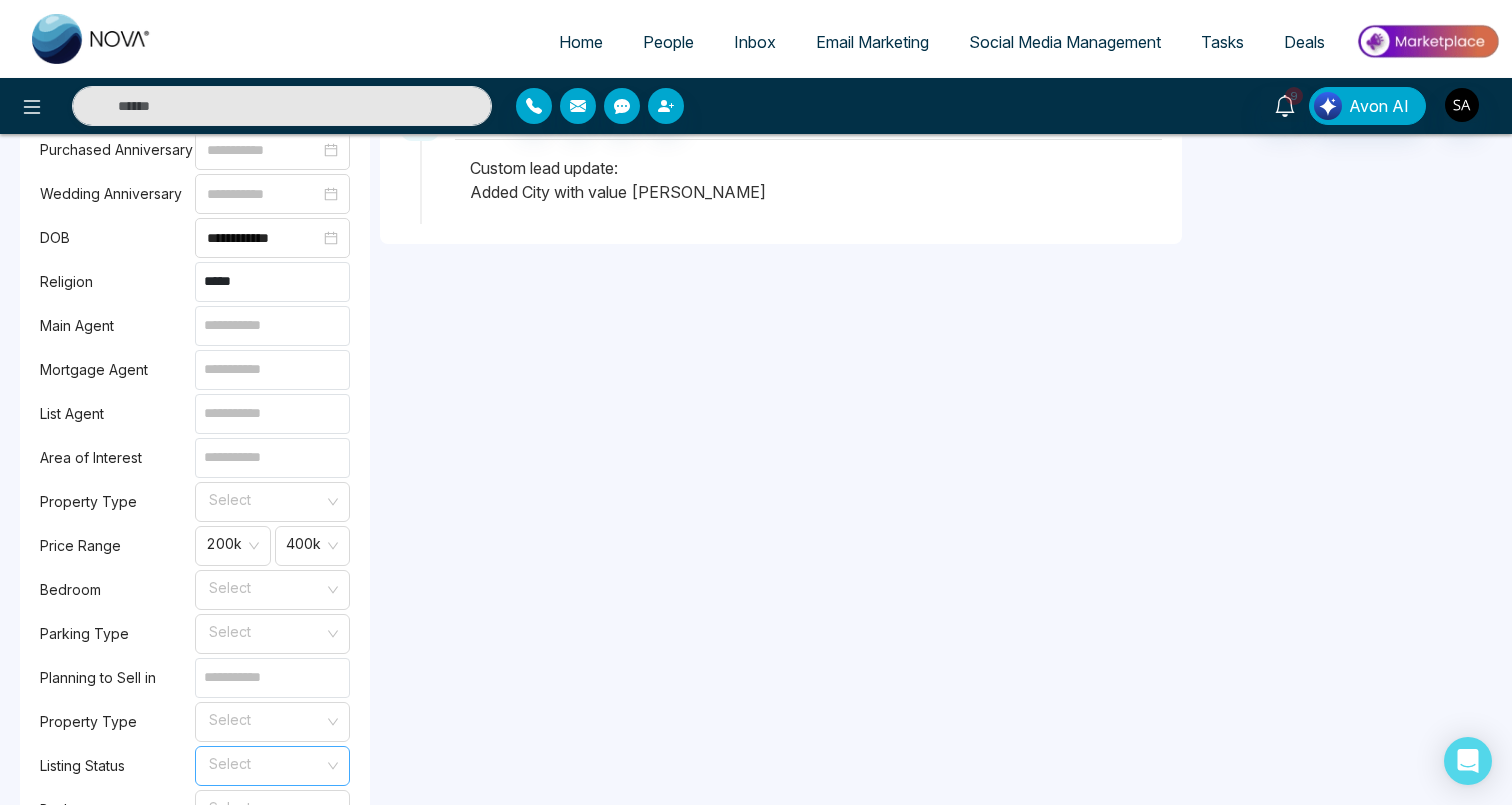 scroll, scrollTop: 1660, scrollLeft: 0, axis: vertical 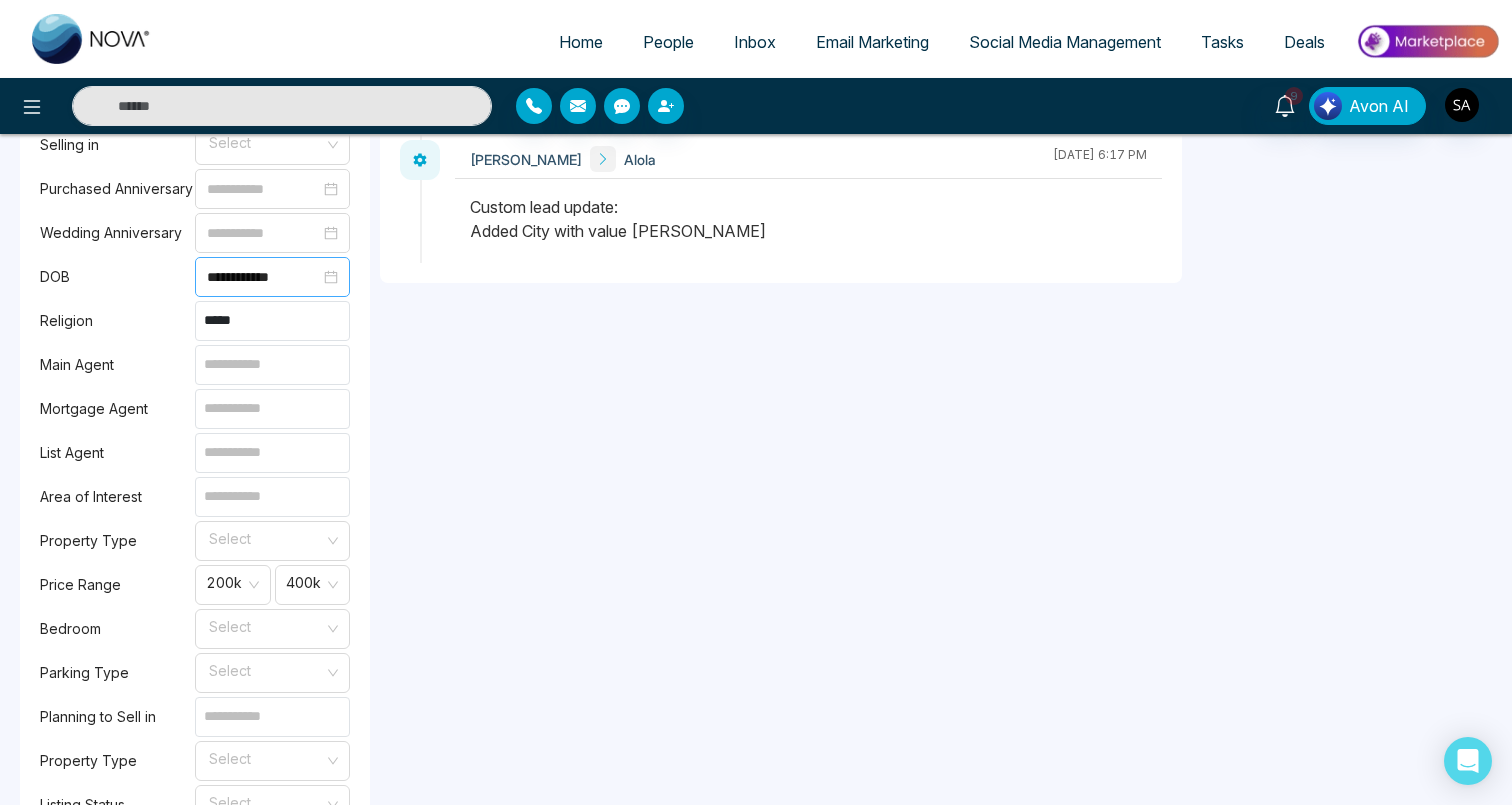 click on "**********" at bounding box center [272, 277] 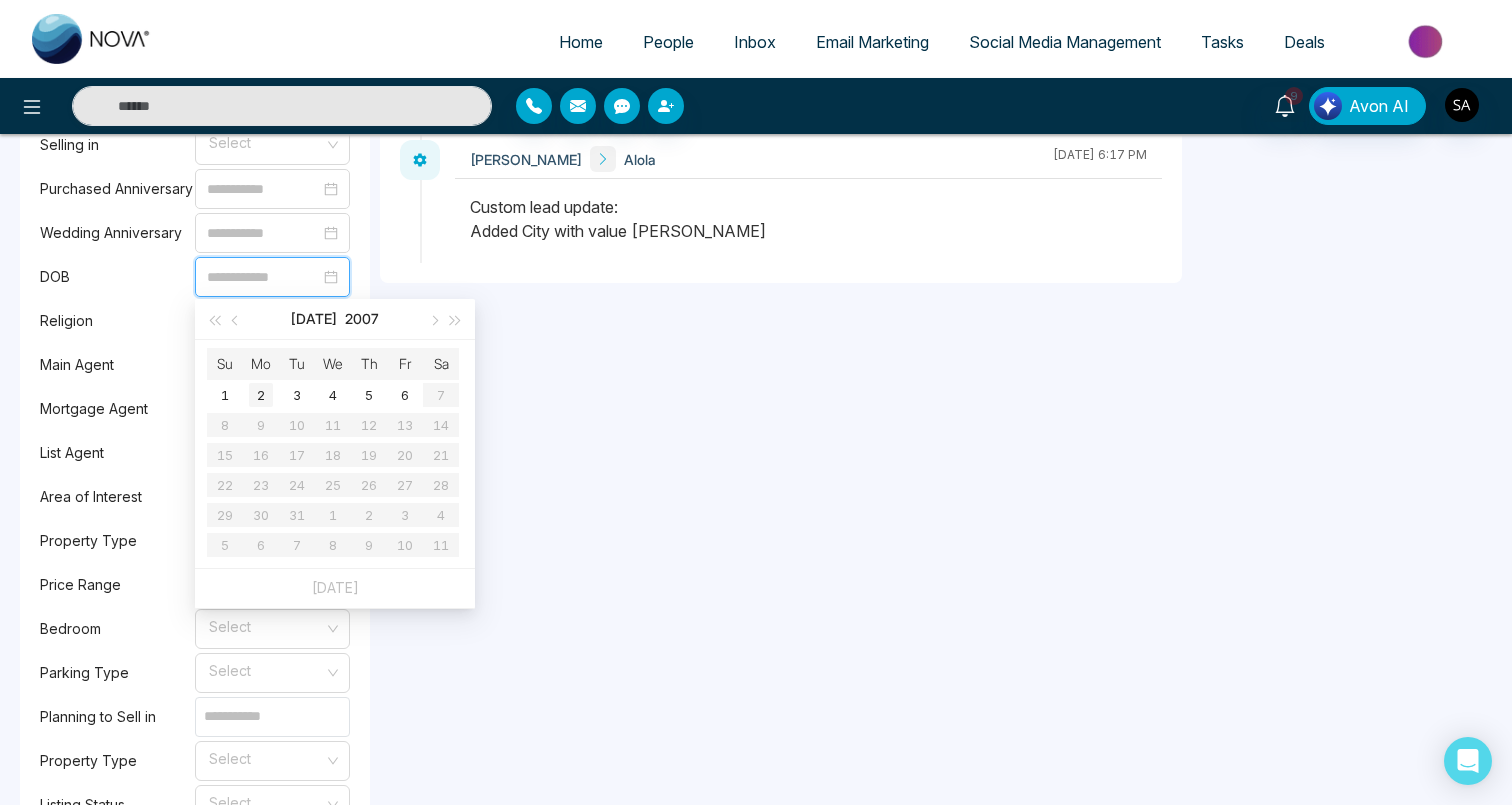 click on "2" at bounding box center [261, 395] 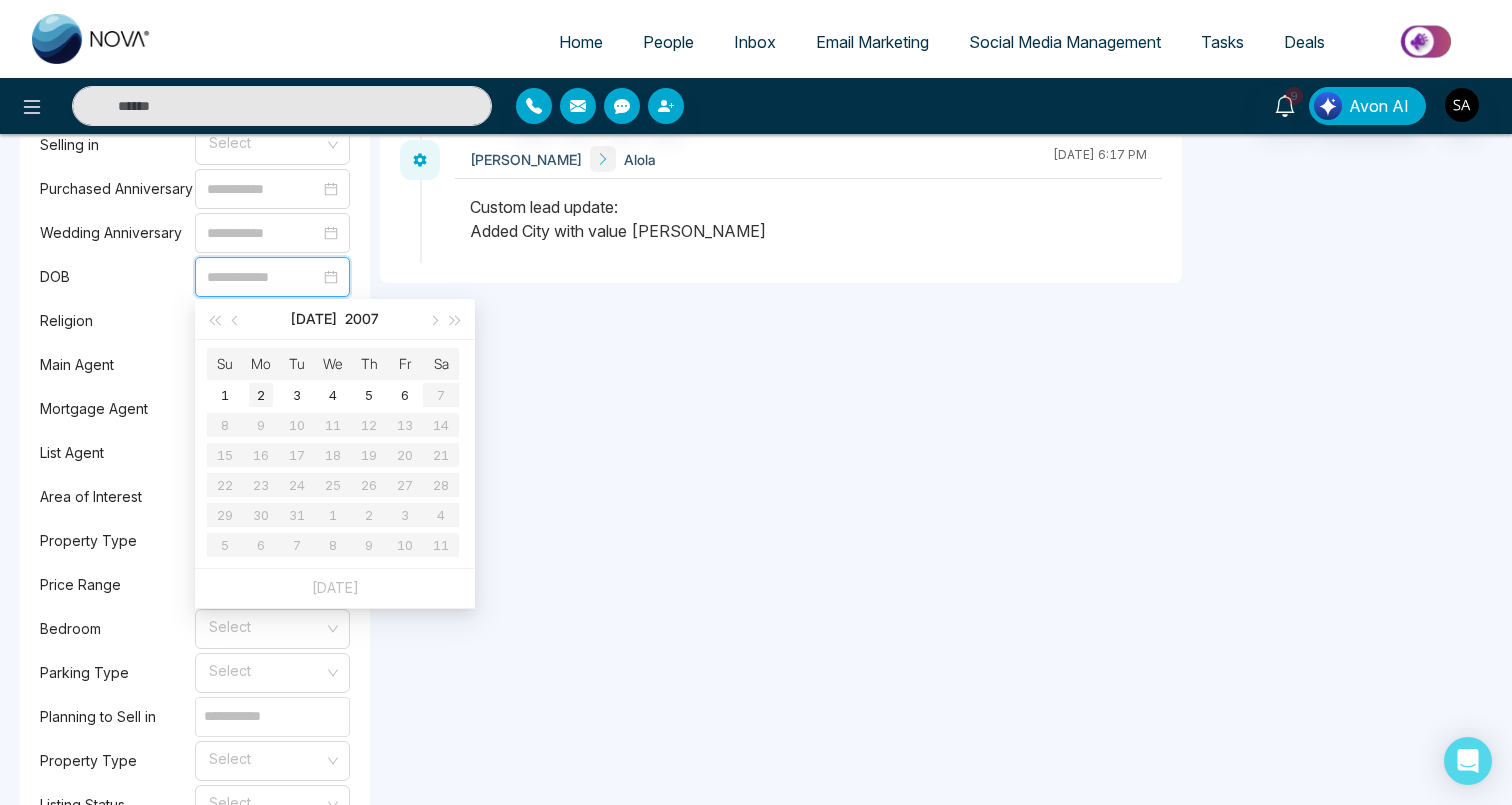 type on "**********" 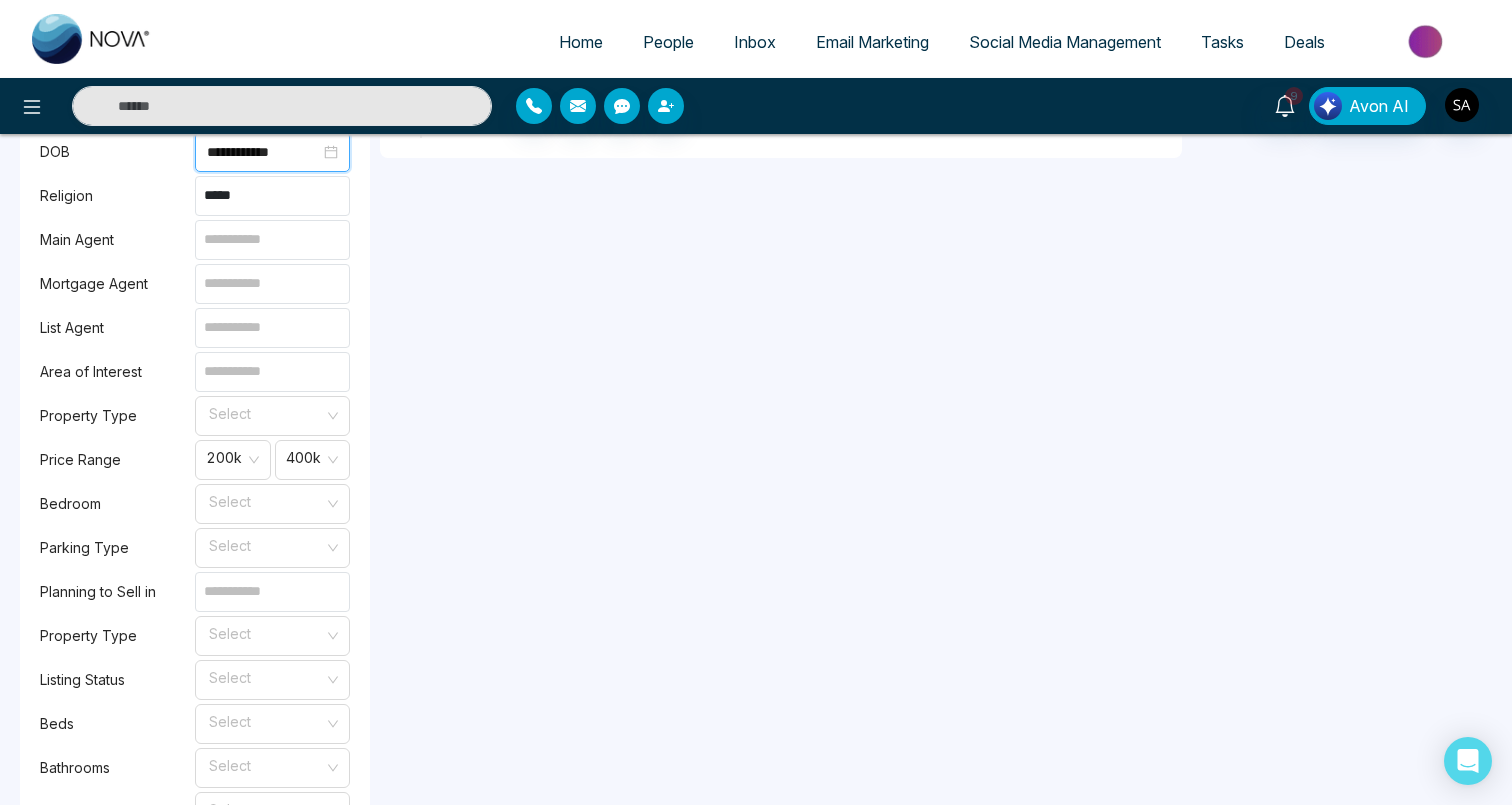 scroll, scrollTop: 2043, scrollLeft: 0, axis: vertical 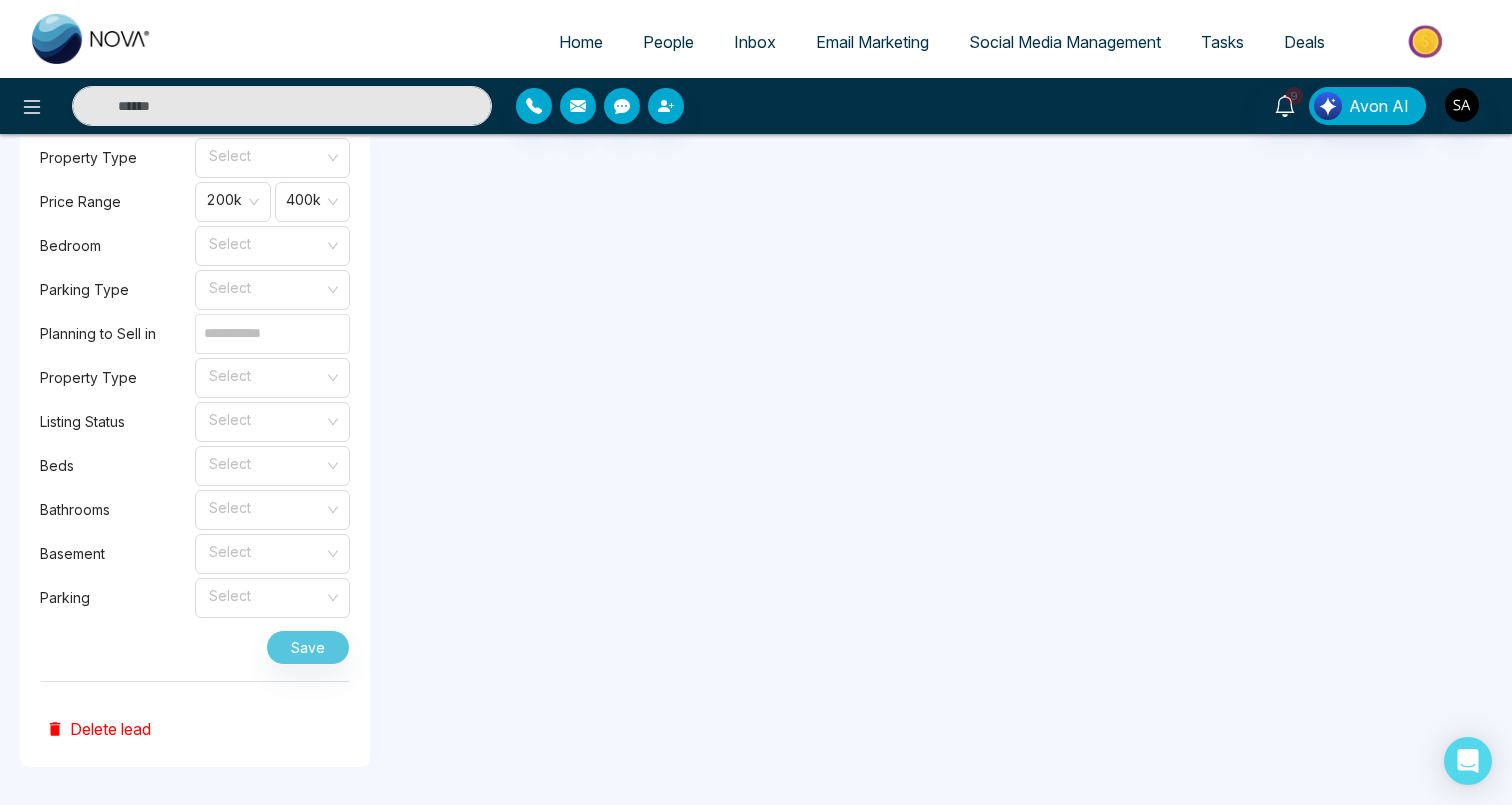 click on "Save" at bounding box center (195, 643) 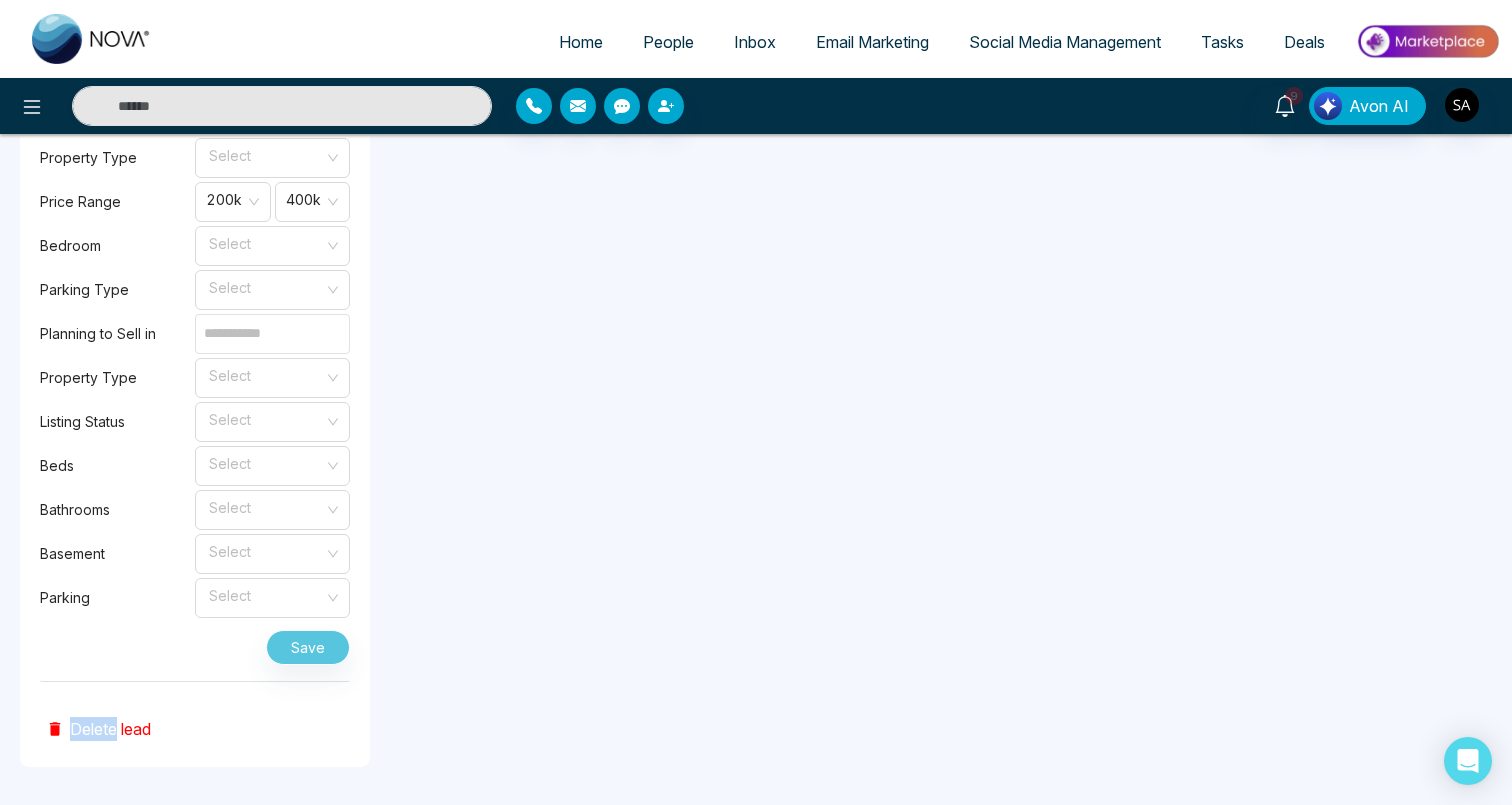 click on "Save" at bounding box center [195, 643] 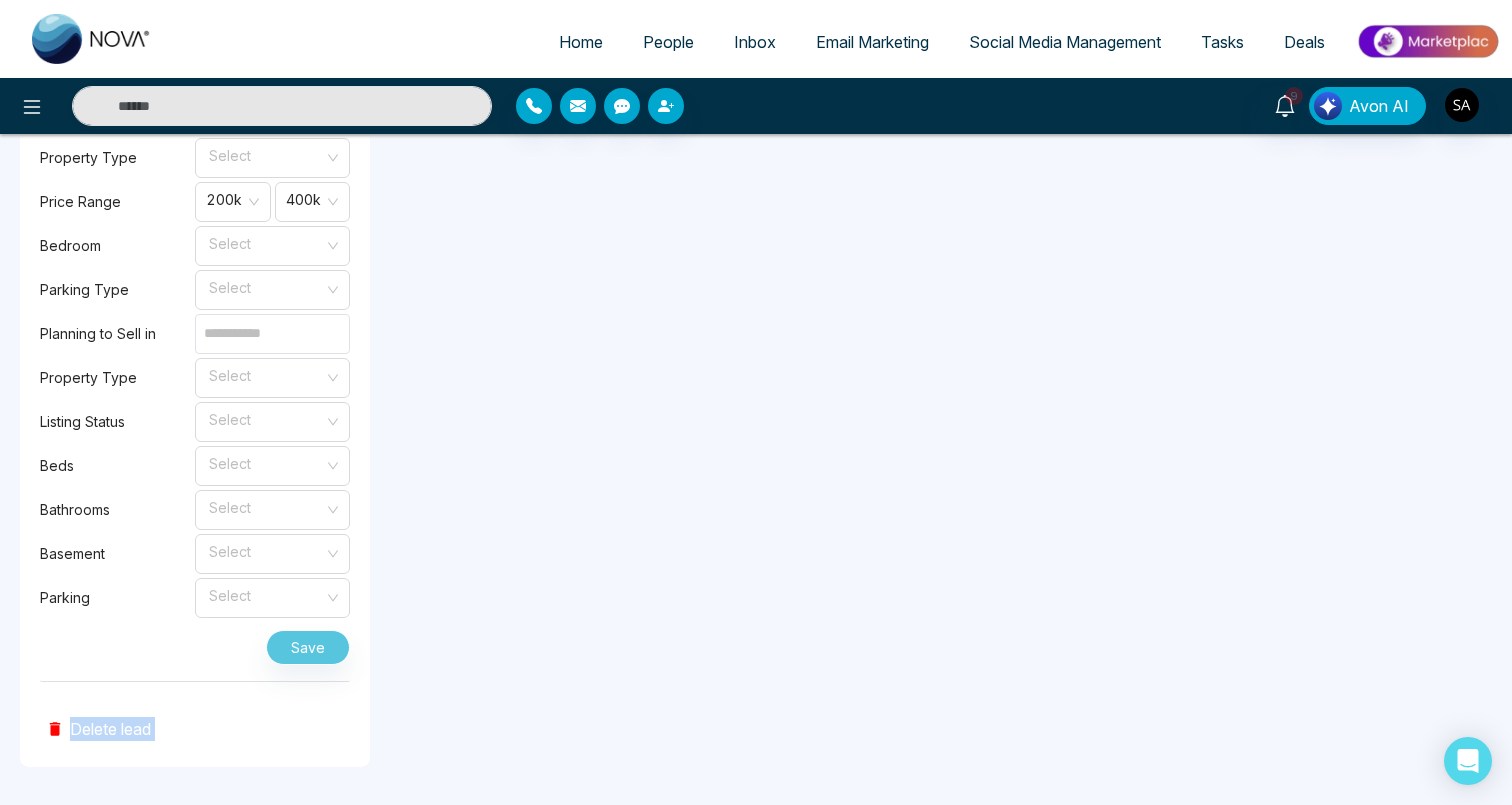 click on "Save" at bounding box center (195, 643) 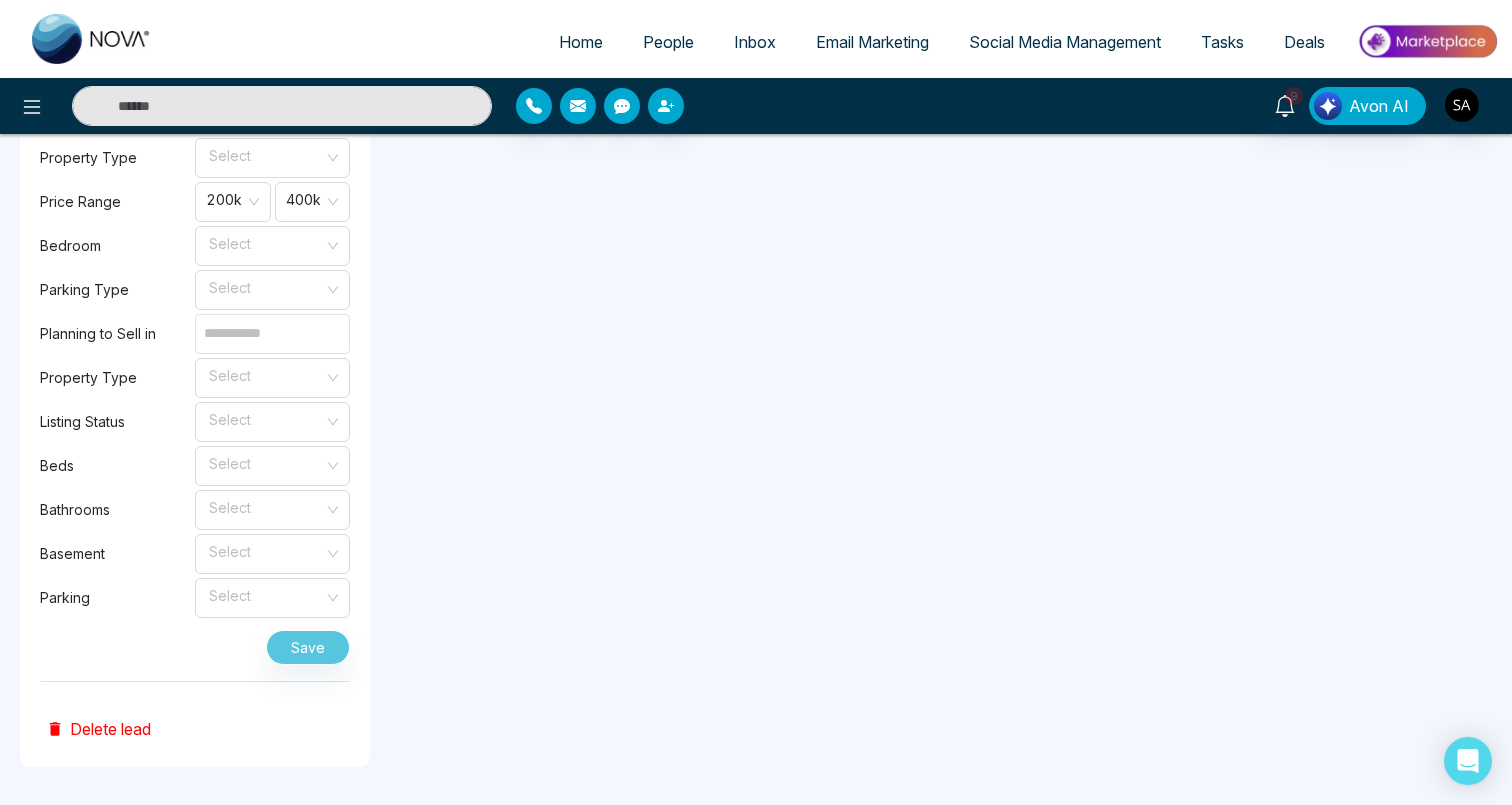 click on "**********" at bounding box center [781, -444] 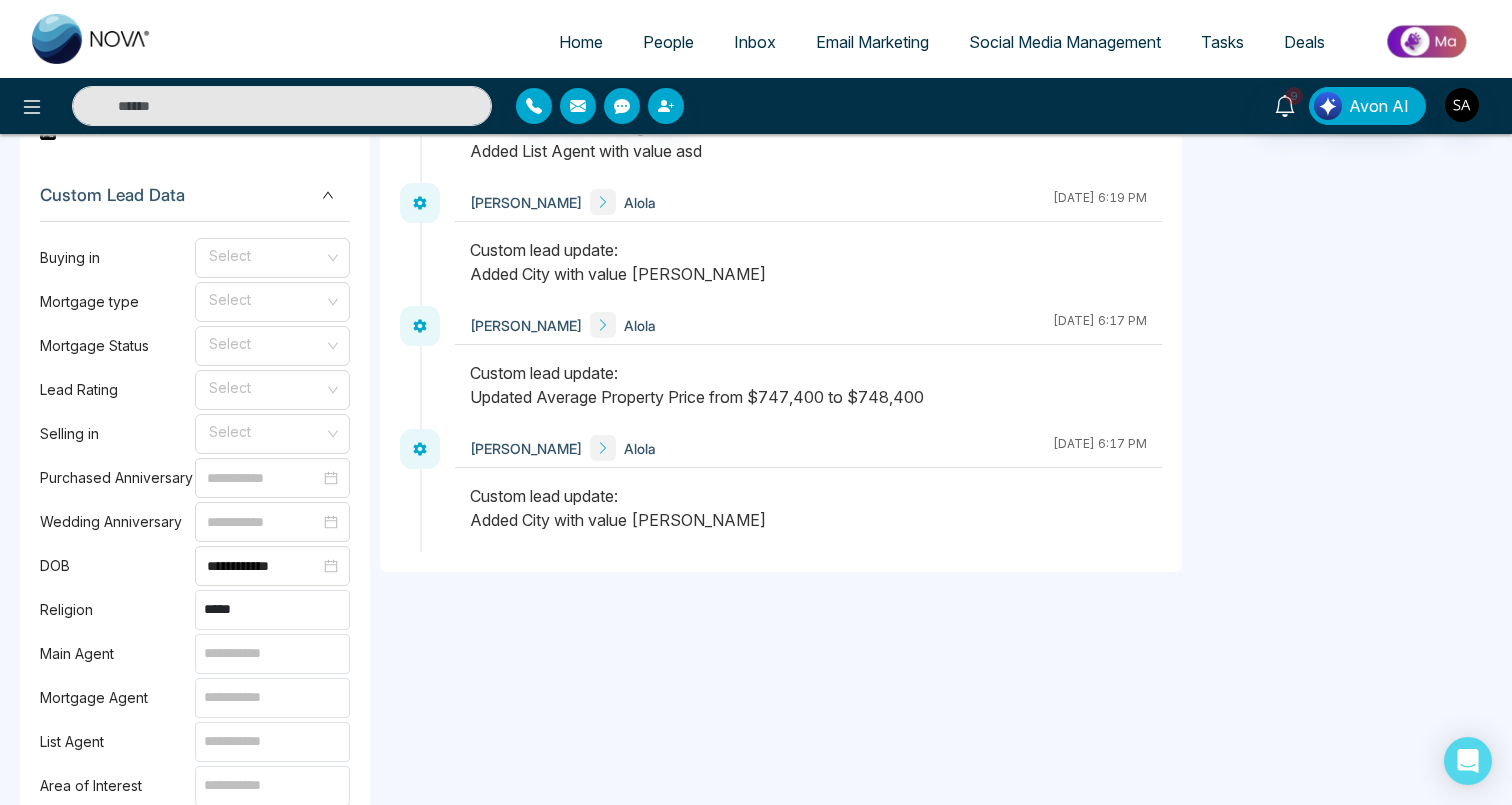 scroll, scrollTop: 1398, scrollLeft: 0, axis: vertical 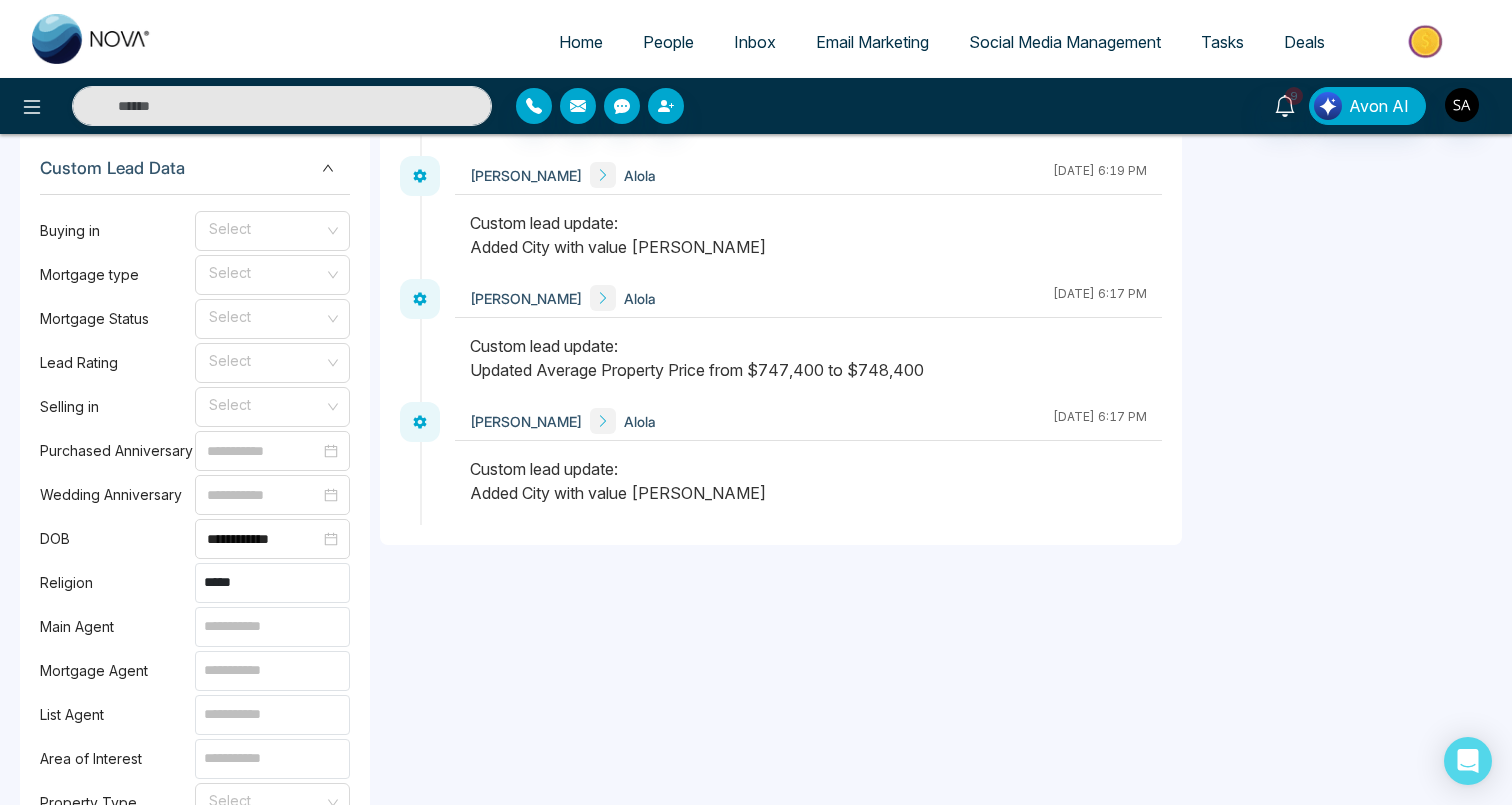 click on "**********" at bounding box center (195, 760) 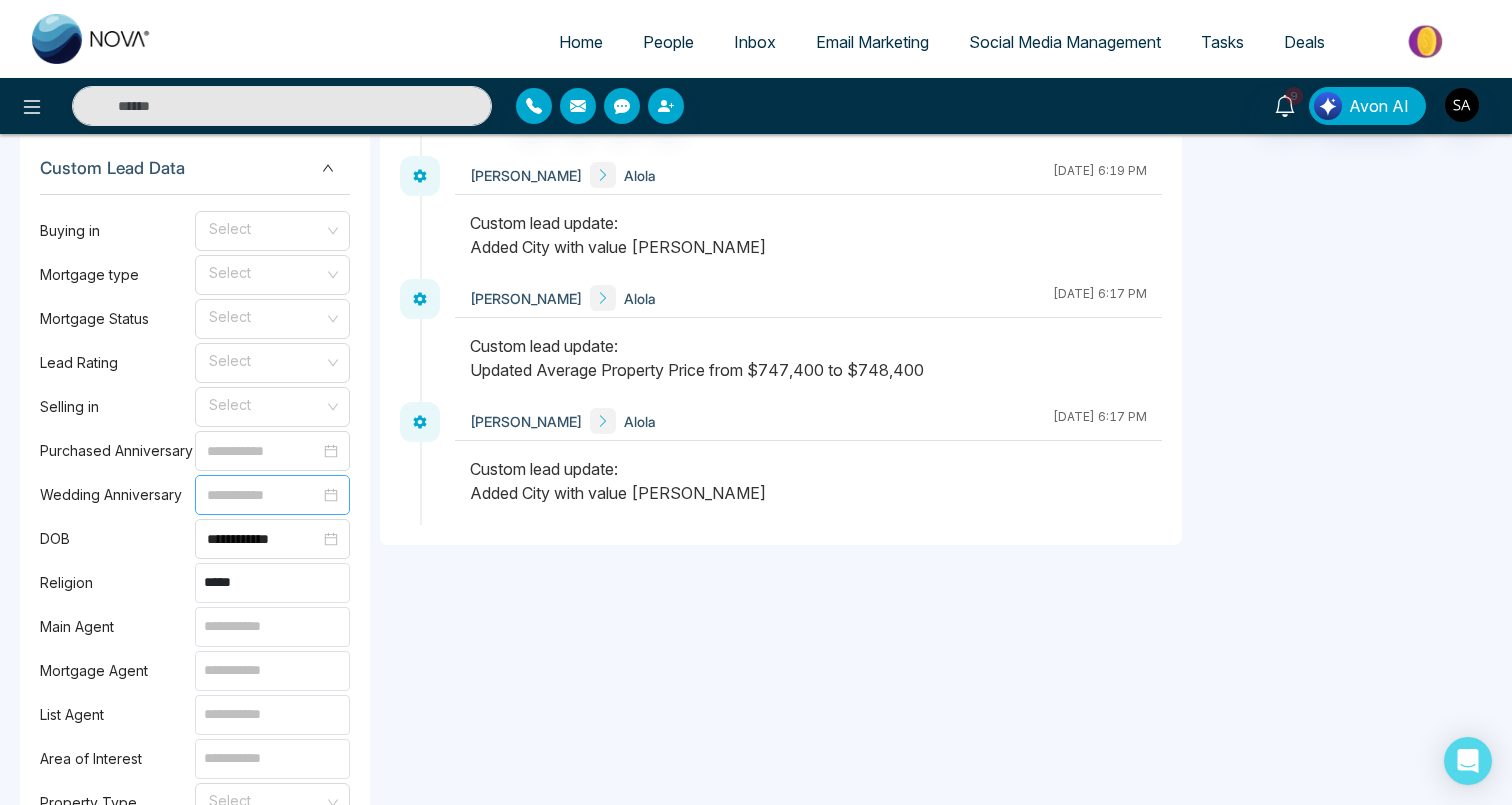 click at bounding box center [272, 495] 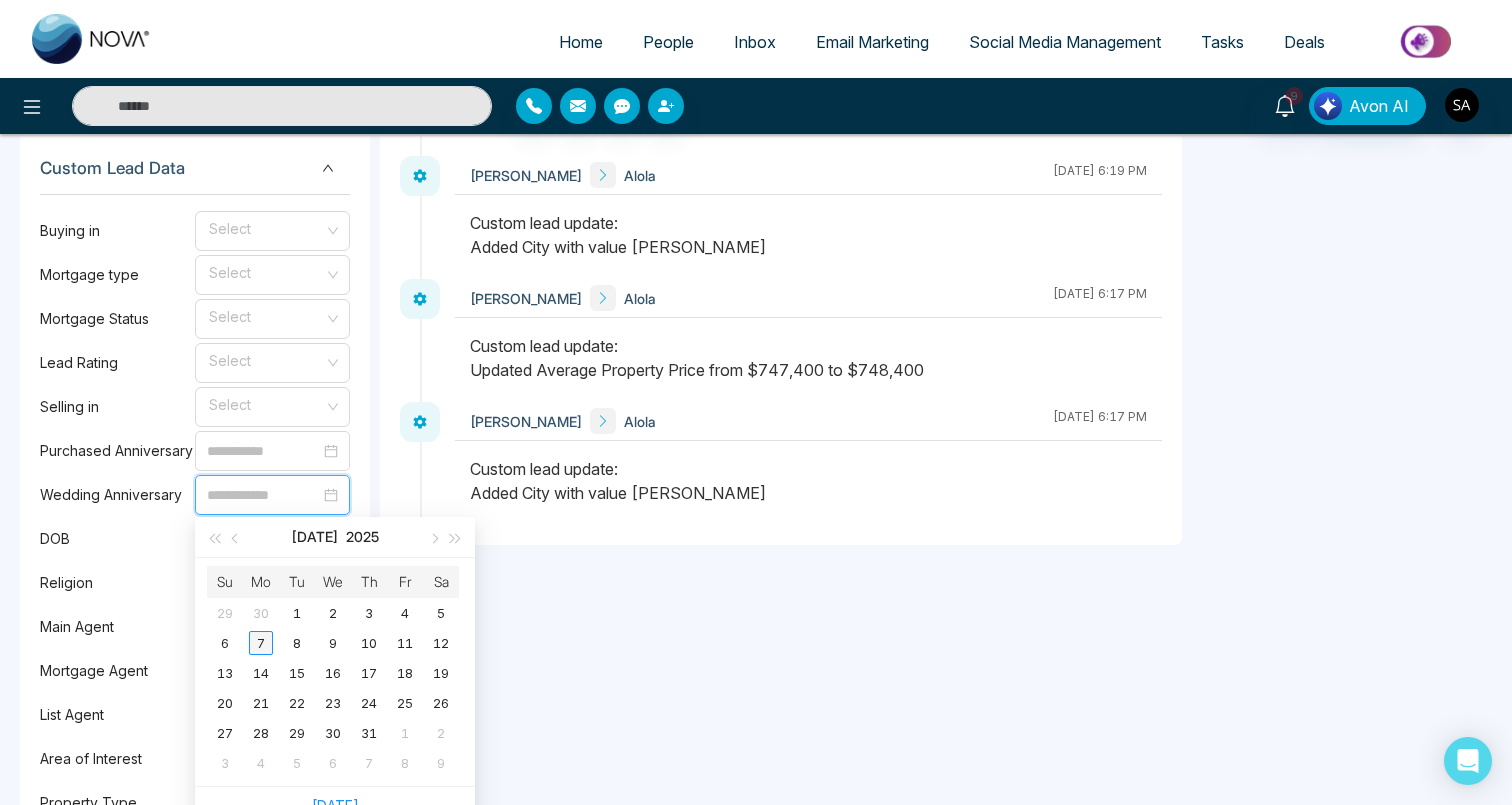 click on "7" at bounding box center [261, 643] 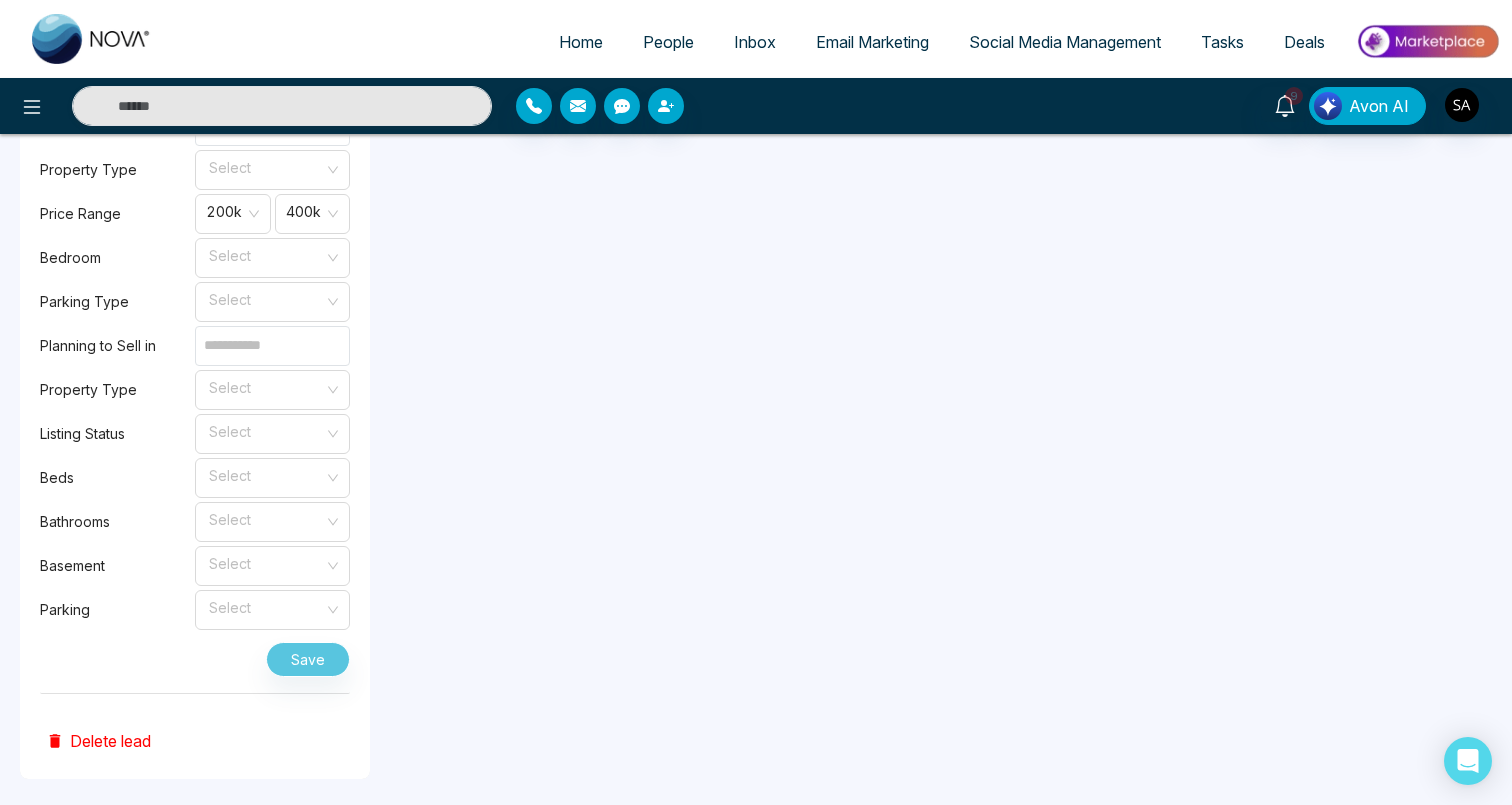 scroll, scrollTop: 2043, scrollLeft: 0, axis: vertical 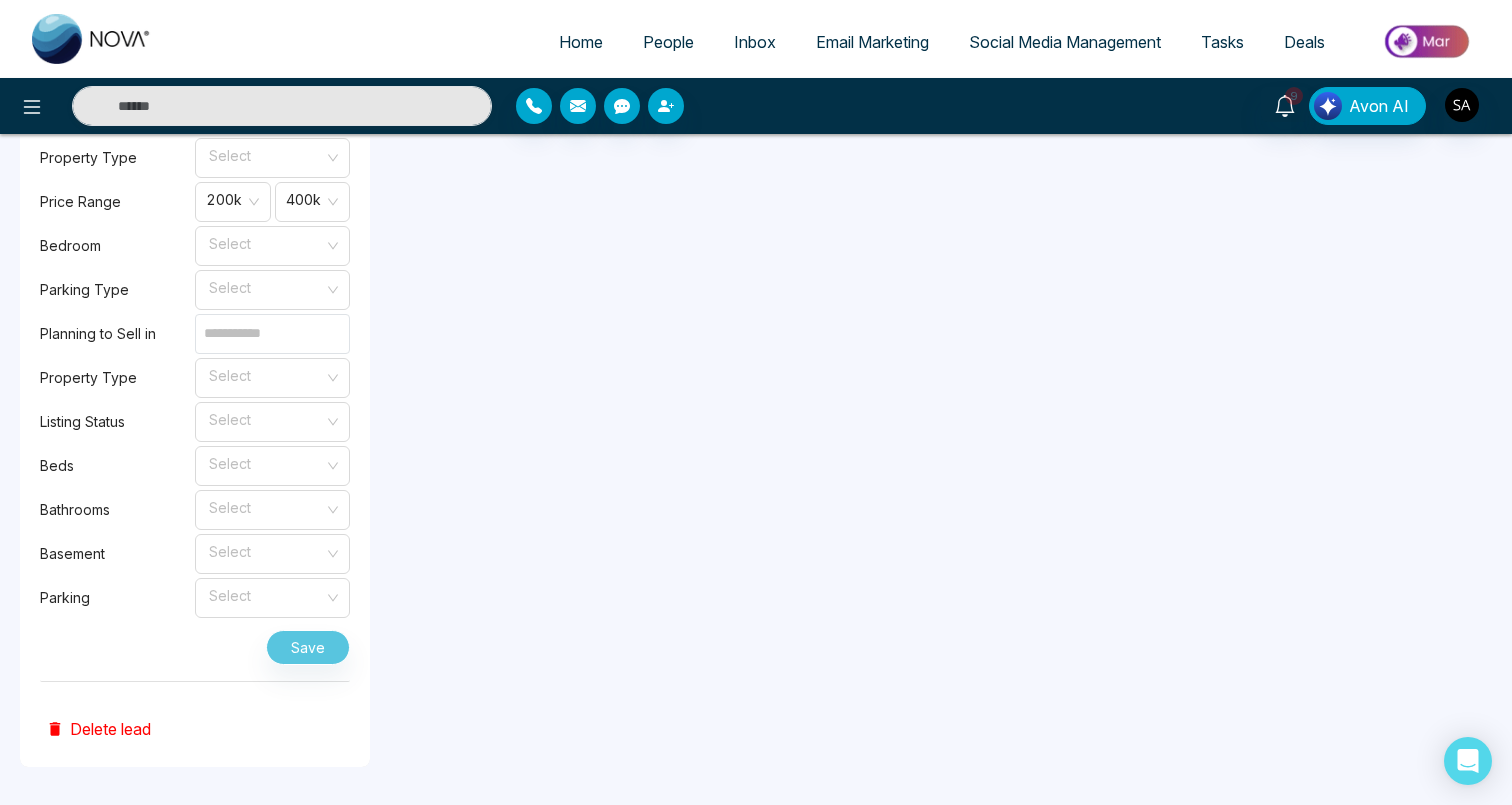 type on "**********" 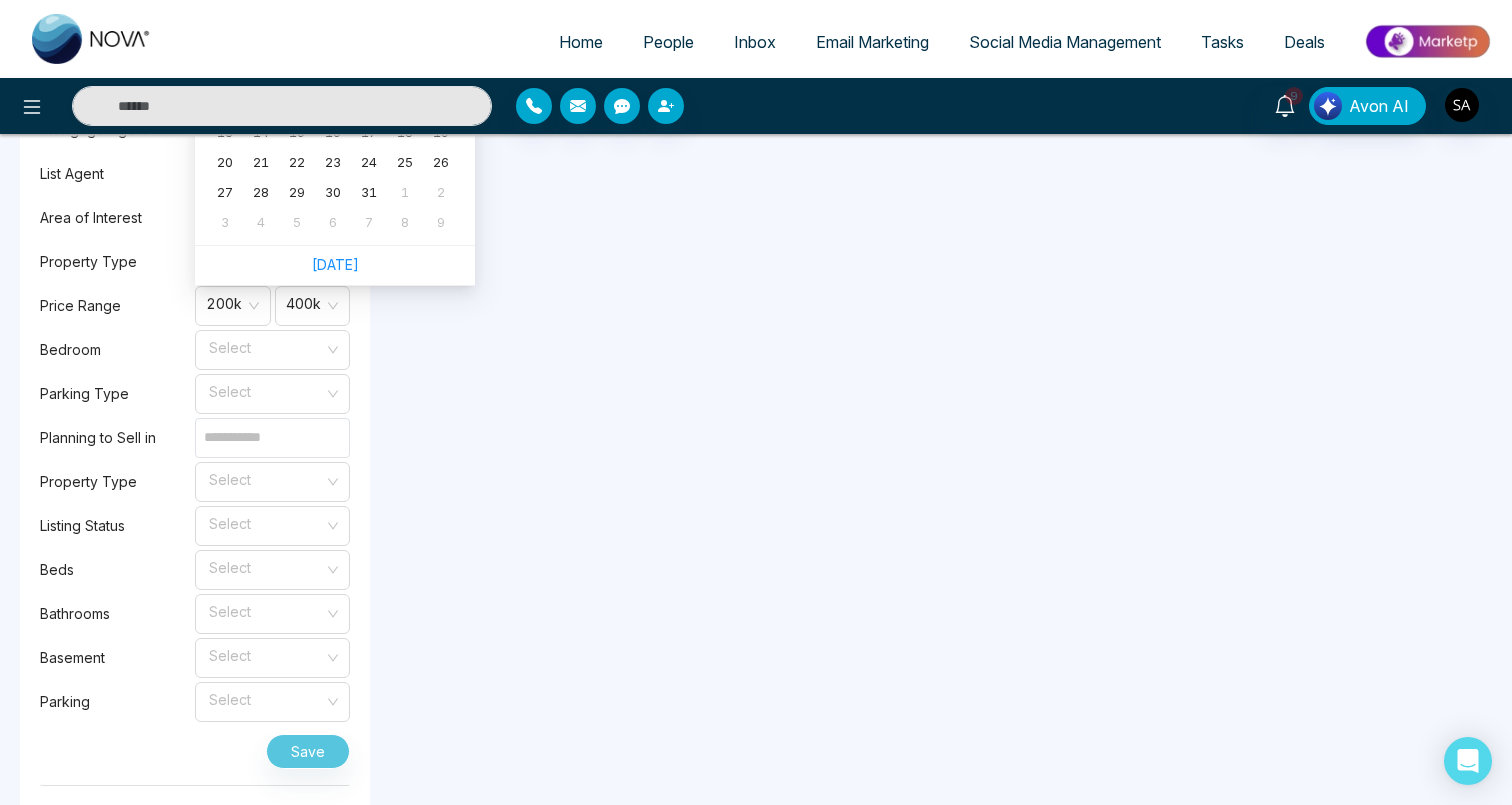 scroll, scrollTop: 1888, scrollLeft: 0, axis: vertical 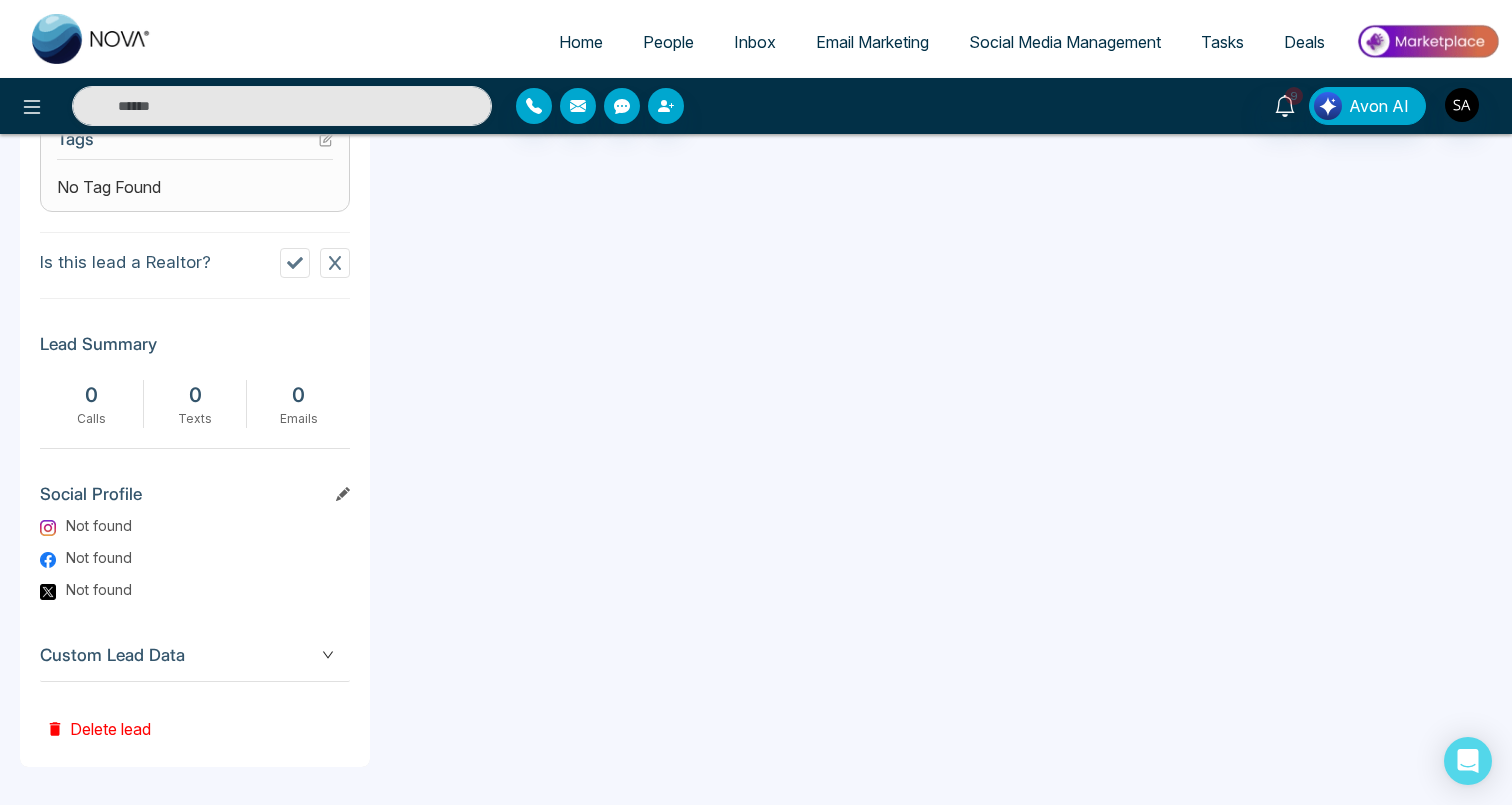 click on "Custom Lead Data" at bounding box center [195, 655] 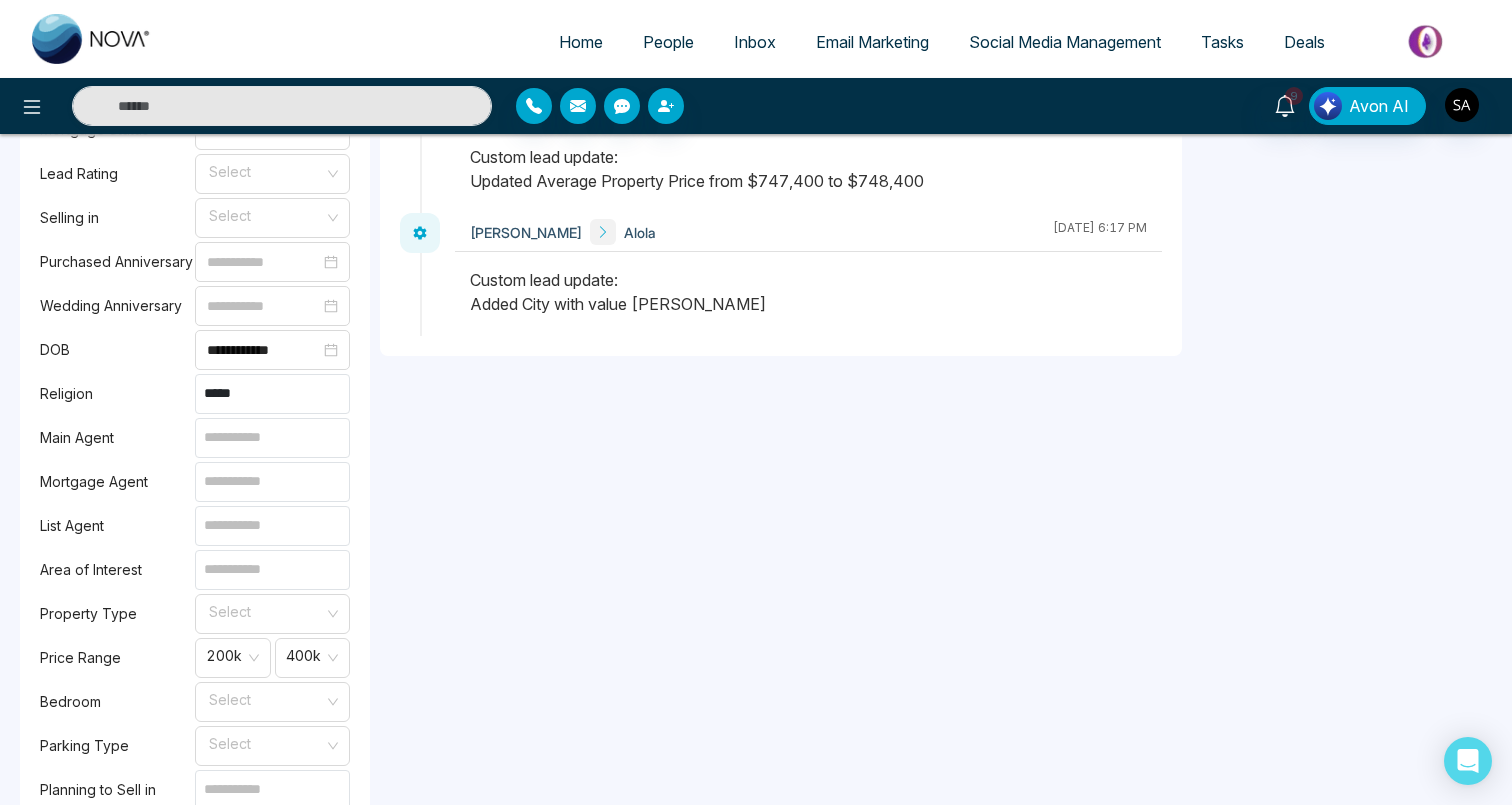 scroll, scrollTop: 1704, scrollLeft: 0, axis: vertical 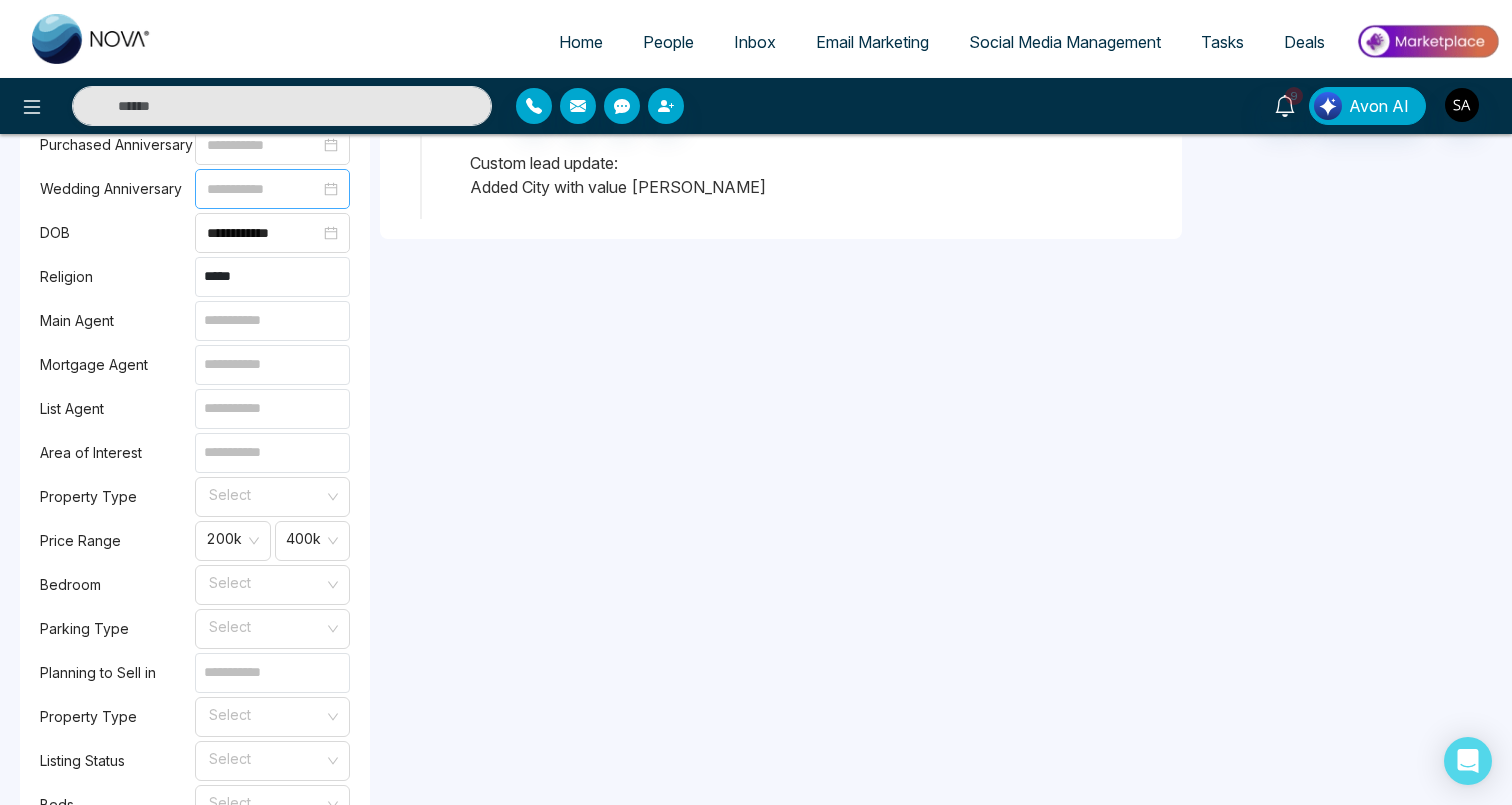 click at bounding box center (272, 189) 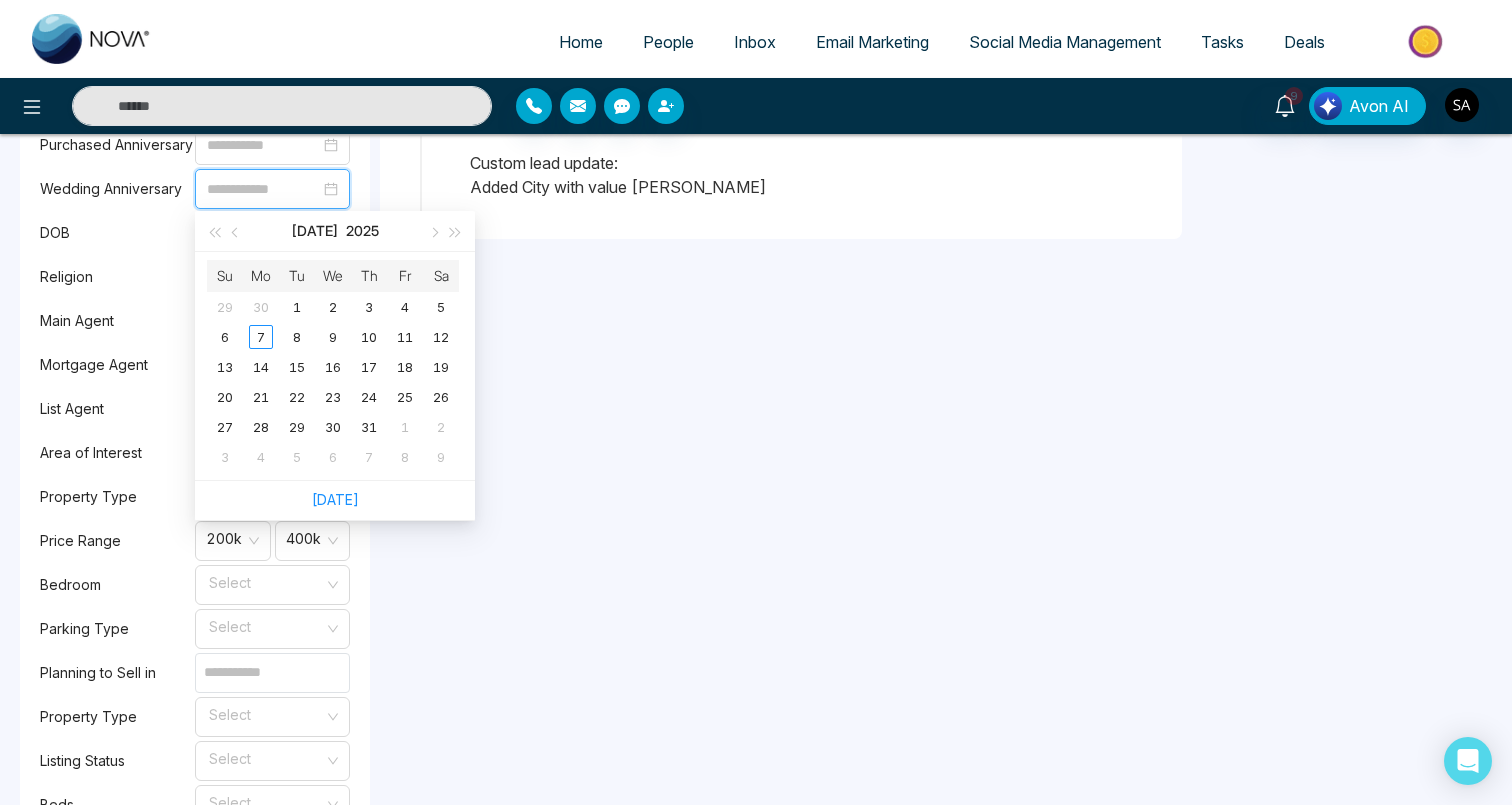 type on "**********" 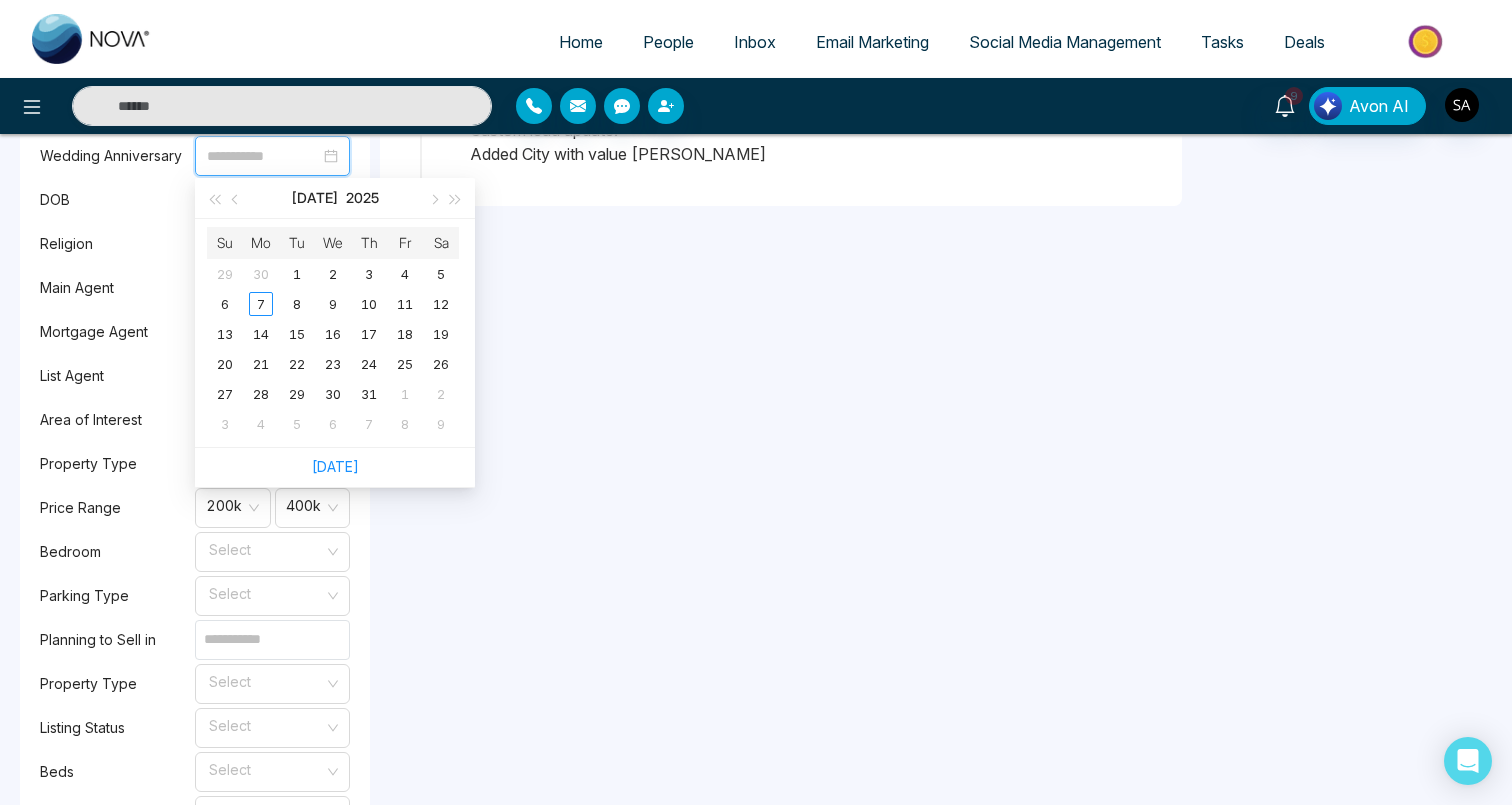 scroll, scrollTop: 1608, scrollLeft: 0, axis: vertical 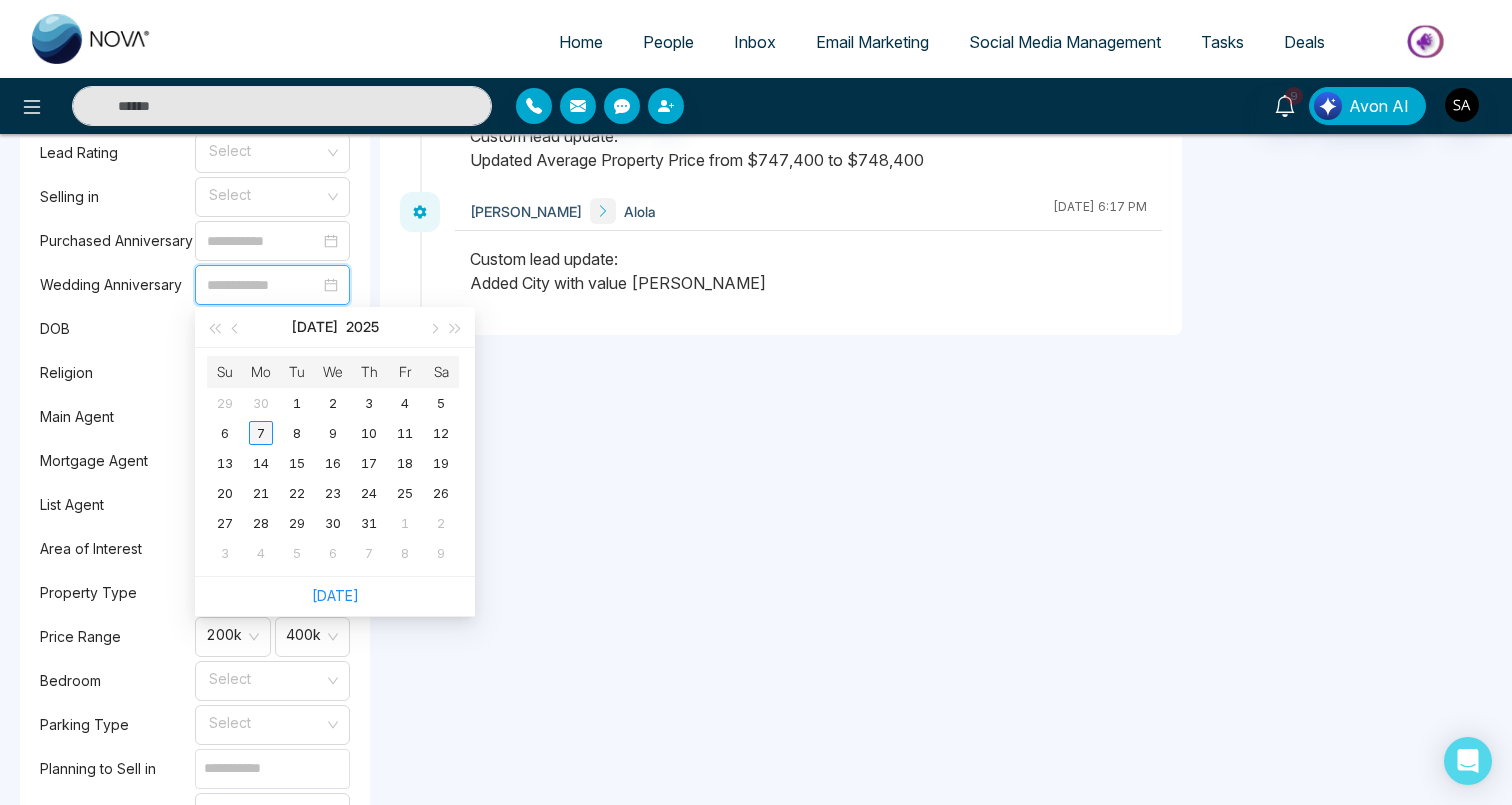 type on "**********" 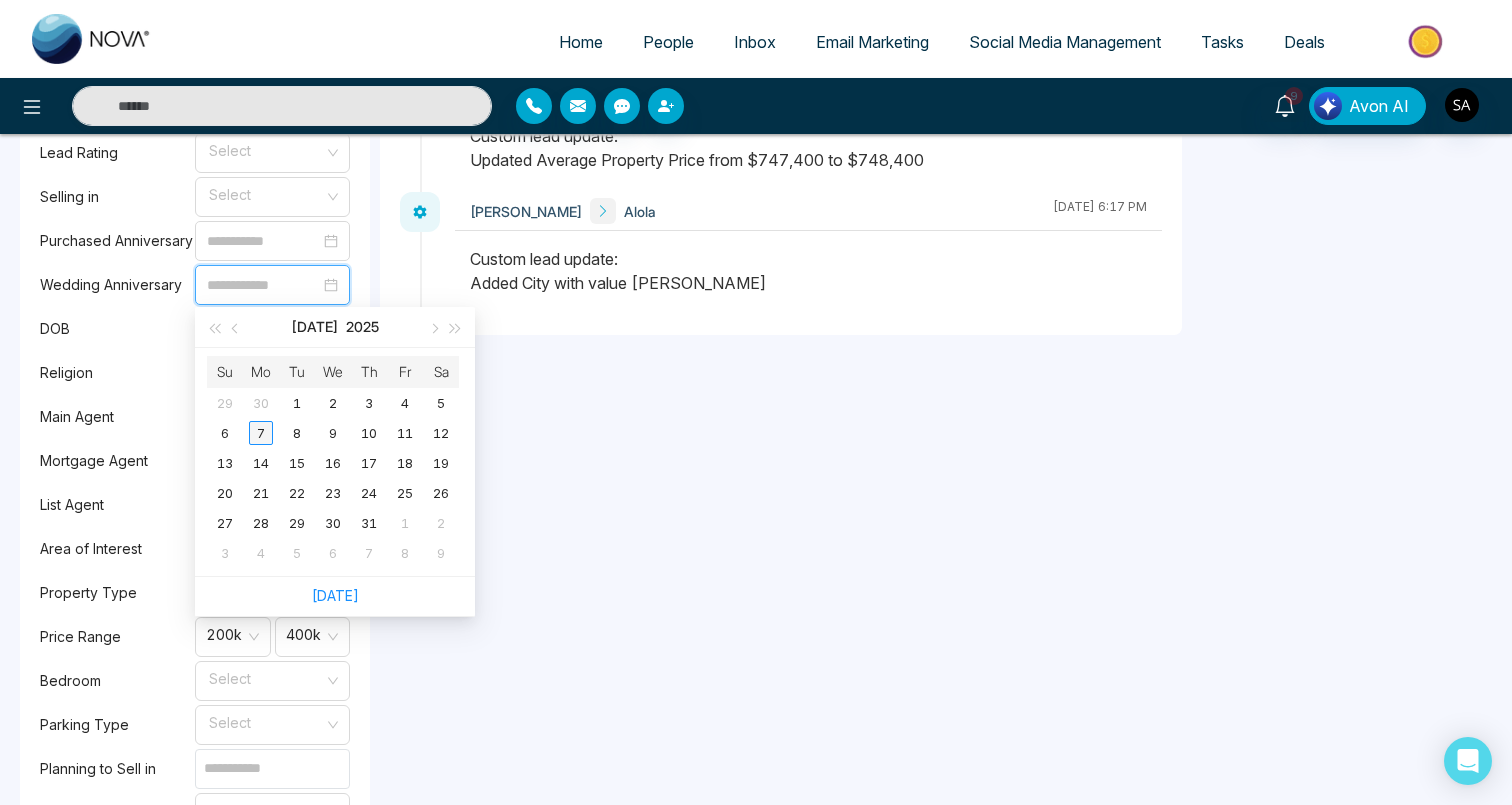 click on "7" at bounding box center [261, 433] 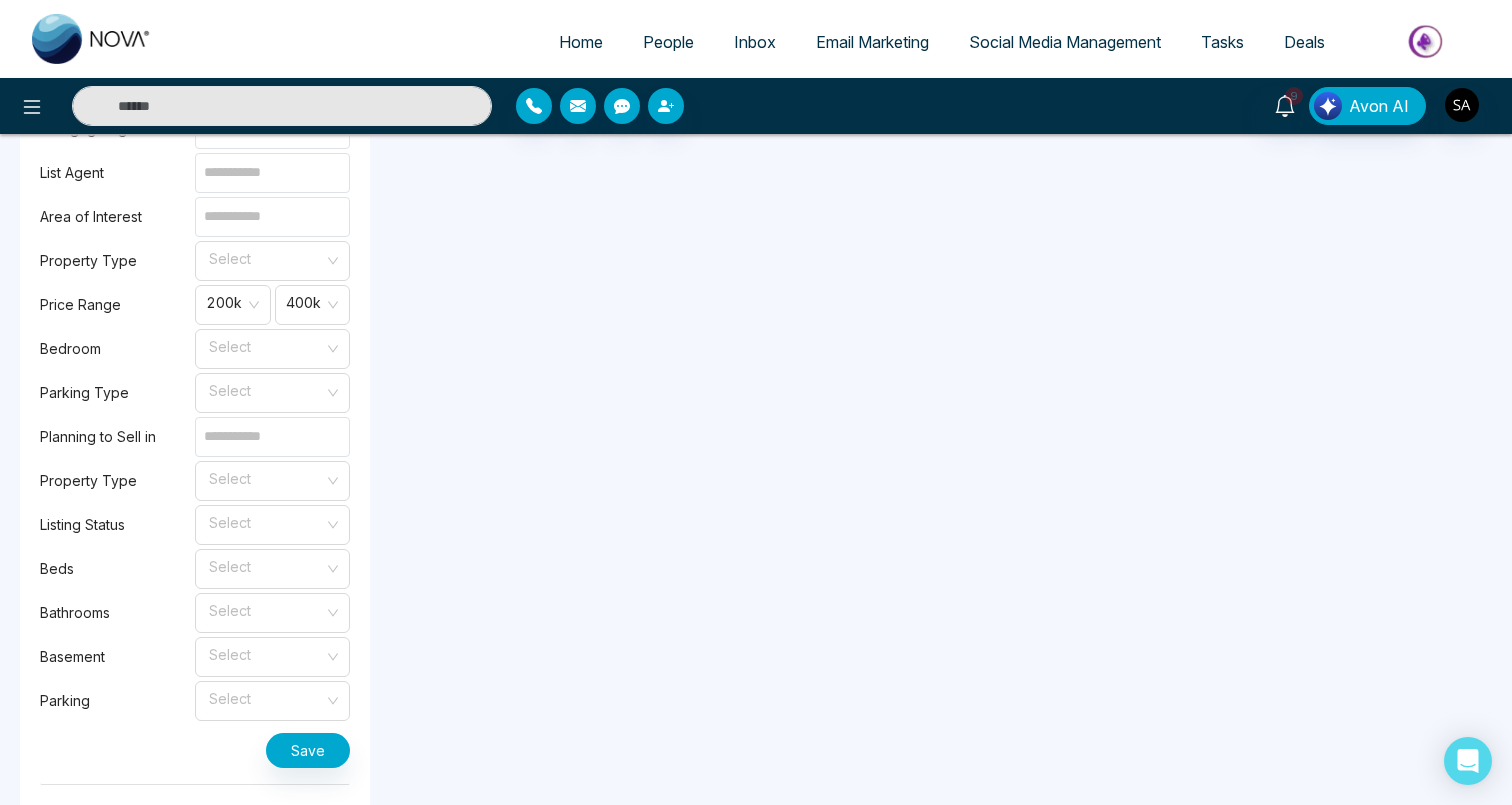 scroll, scrollTop: 2043, scrollLeft: 0, axis: vertical 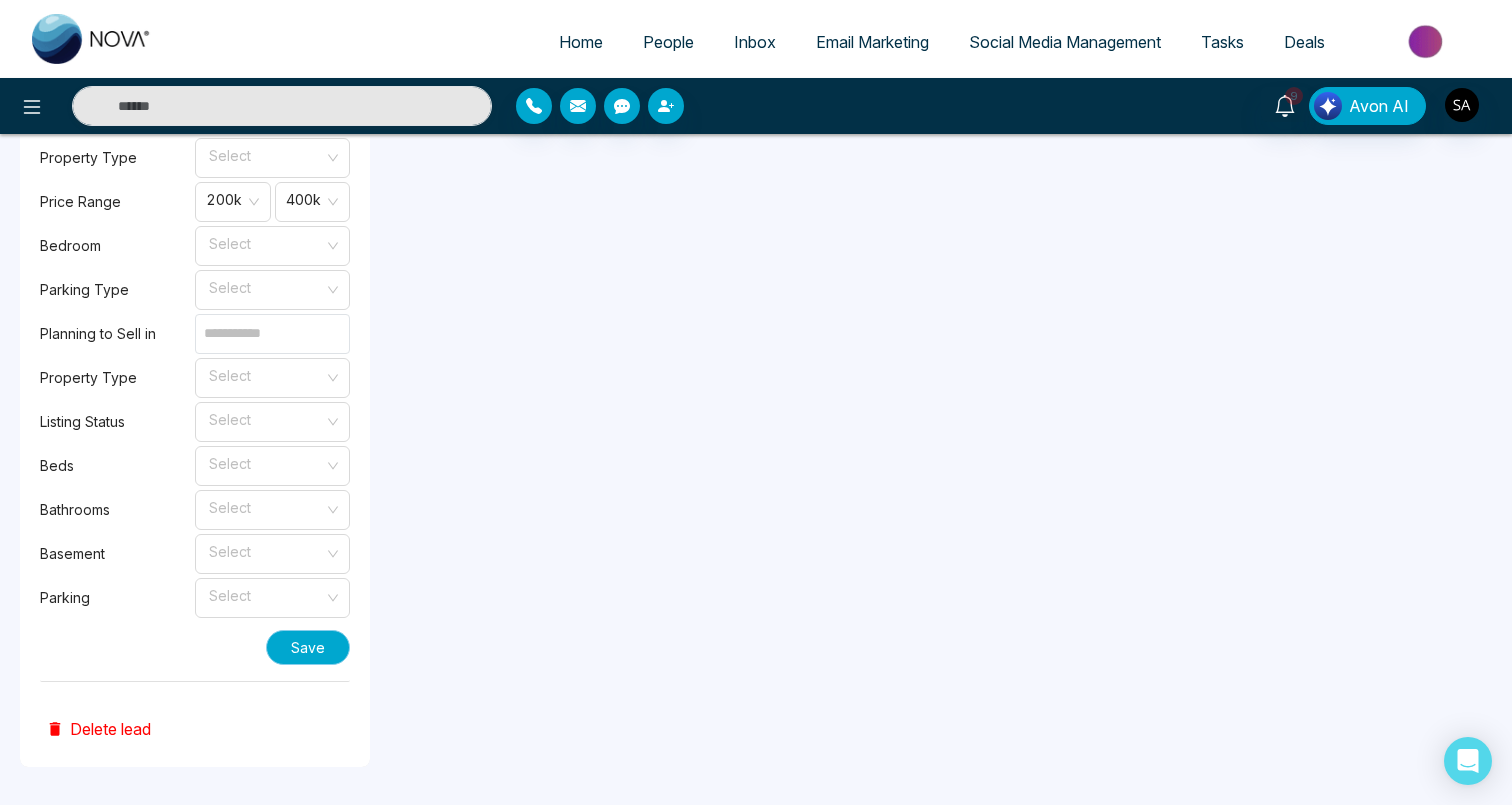 click on "Save" at bounding box center [308, 647] 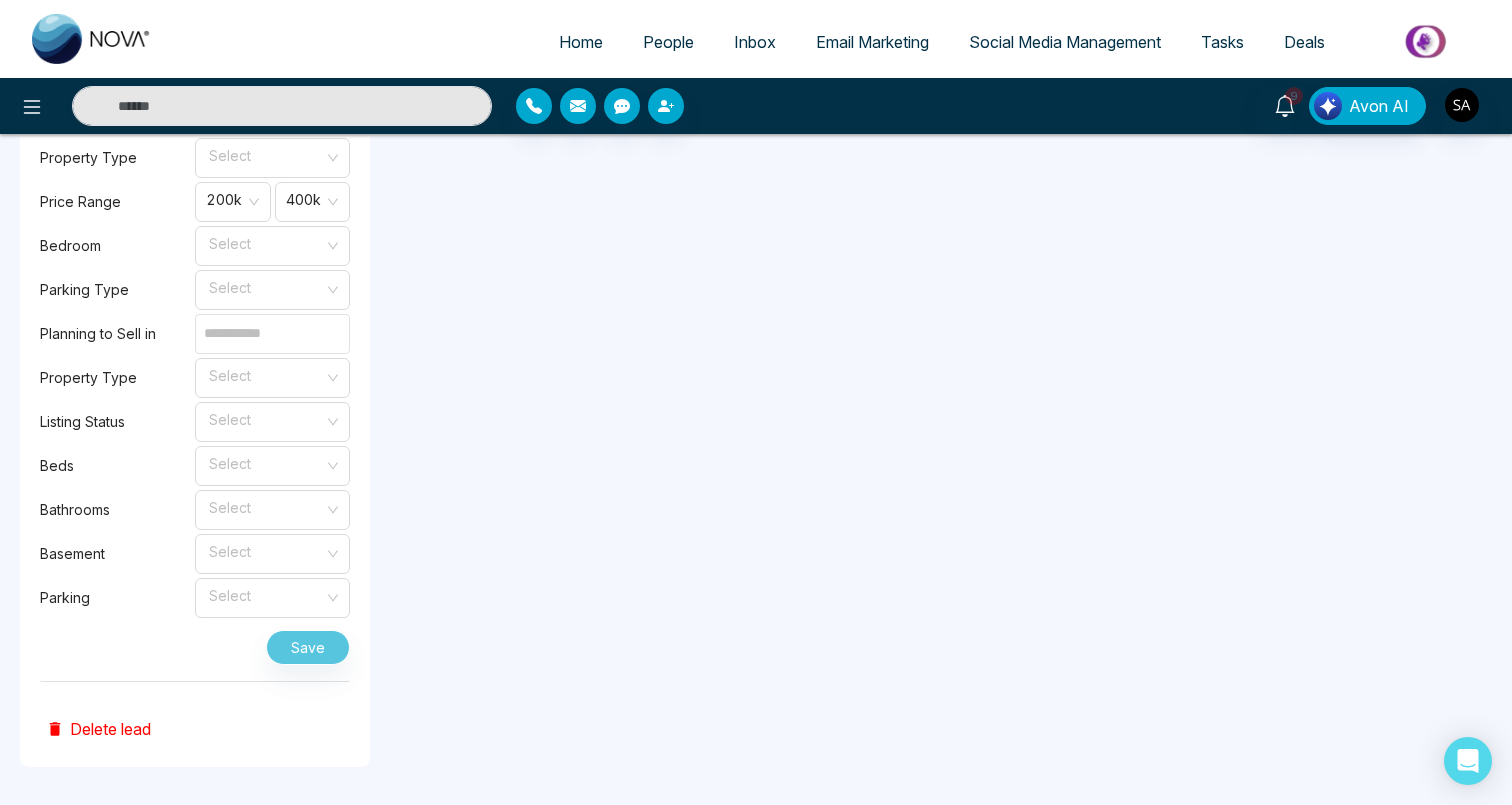click on "**********" at bounding box center [781, -444] 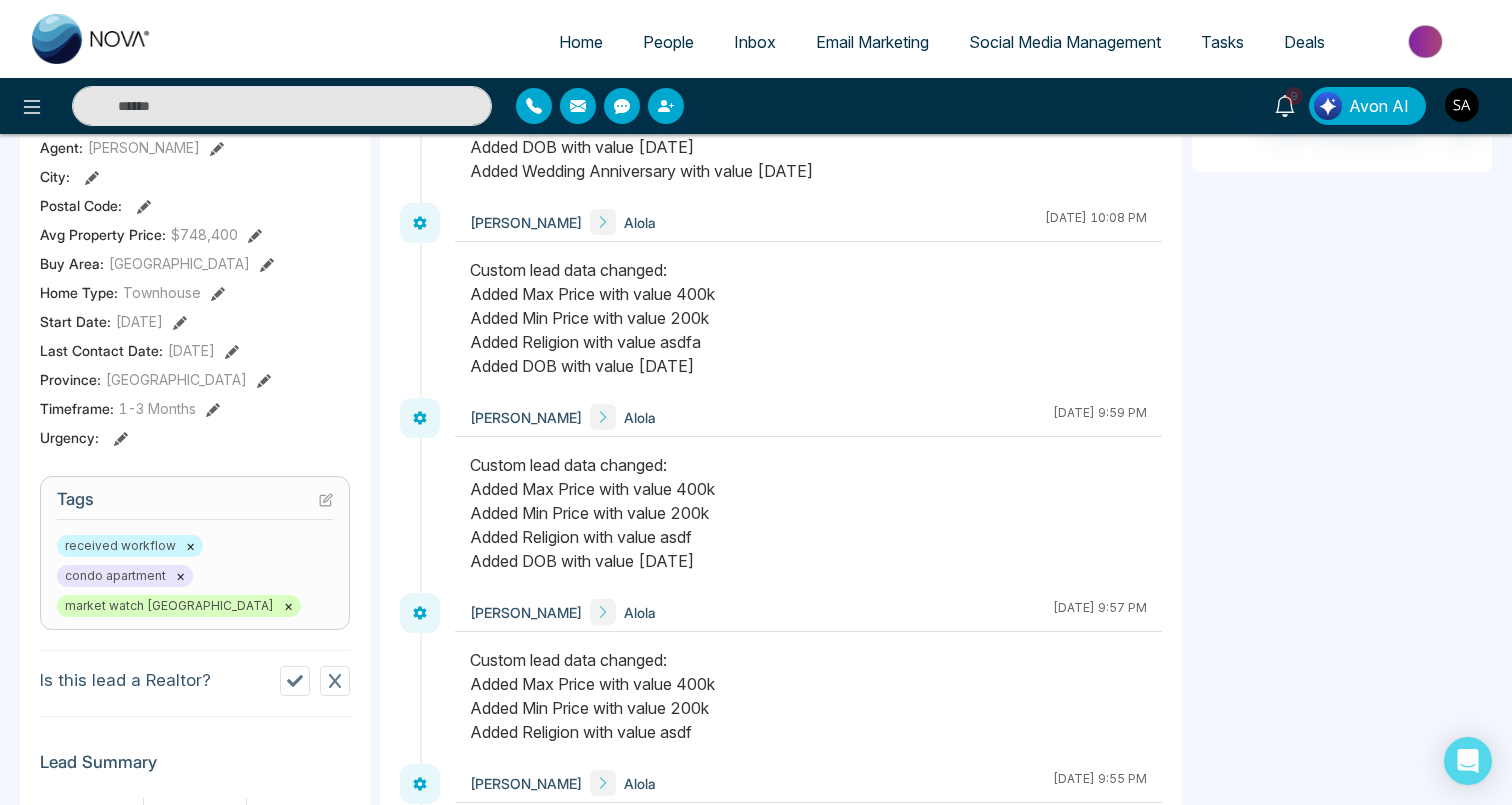 scroll, scrollTop: 0, scrollLeft: 0, axis: both 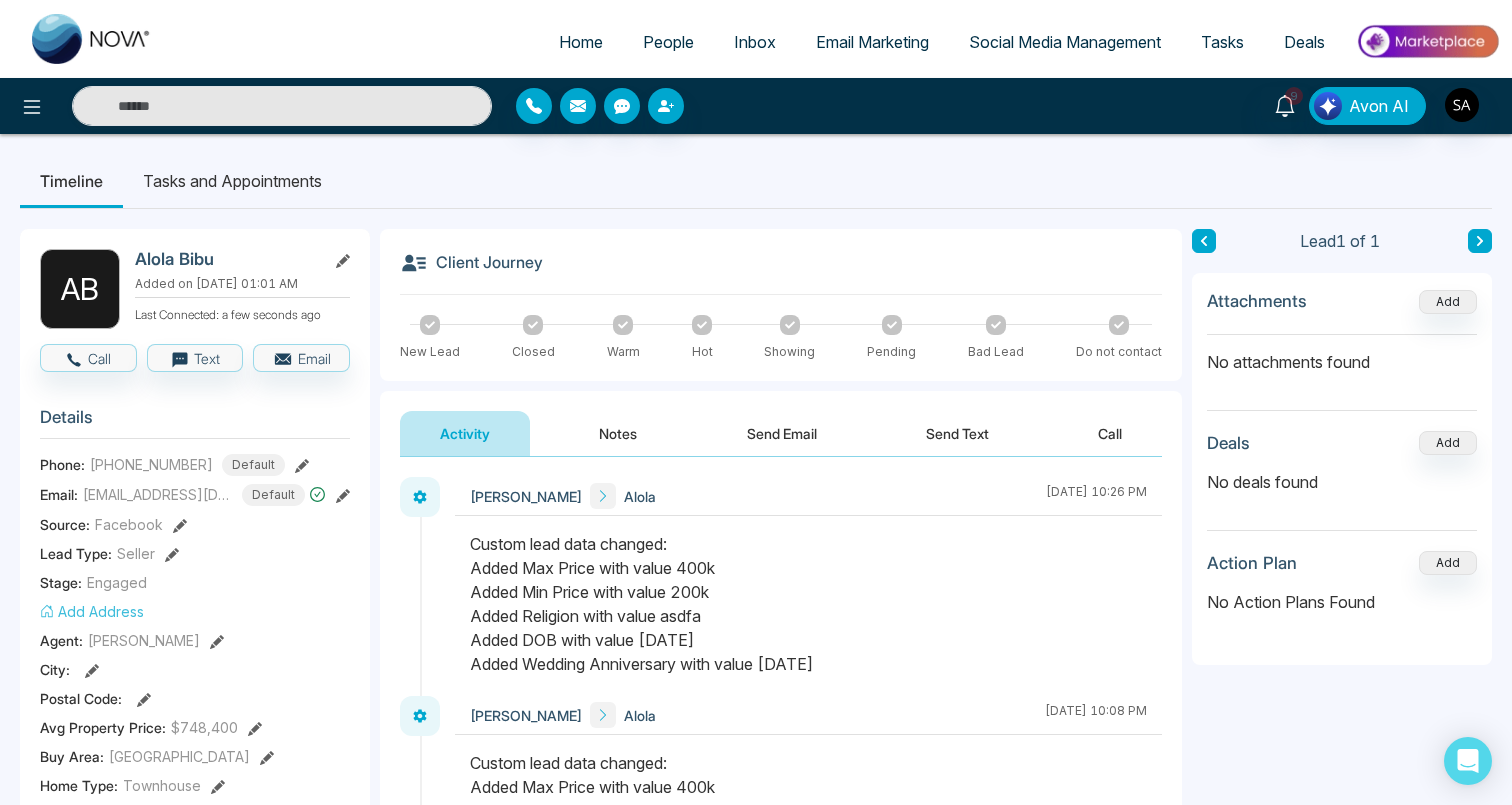 click on "Client Journey New Lead Closed Warm Hot Showing Pending Bad Lead Do not contact" at bounding box center [781, 305] 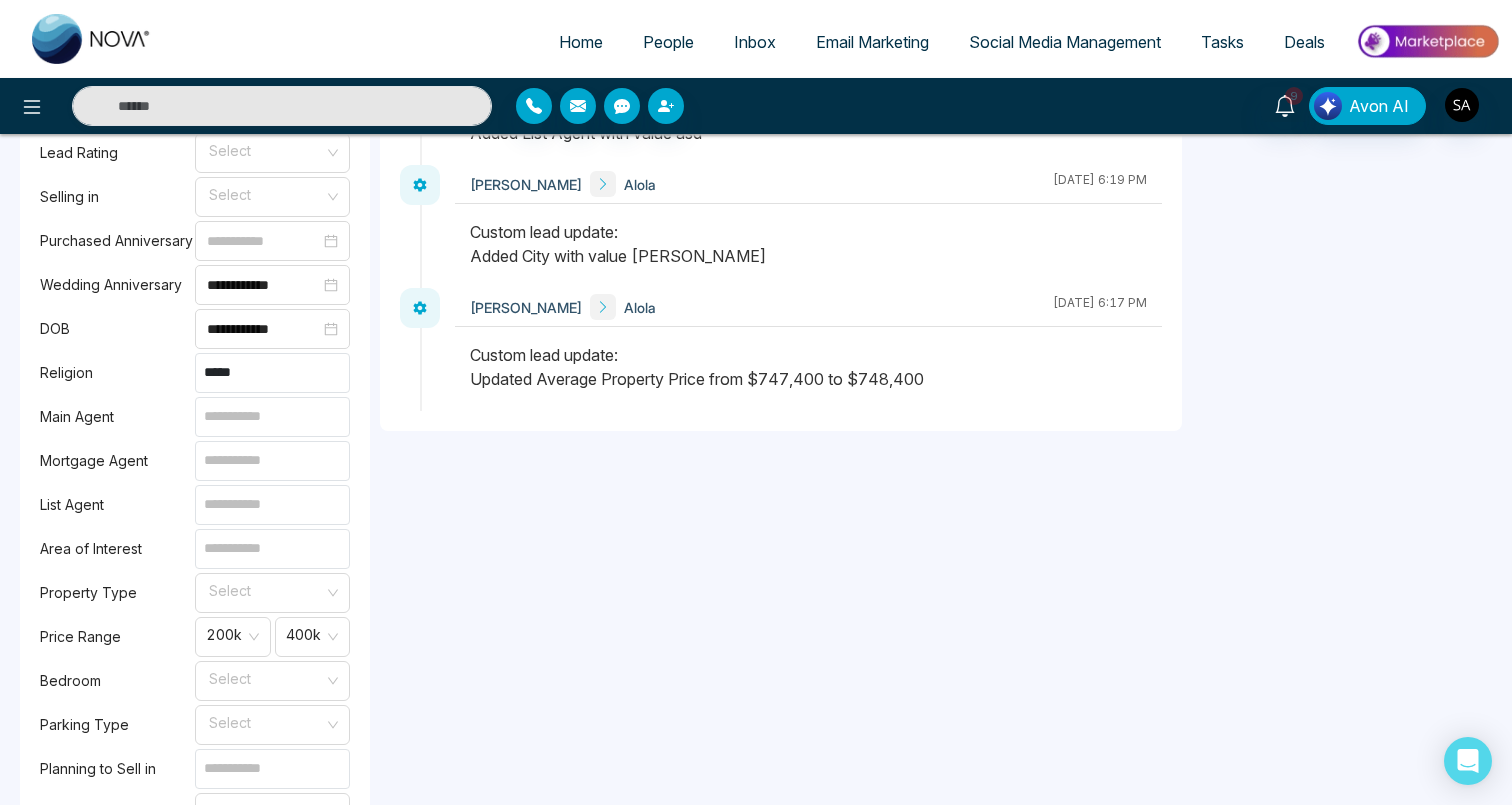 scroll, scrollTop: 1607, scrollLeft: 0, axis: vertical 